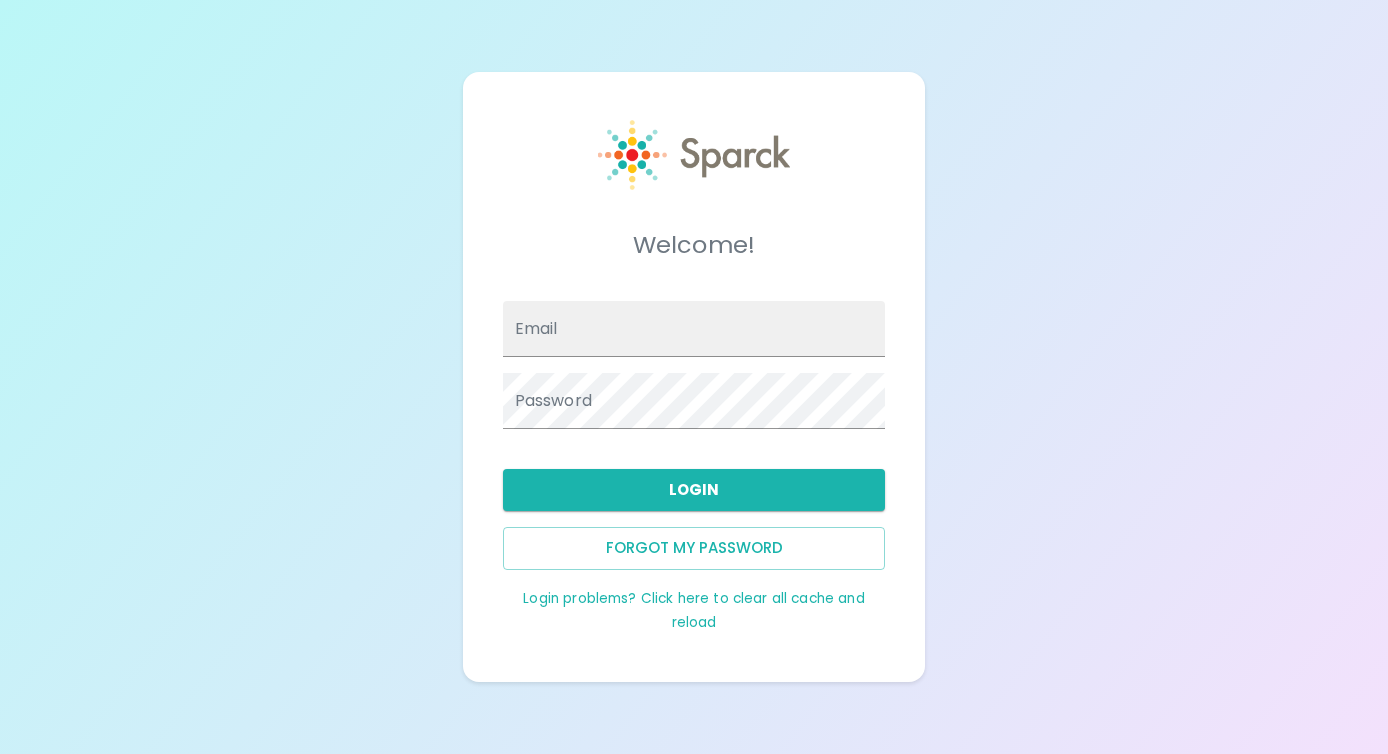 scroll, scrollTop: 0, scrollLeft: 0, axis: both 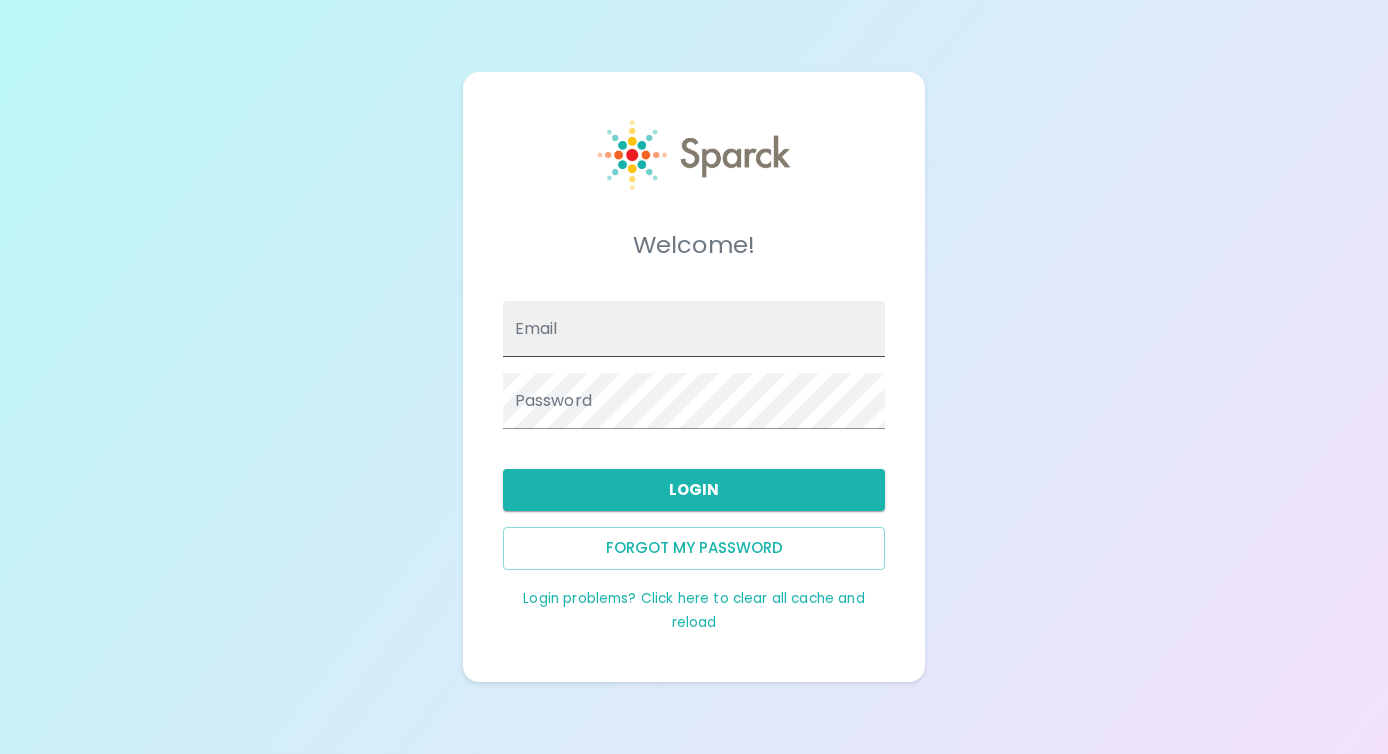 click on "Email" at bounding box center (694, 329) 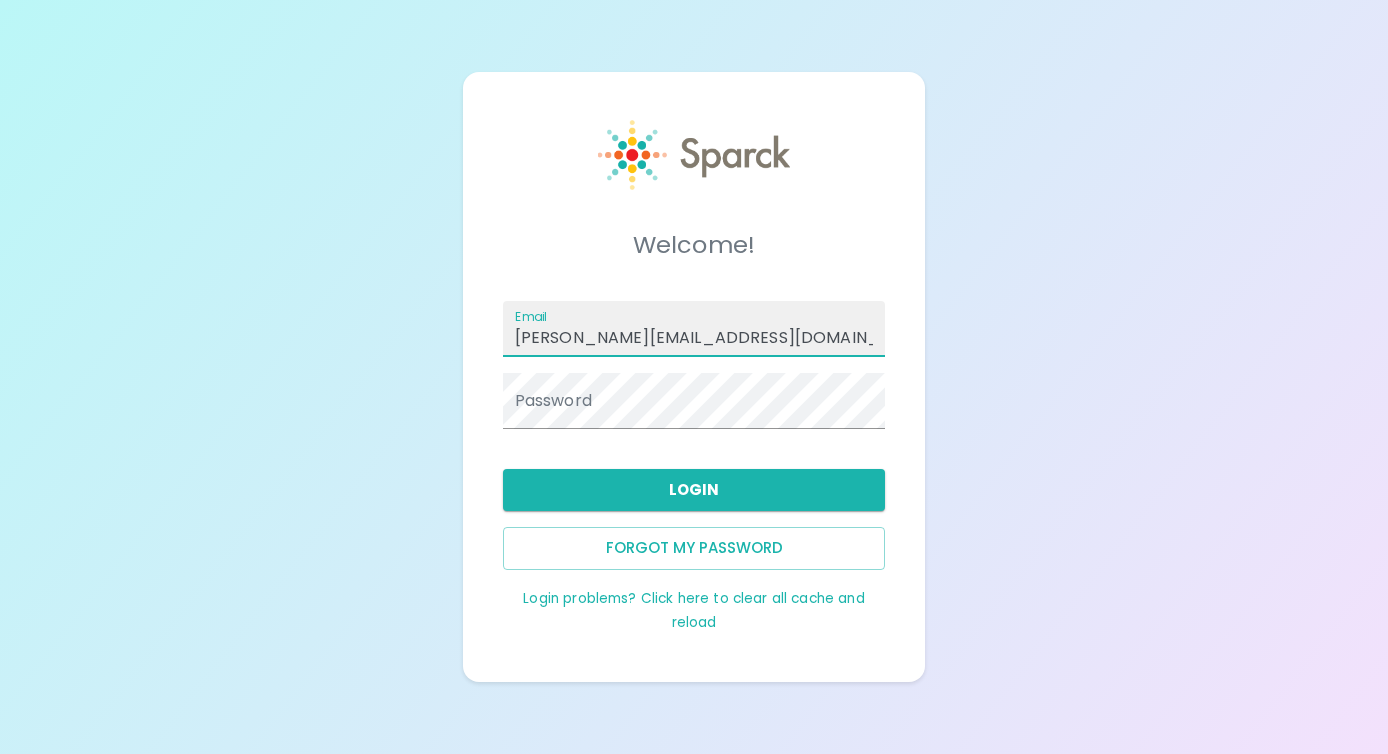 type on "[PERSON_NAME][EMAIL_ADDRESS][DOMAIN_NAME]" 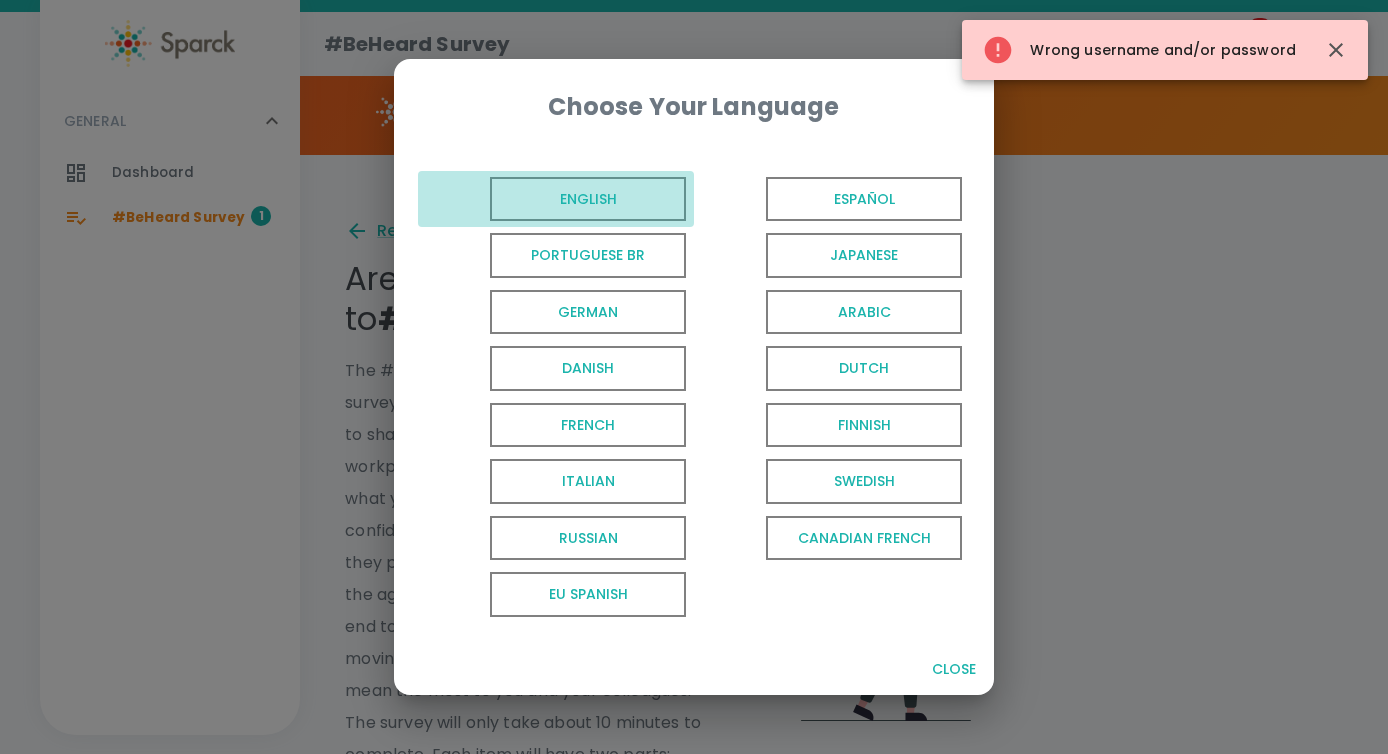 click on "English" at bounding box center (588, 199) 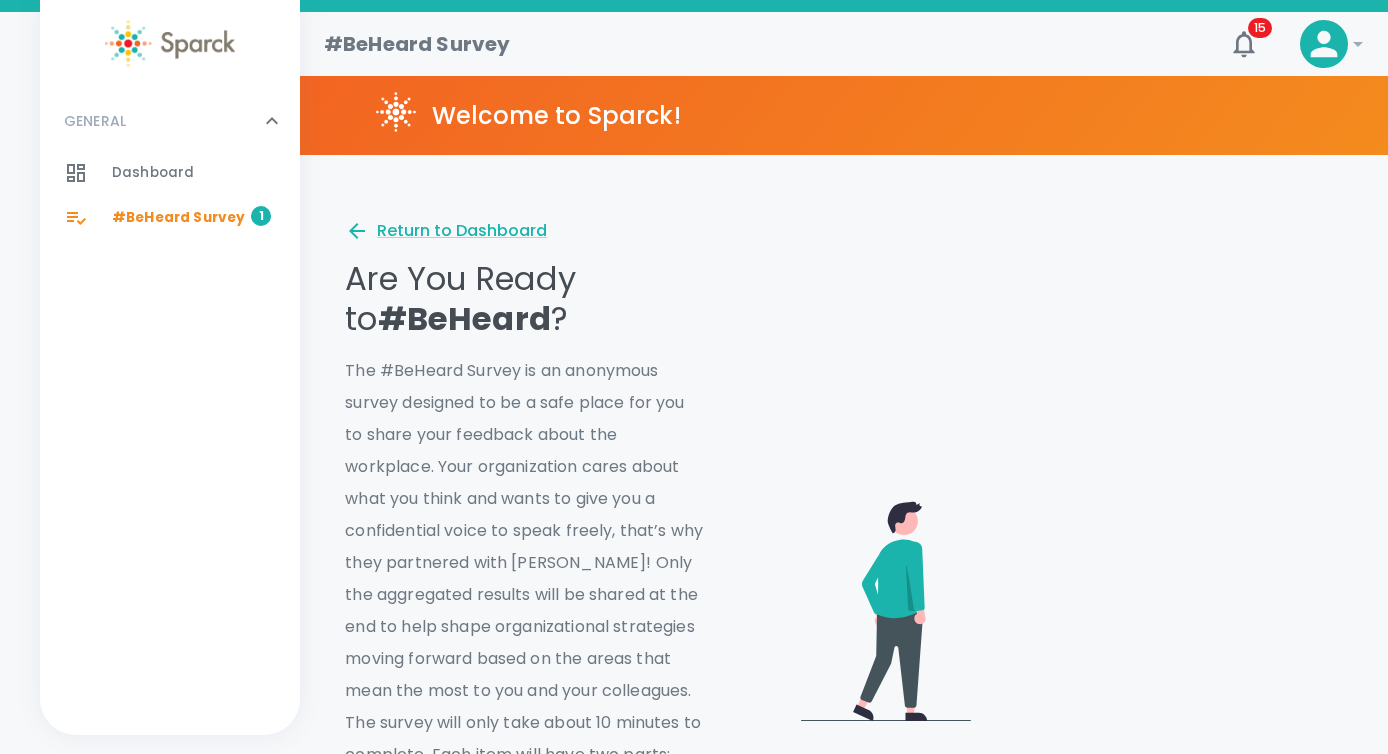 click on "#BeHeard Survey 1" at bounding box center [170, 218] 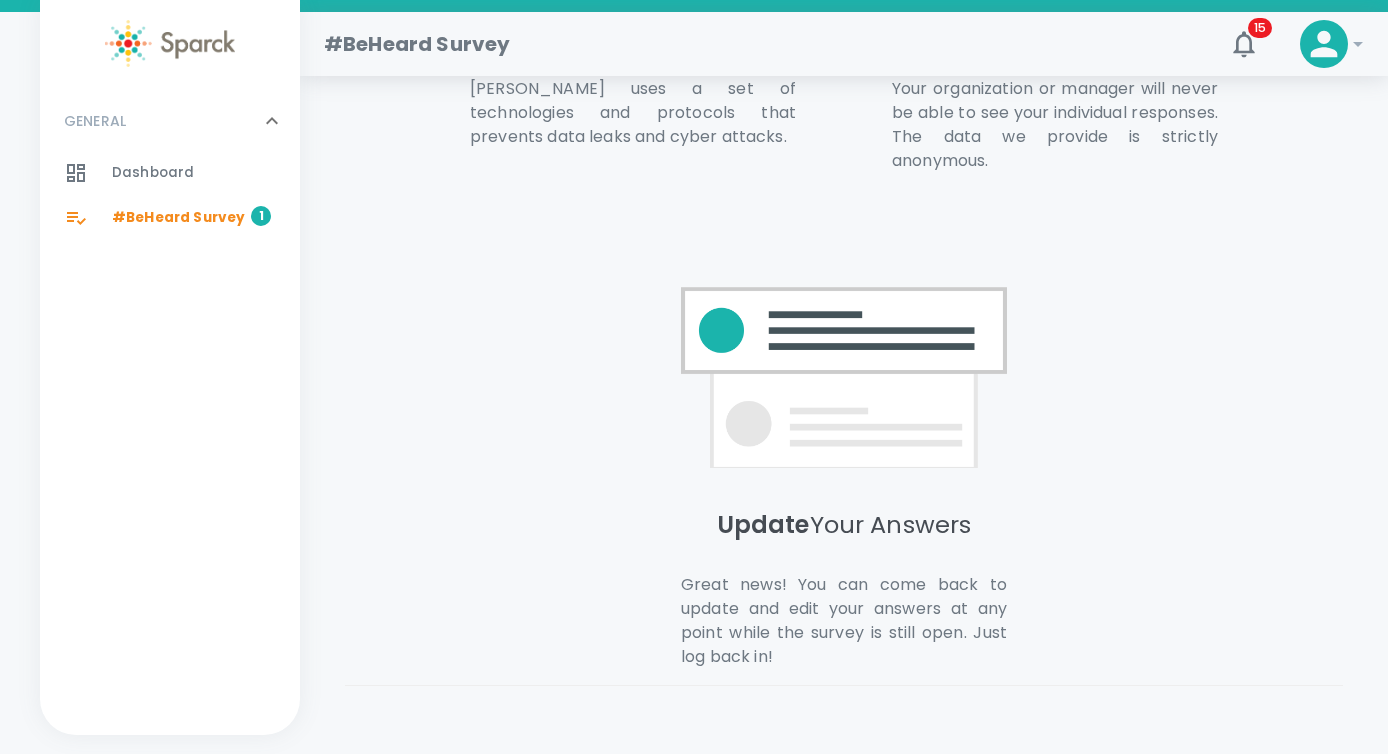 scroll, scrollTop: 1444, scrollLeft: 0, axis: vertical 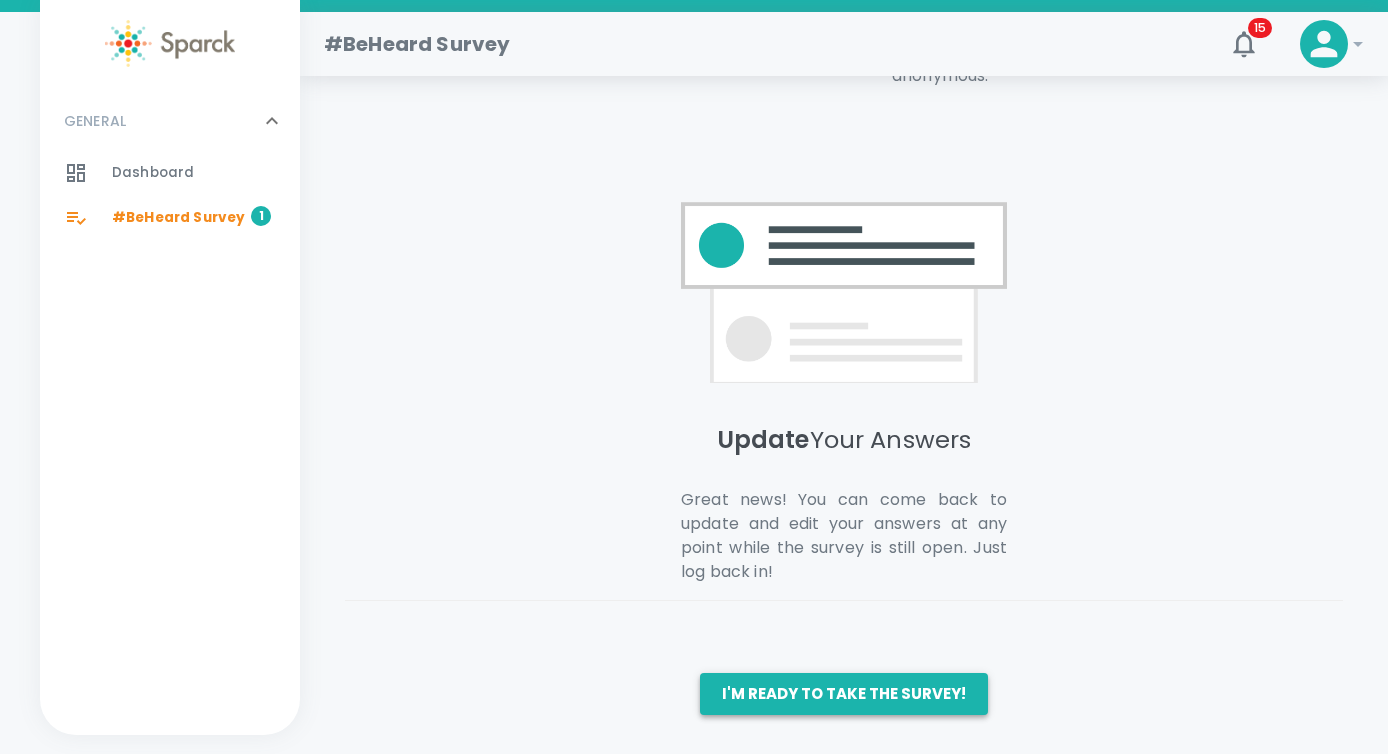 click on "I'm ready to take the survey!" at bounding box center [844, 694] 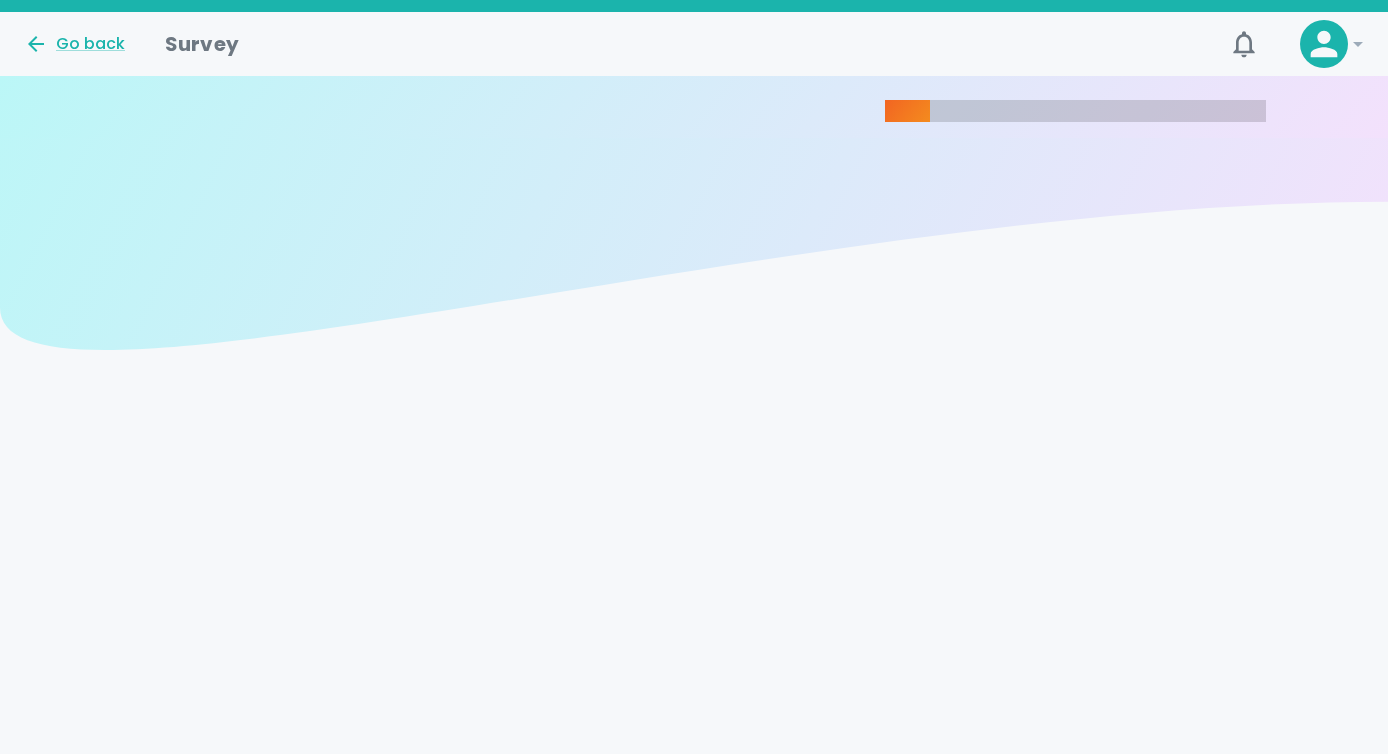 scroll, scrollTop: 0, scrollLeft: 0, axis: both 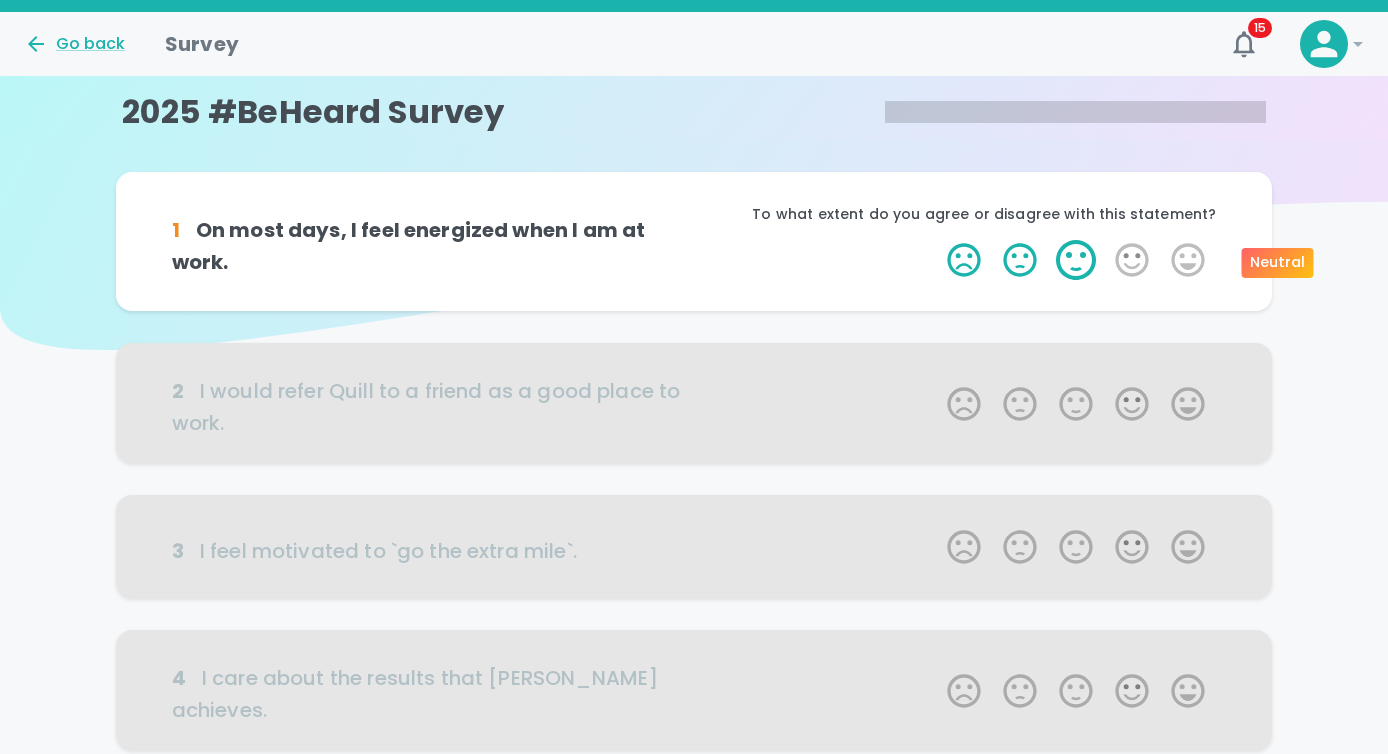 click on "3 Stars" at bounding box center [1076, 260] 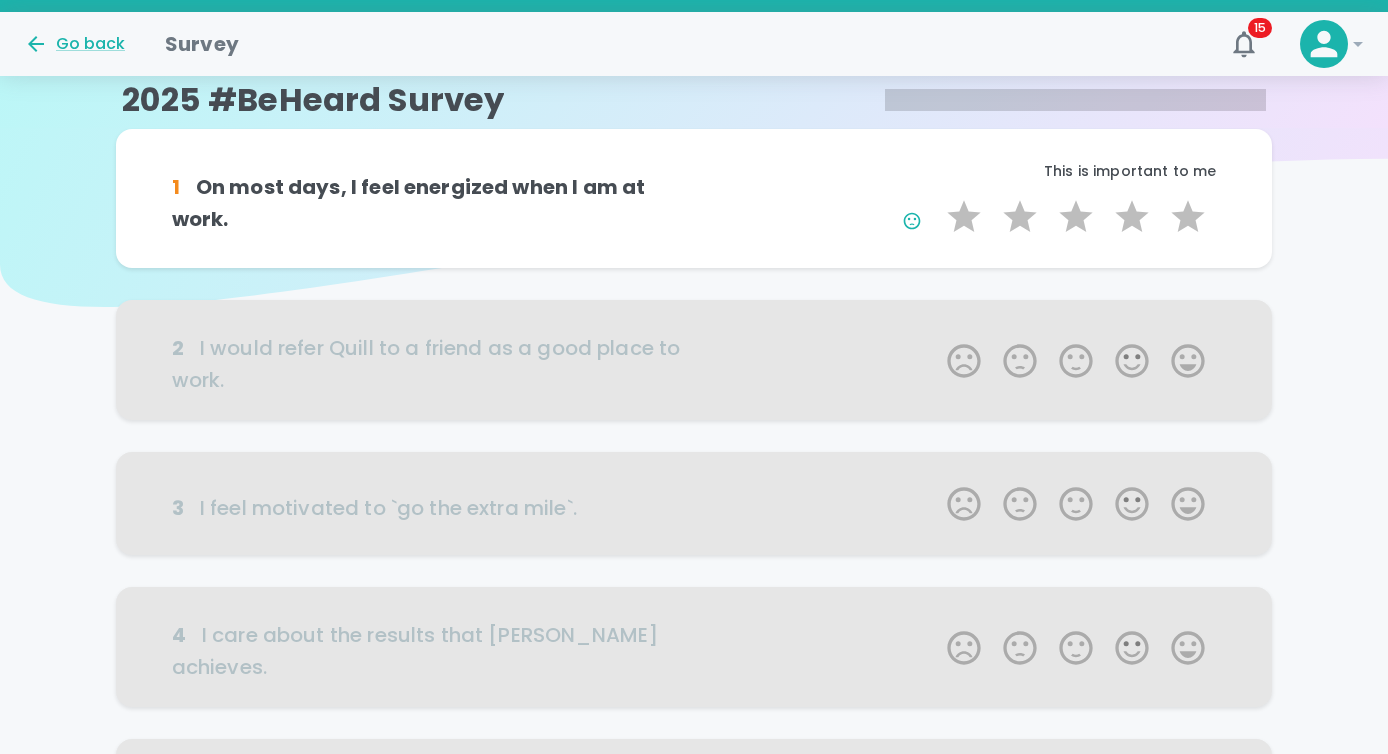 scroll, scrollTop: 46, scrollLeft: 0, axis: vertical 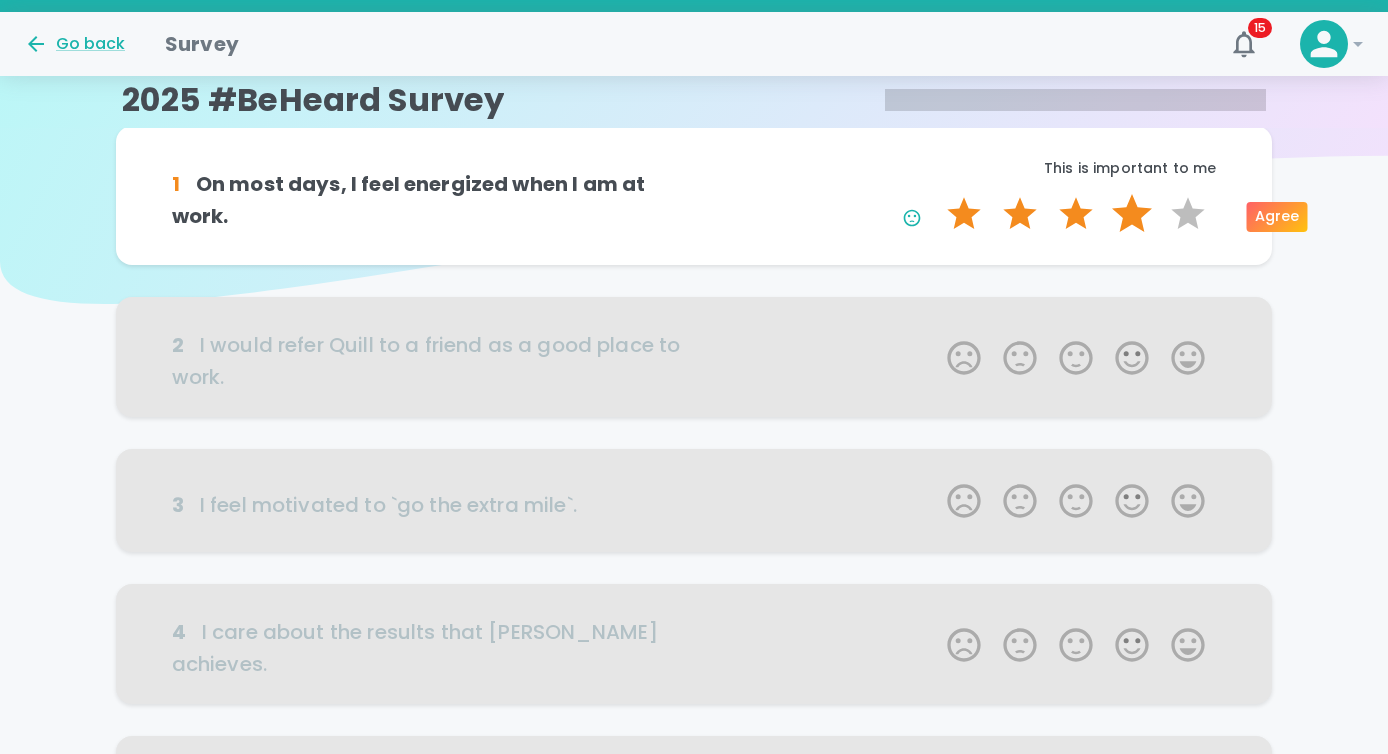 click on "4 Stars" at bounding box center [1132, 214] 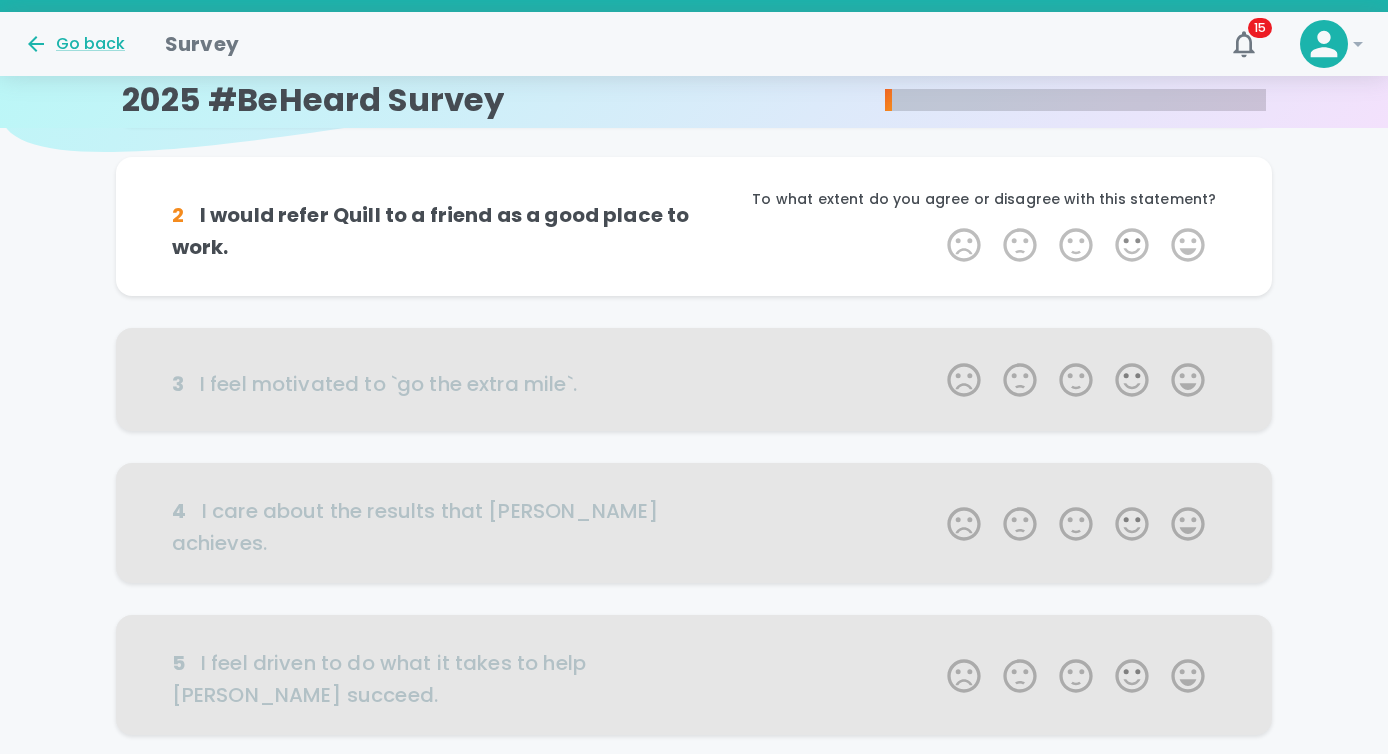 scroll, scrollTop: 222, scrollLeft: 0, axis: vertical 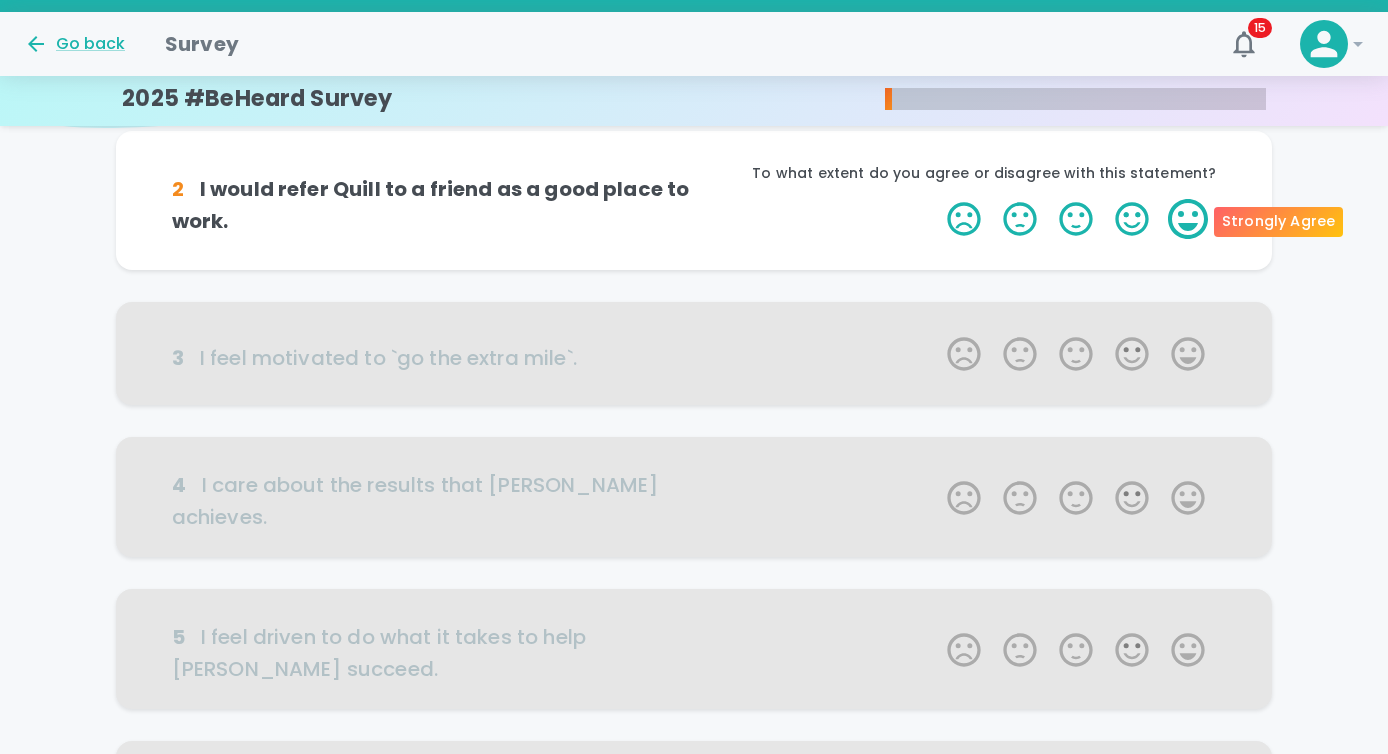 click on "5 Stars" at bounding box center (1188, 219) 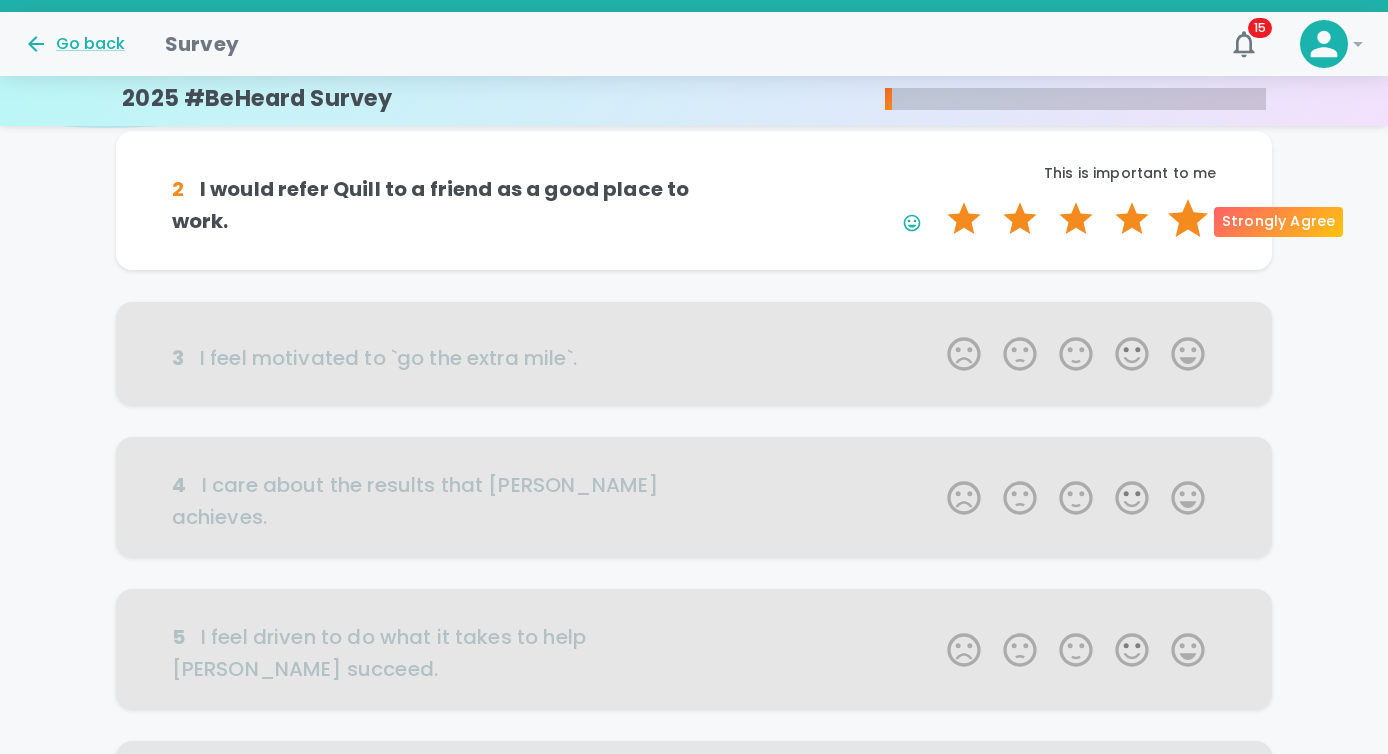 click on "5 Stars" at bounding box center [1188, 219] 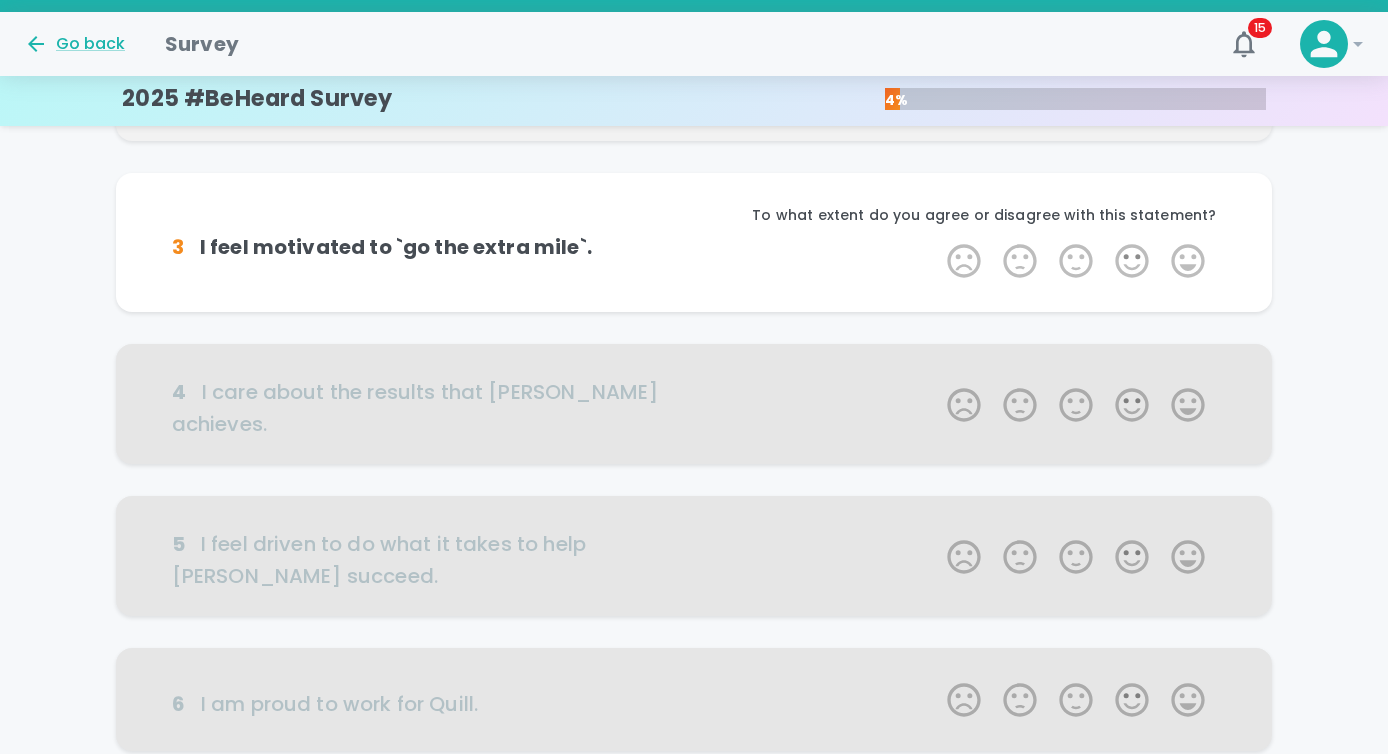 scroll, scrollTop: 398, scrollLeft: 0, axis: vertical 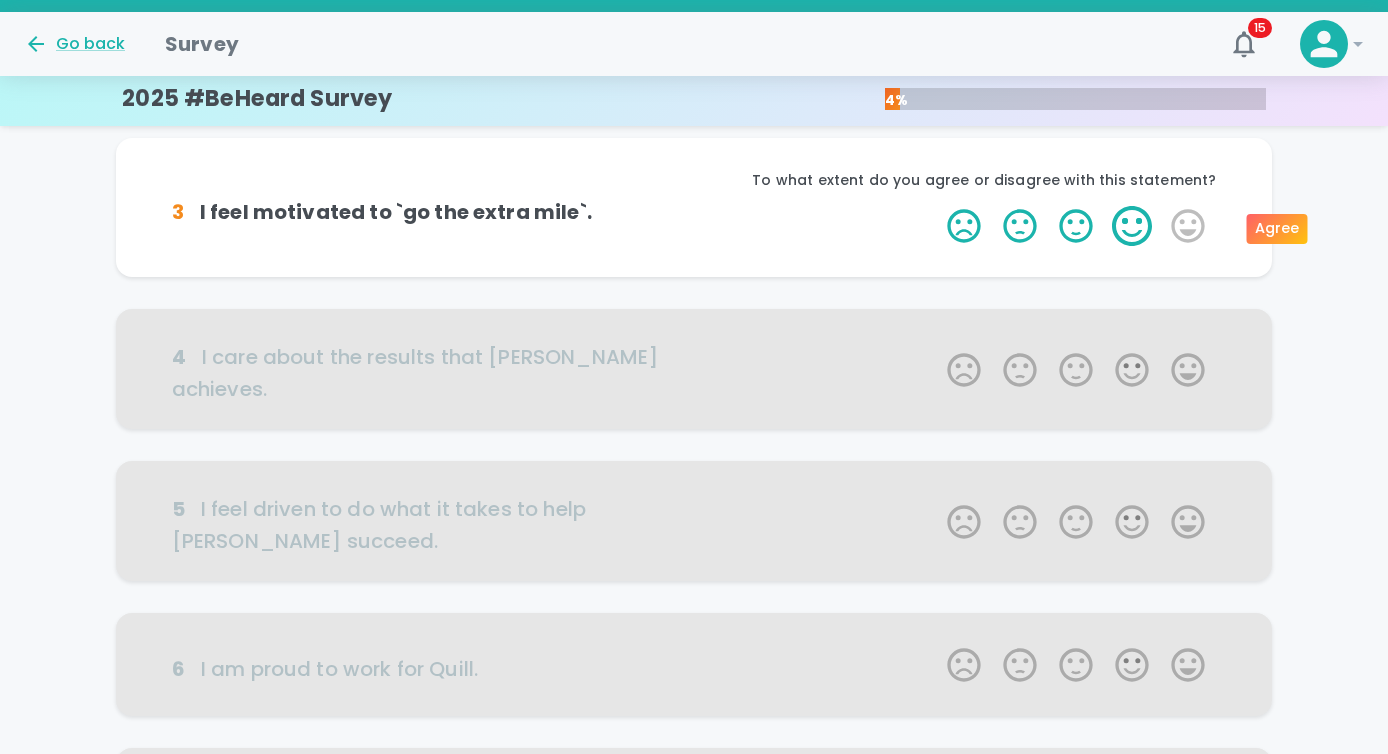 click on "4 Stars" at bounding box center [1132, 226] 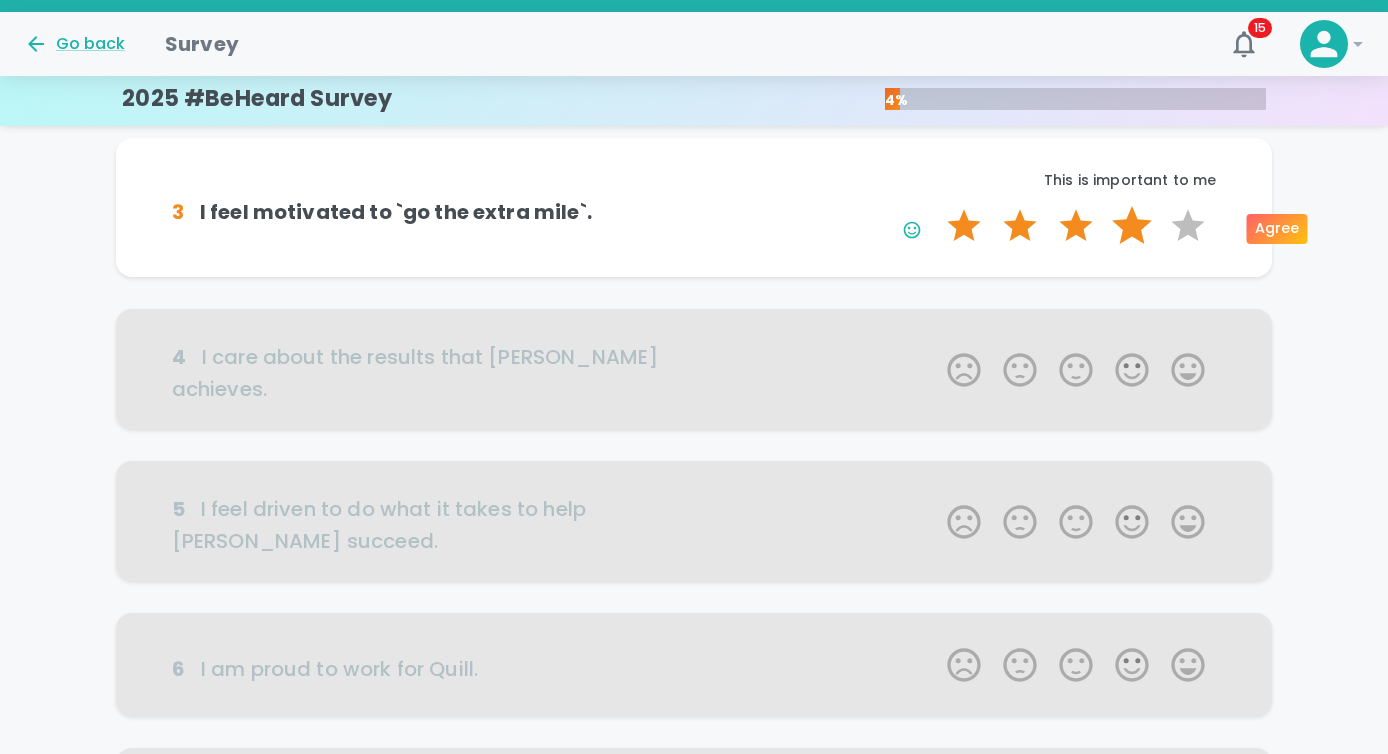 click on "4 Stars" at bounding box center (1132, 226) 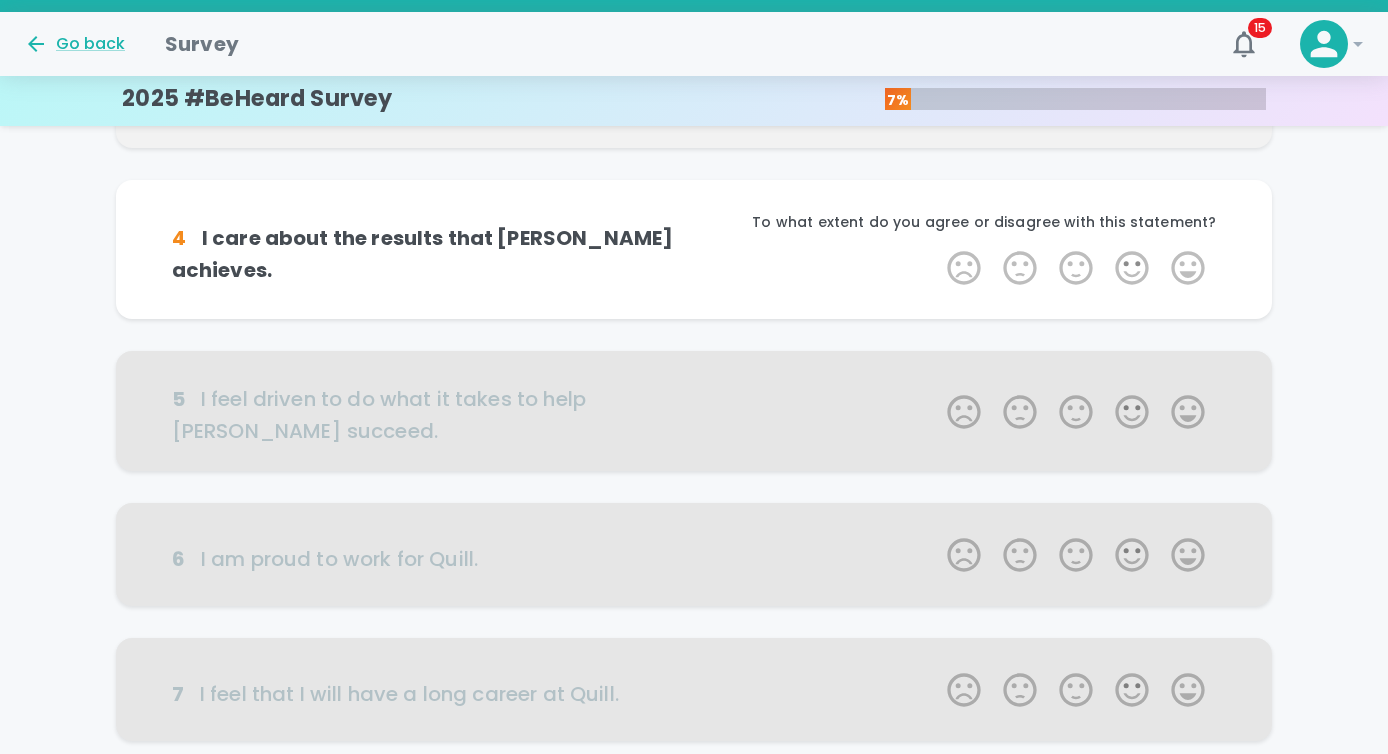 scroll, scrollTop: 574, scrollLeft: 0, axis: vertical 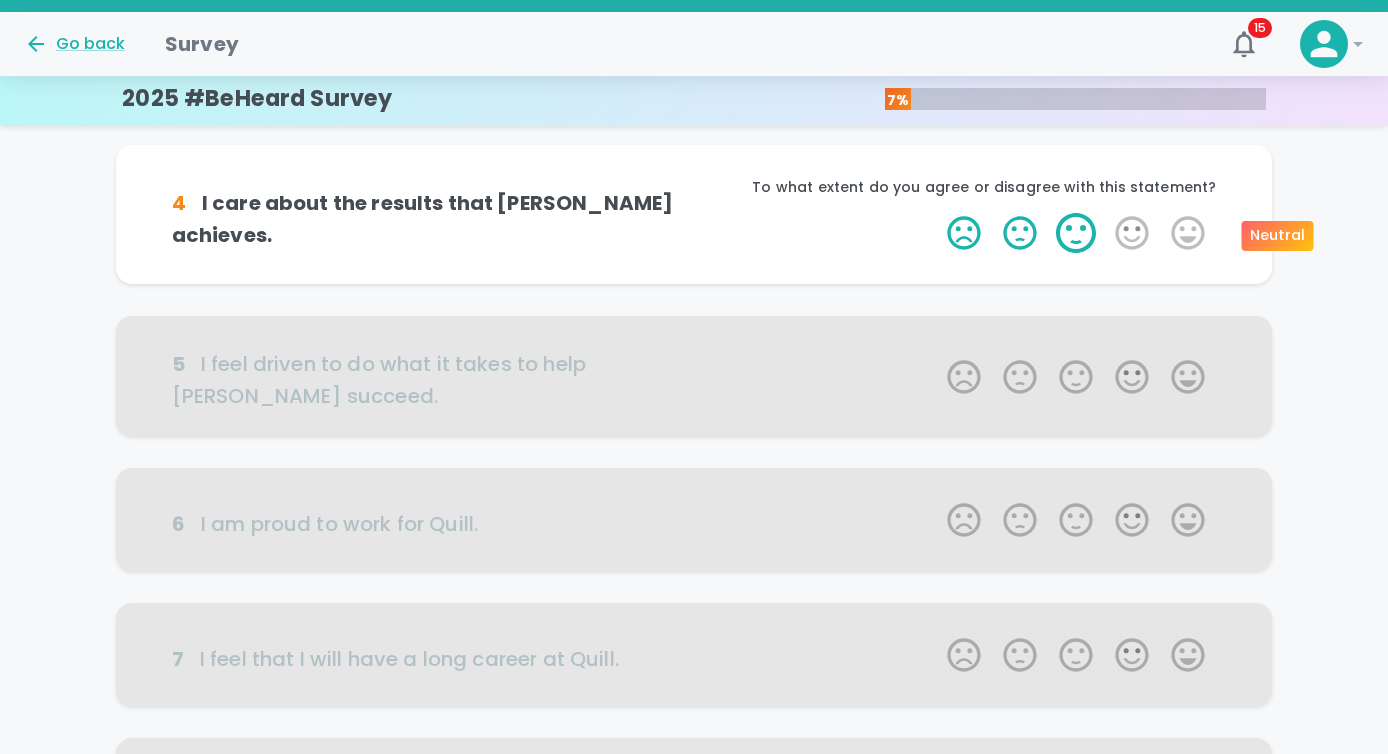 click on "3 Stars" at bounding box center (1076, 233) 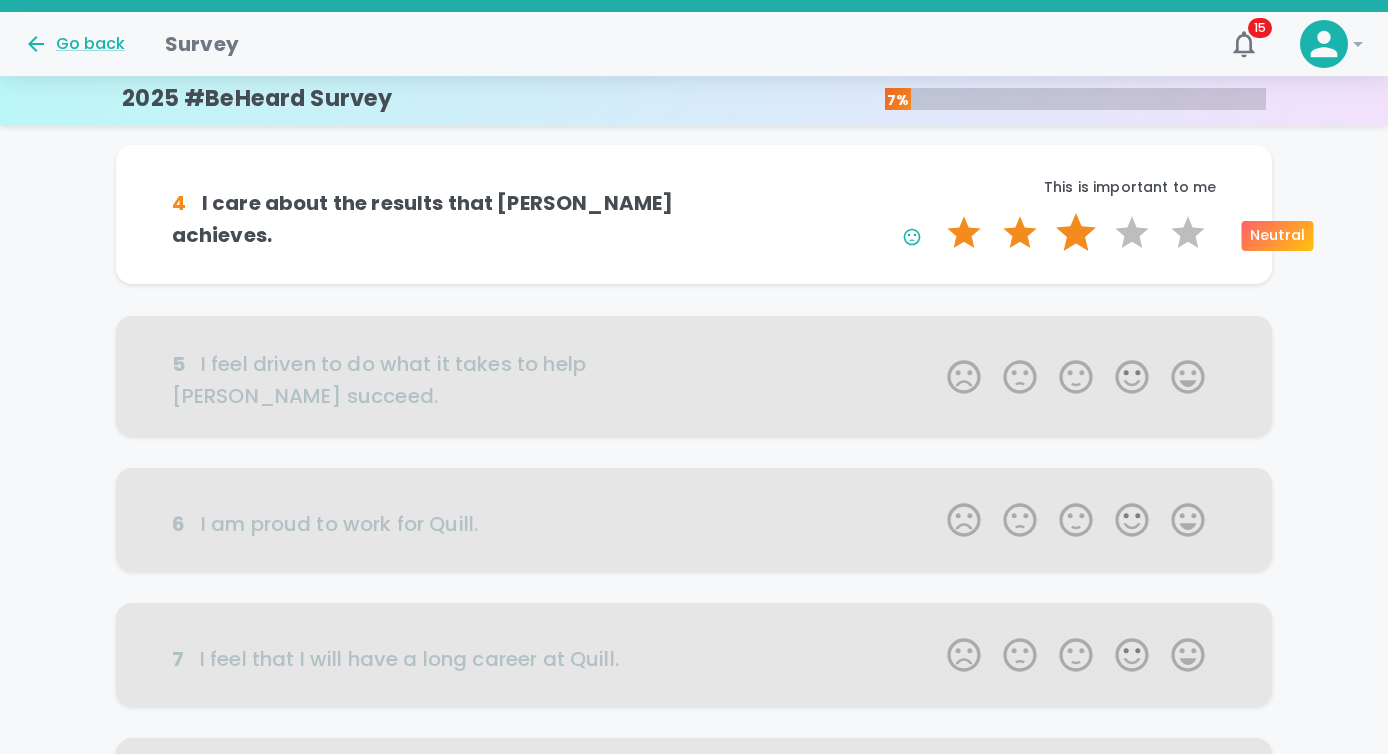 click on "3 Stars" at bounding box center [1076, 233] 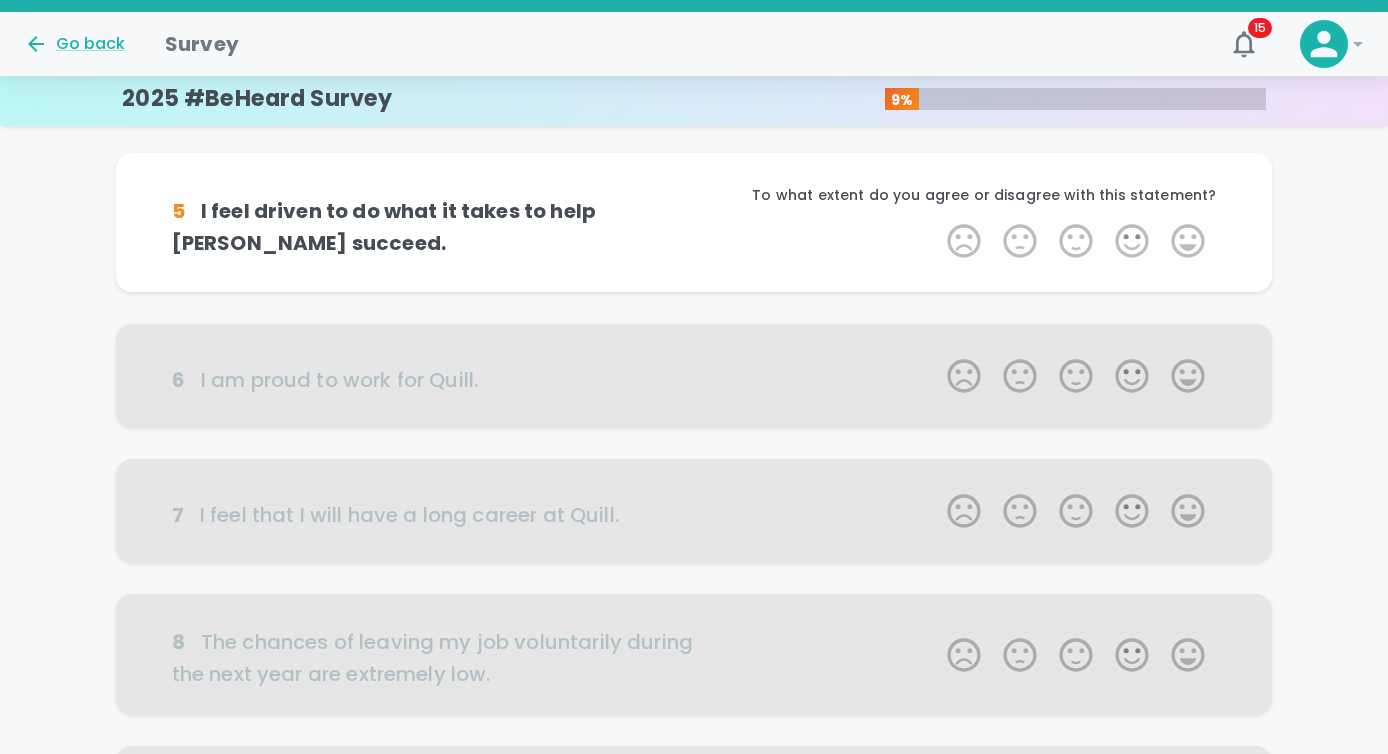 scroll, scrollTop: 750, scrollLeft: 0, axis: vertical 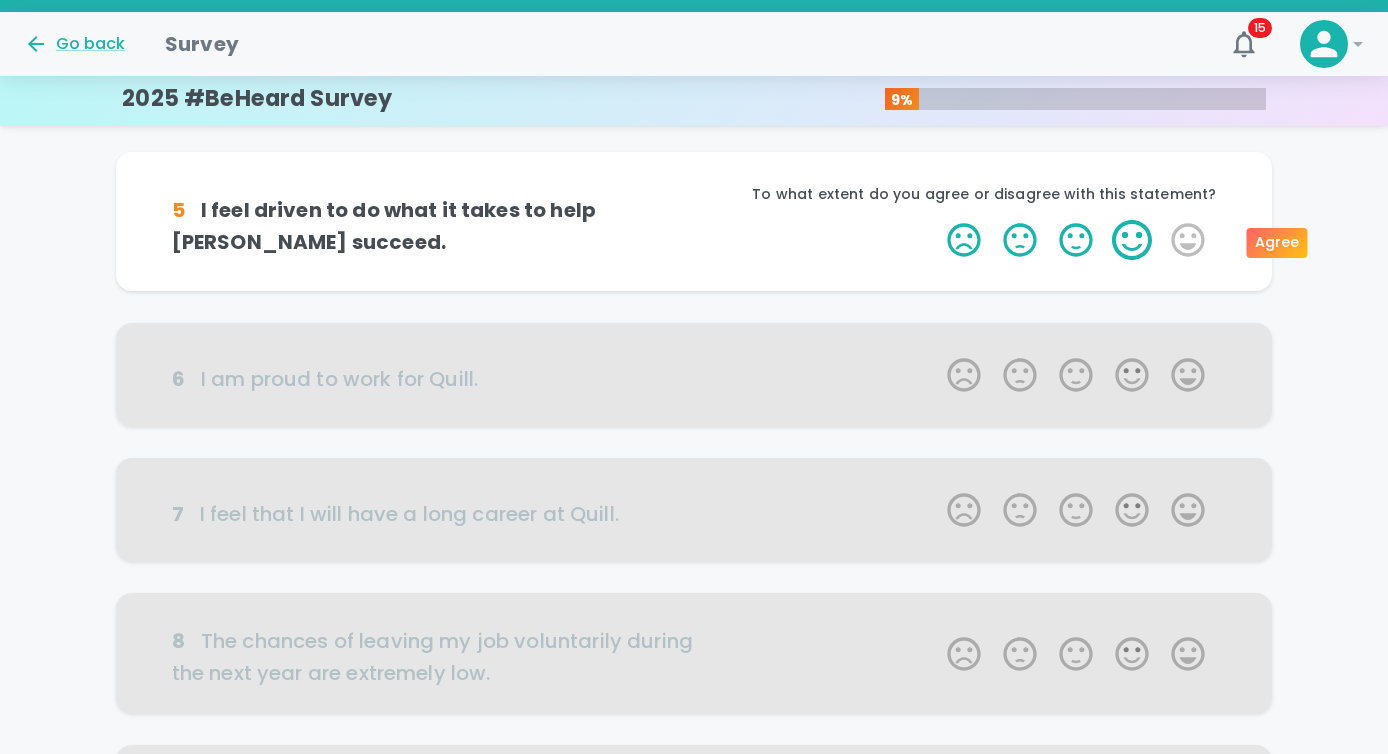 click on "4 Stars" at bounding box center [1132, 240] 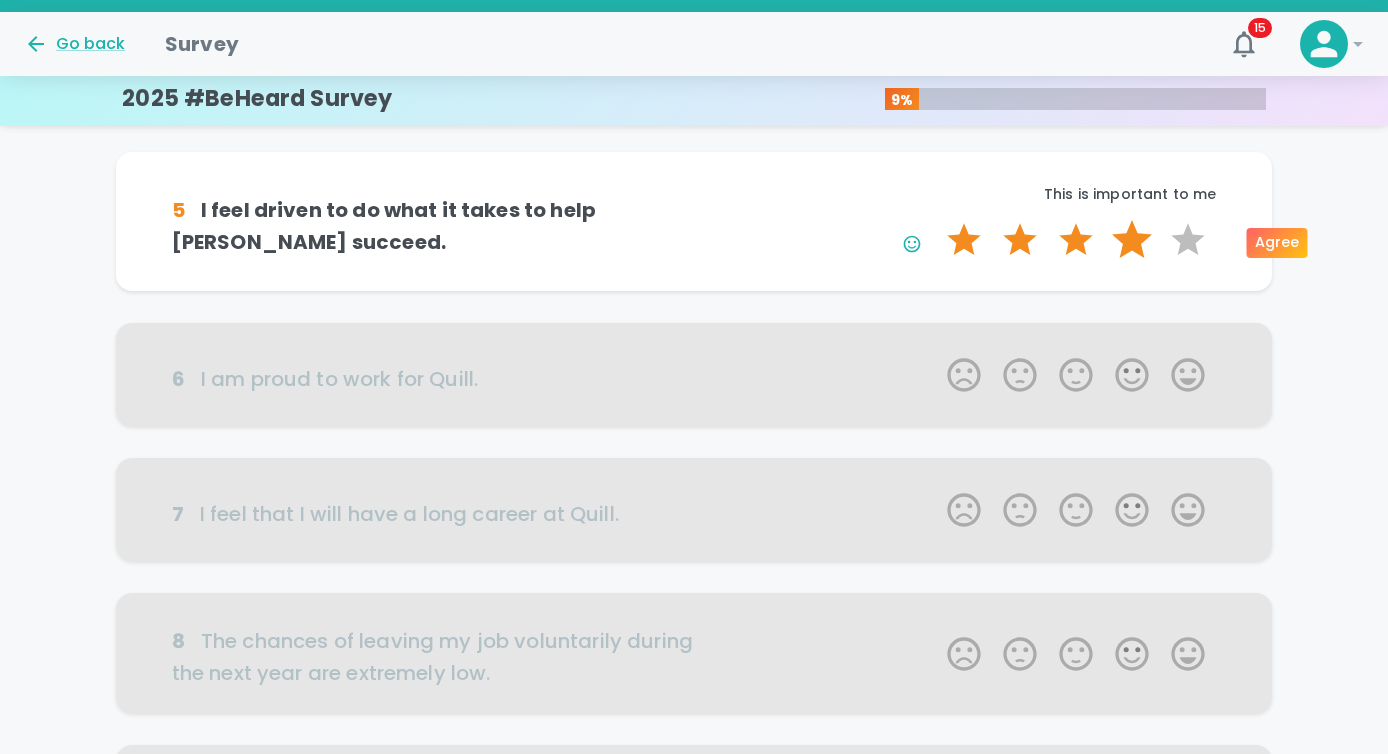 click on "4 Stars" at bounding box center [1132, 240] 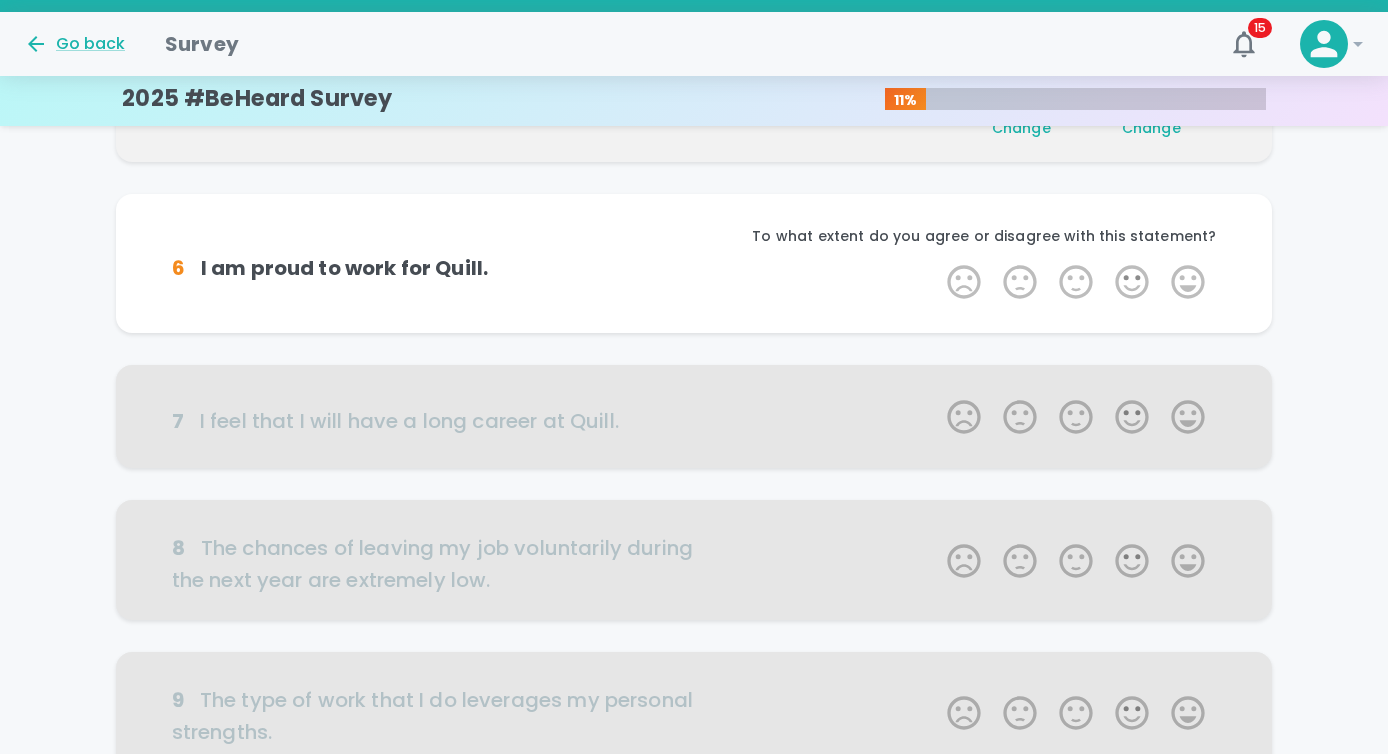 scroll, scrollTop: 926, scrollLeft: 0, axis: vertical 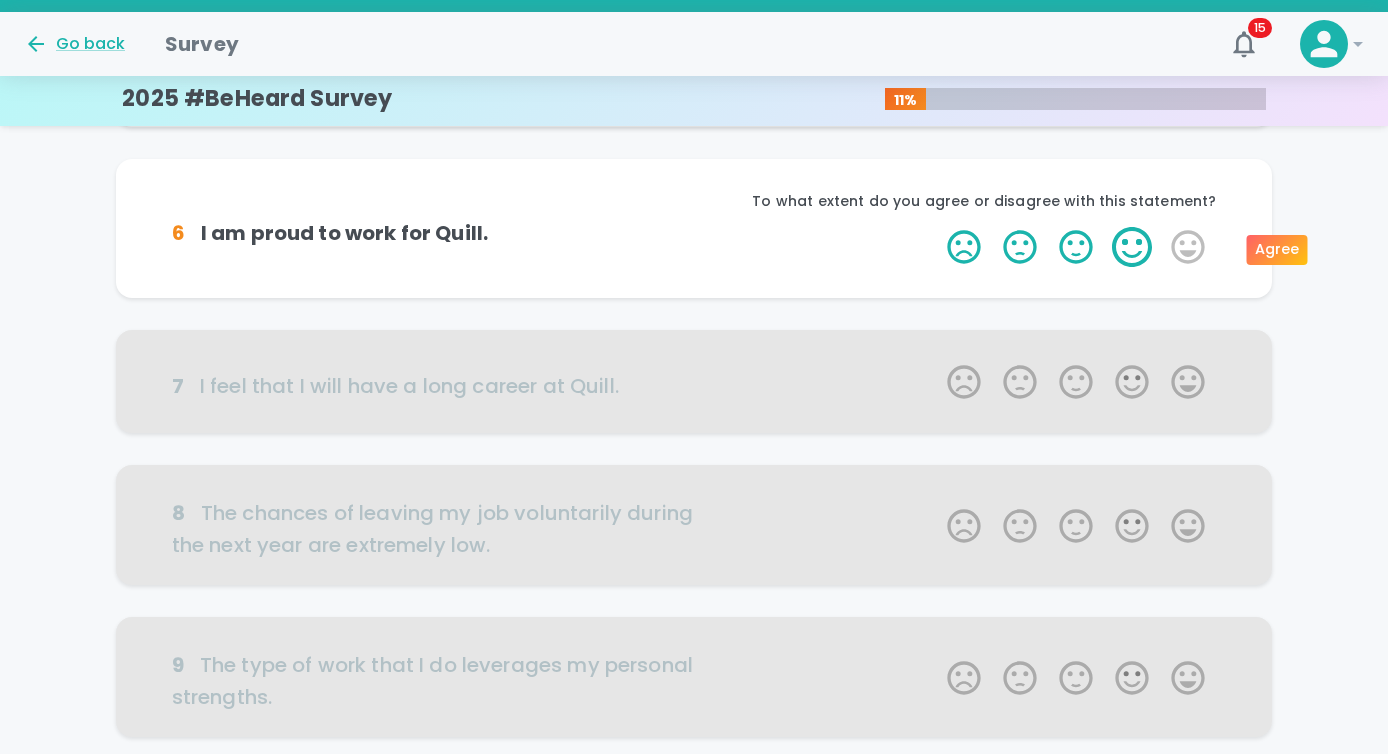 click on "4 Stars" at bounding box center [1132, 247] 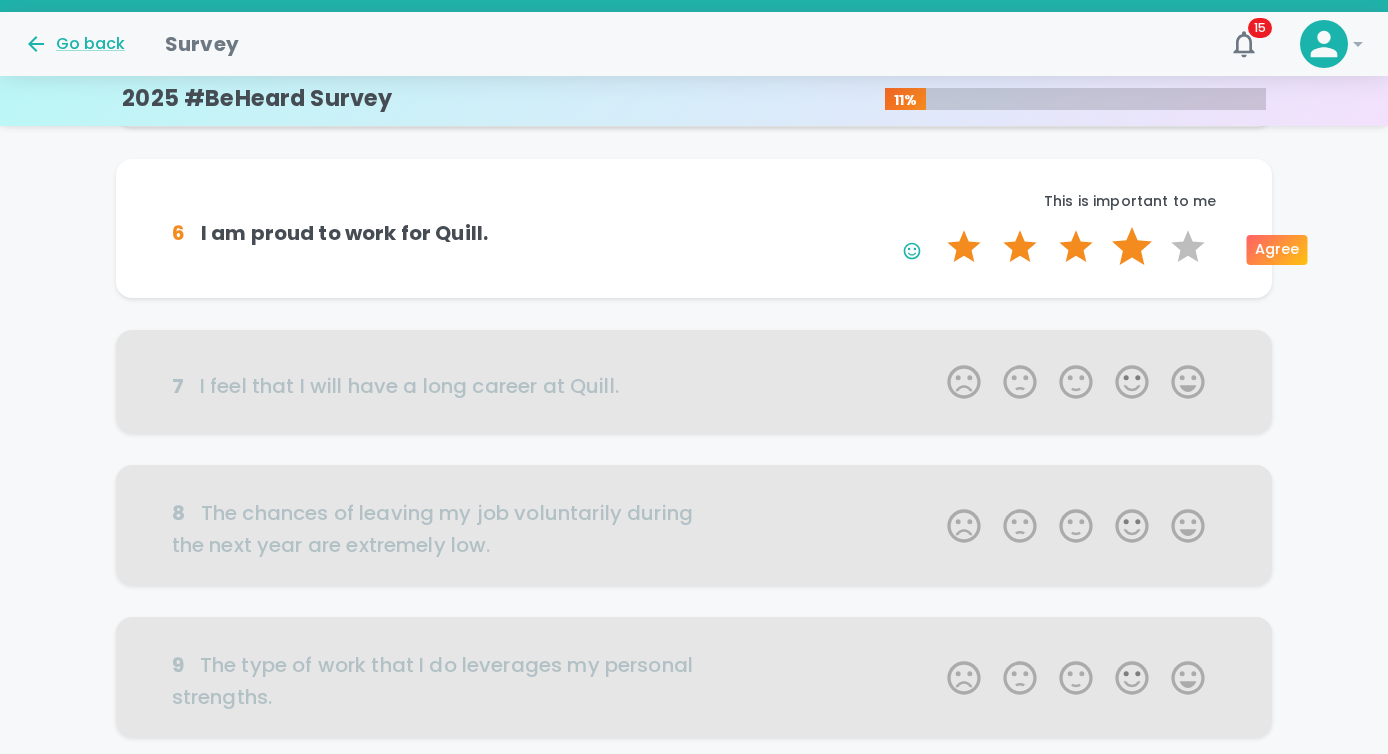 click on "4 Stars" at bounding box center (1132, 247) 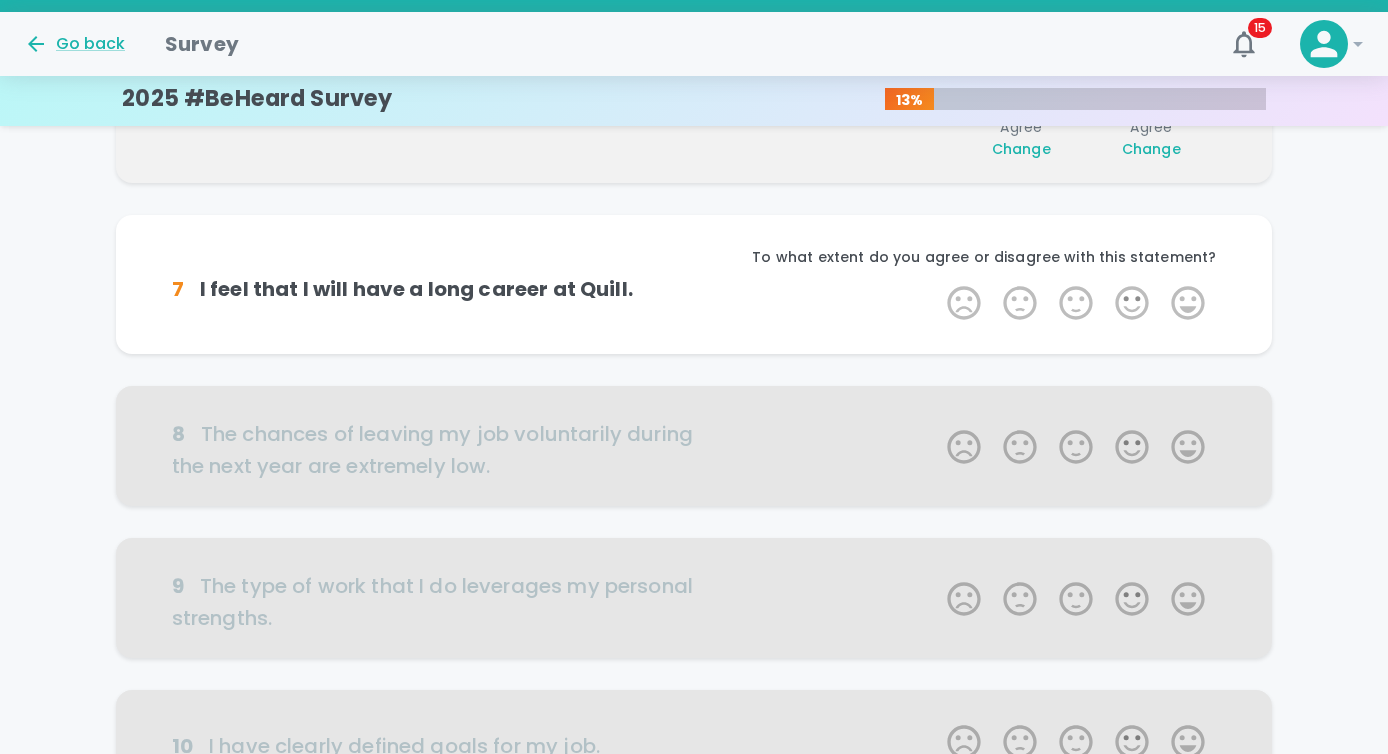 scroll, scrollTop: 1102, scrollLeft: 0, axis: vertical 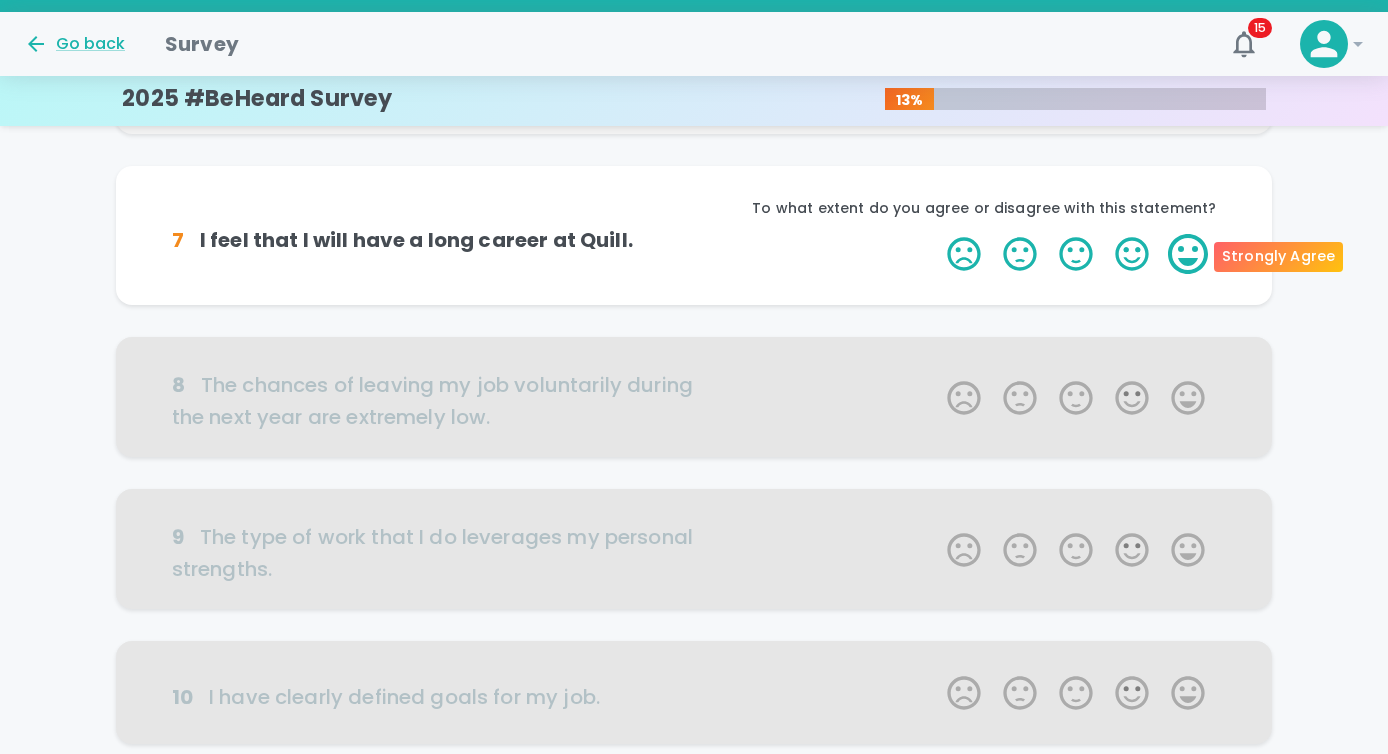 click on "5 Stars" at bounding box center [1188, 254] 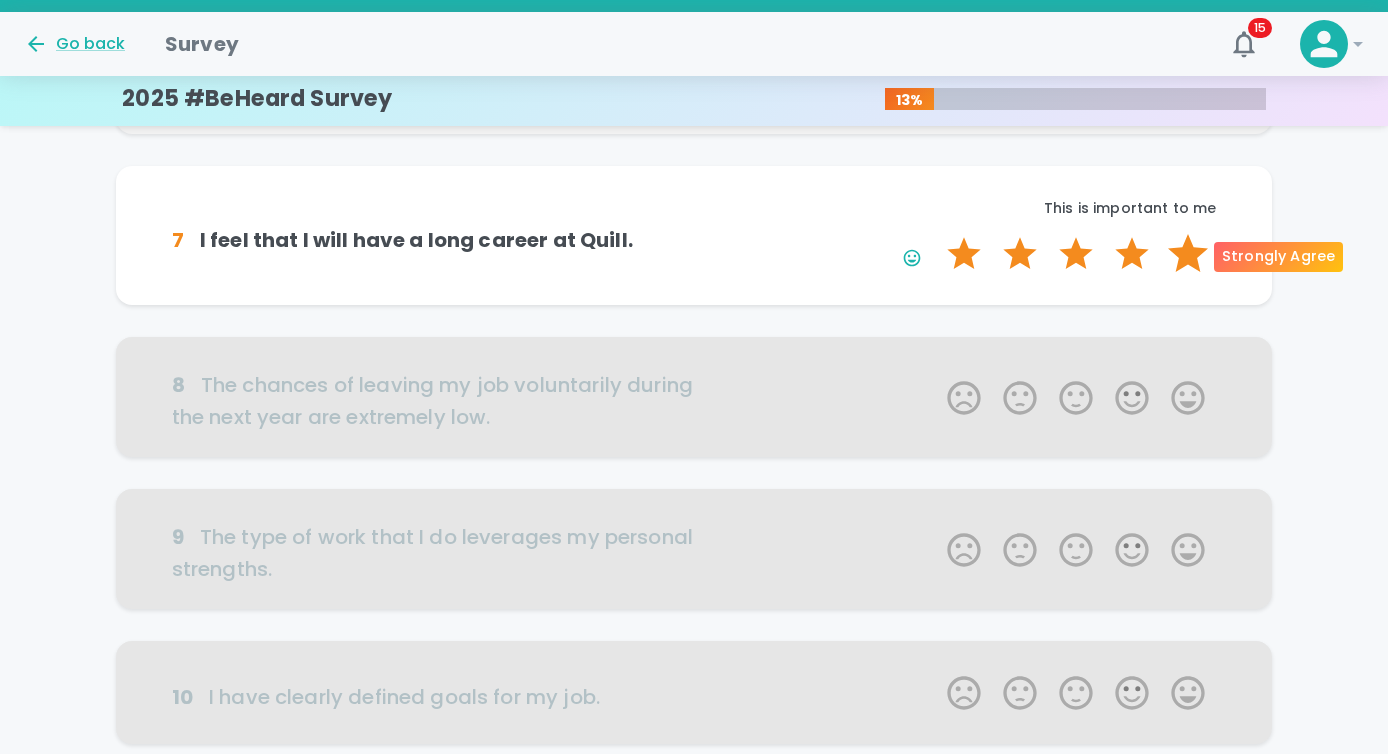 click on "5 Stars" at bounding box center [1188, 254] 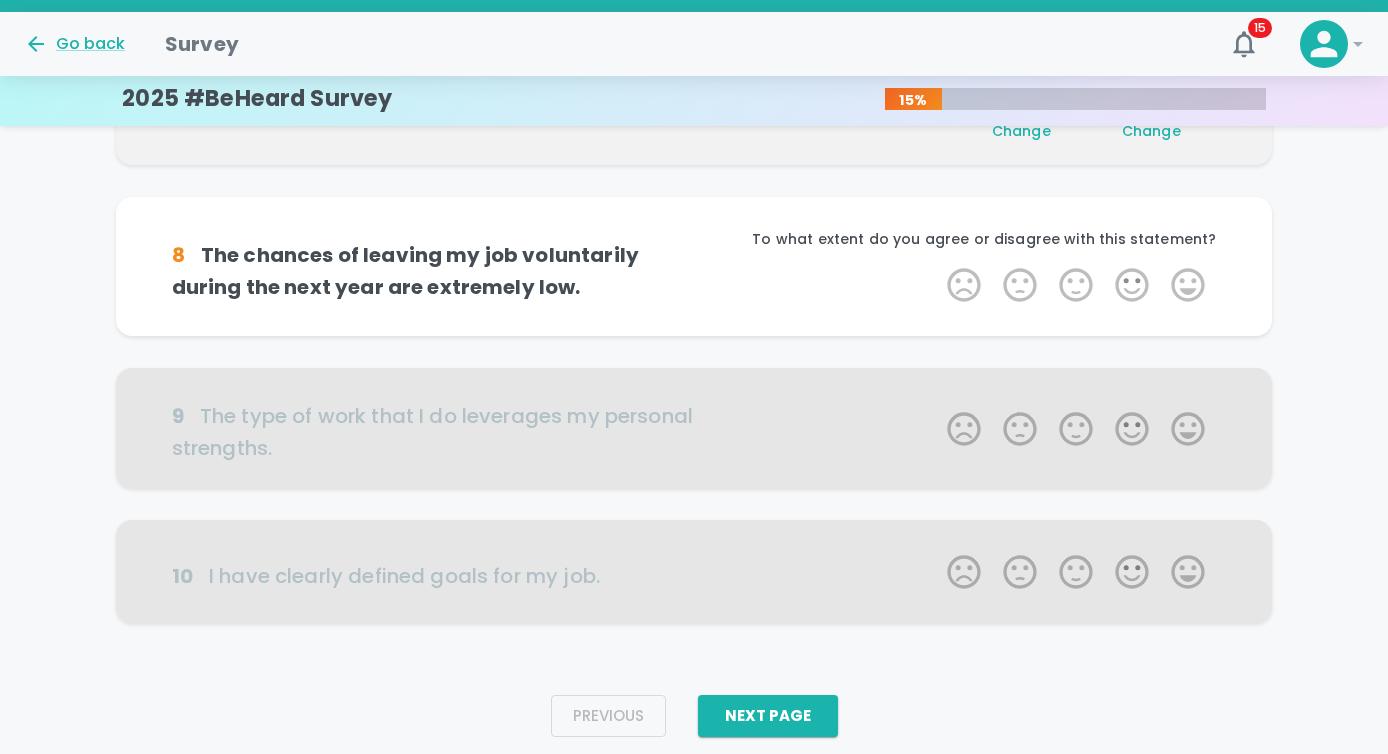 scroll, scrollTop: 1278, scrollLeft: 0, axis: vertical 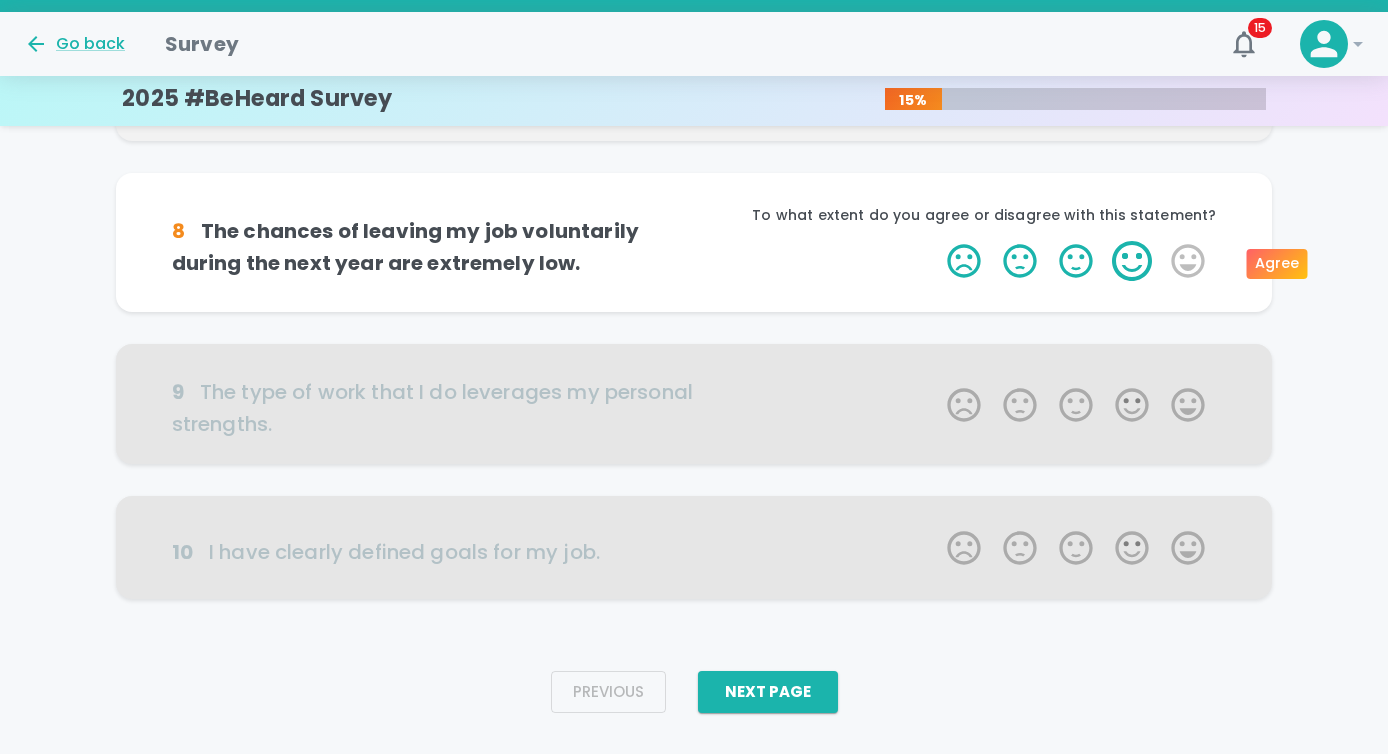 click on "4 Stars" at bounding box center (1132, 261) 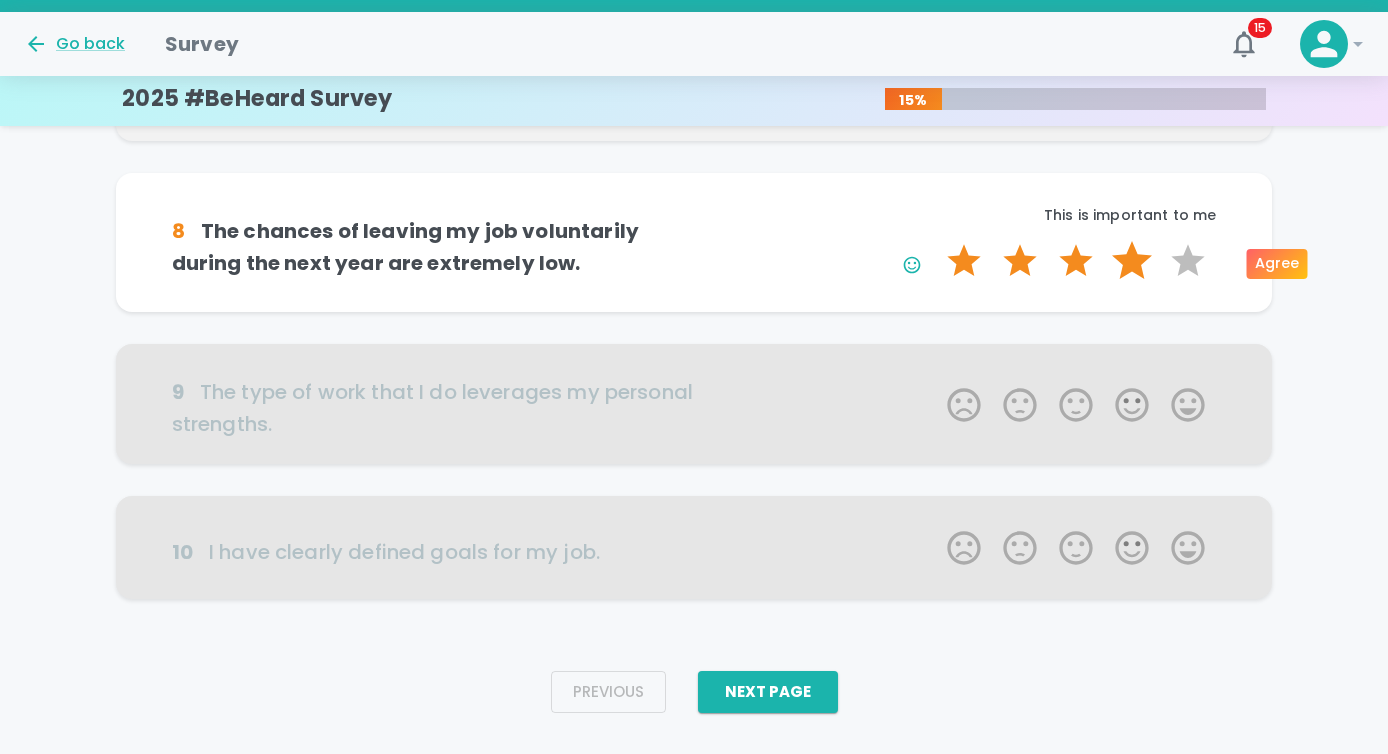 click on "4 Stars" at bounding box center [1132, 261] 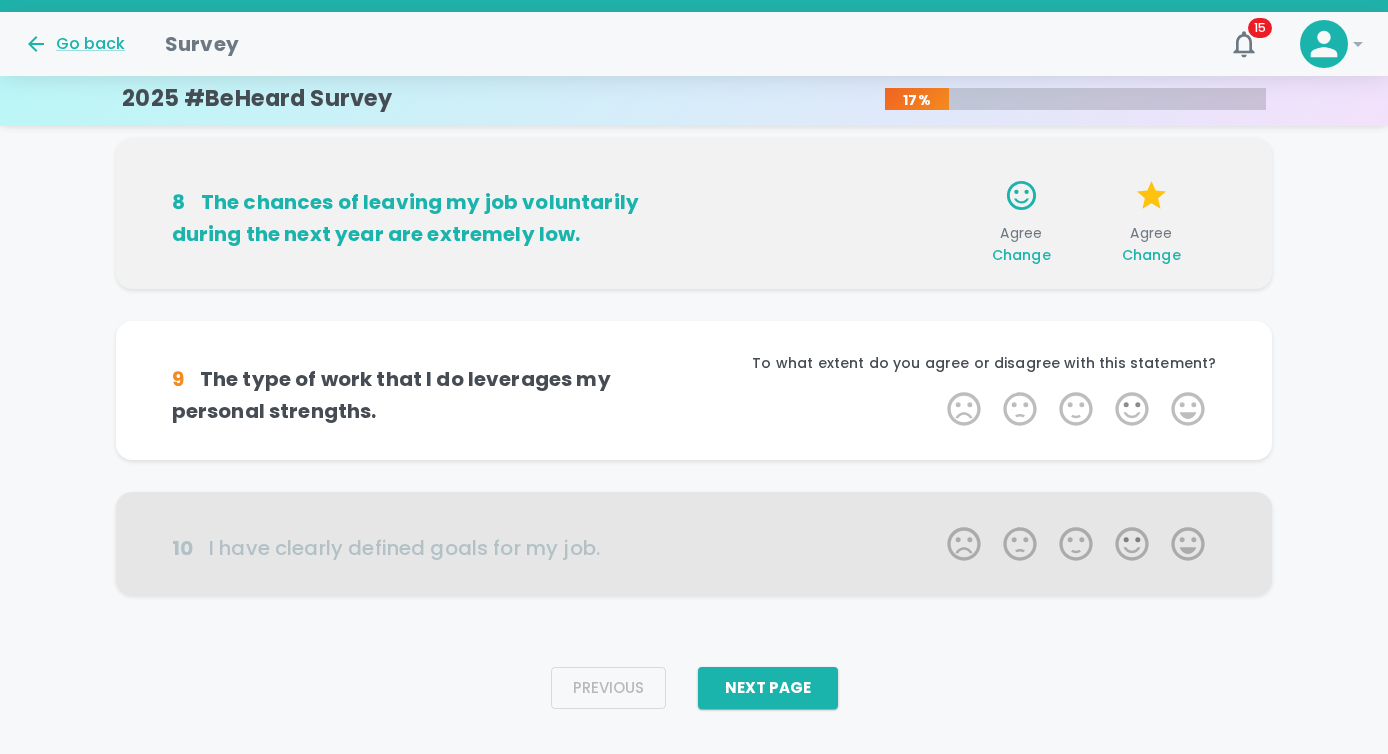 scroll, scrollTop: 1316, scrollLeft: 0, axis: vertical 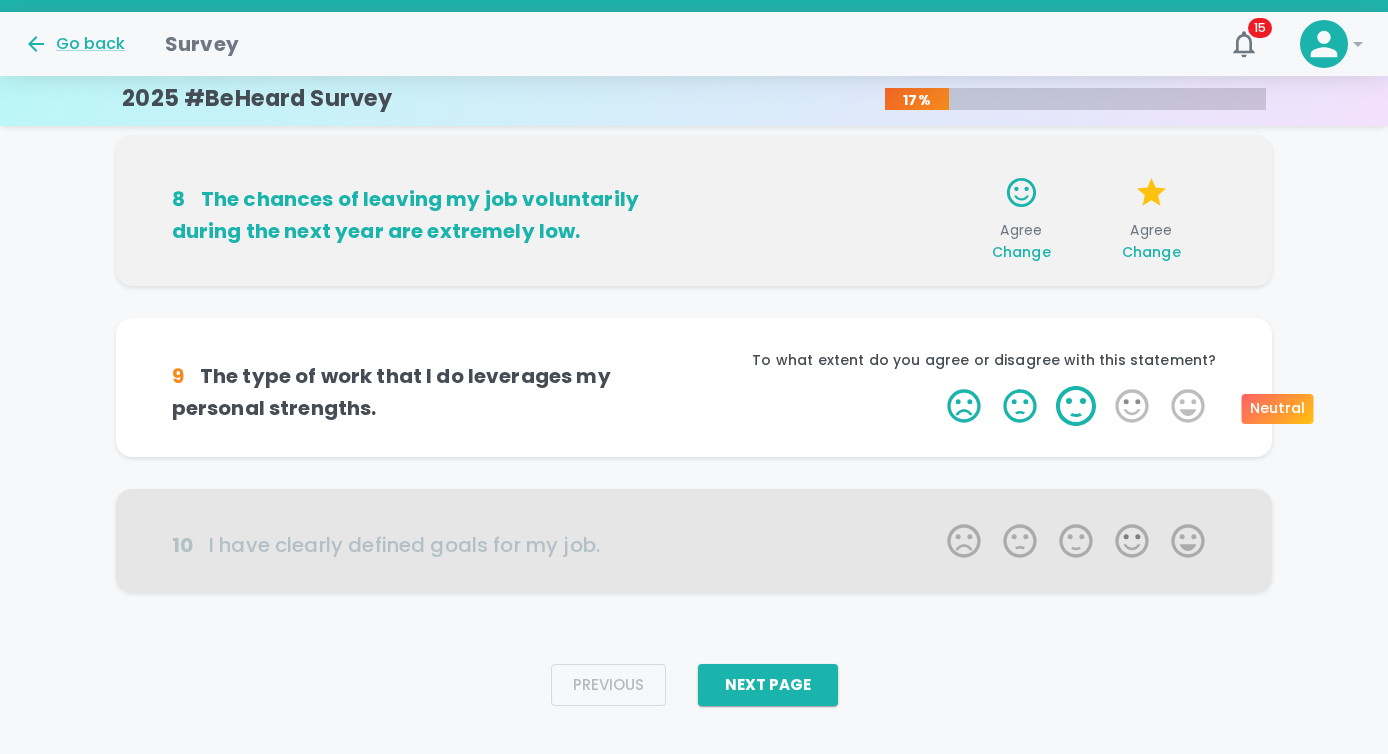 click on "3 Stars" at bounding box center [1076, 406] 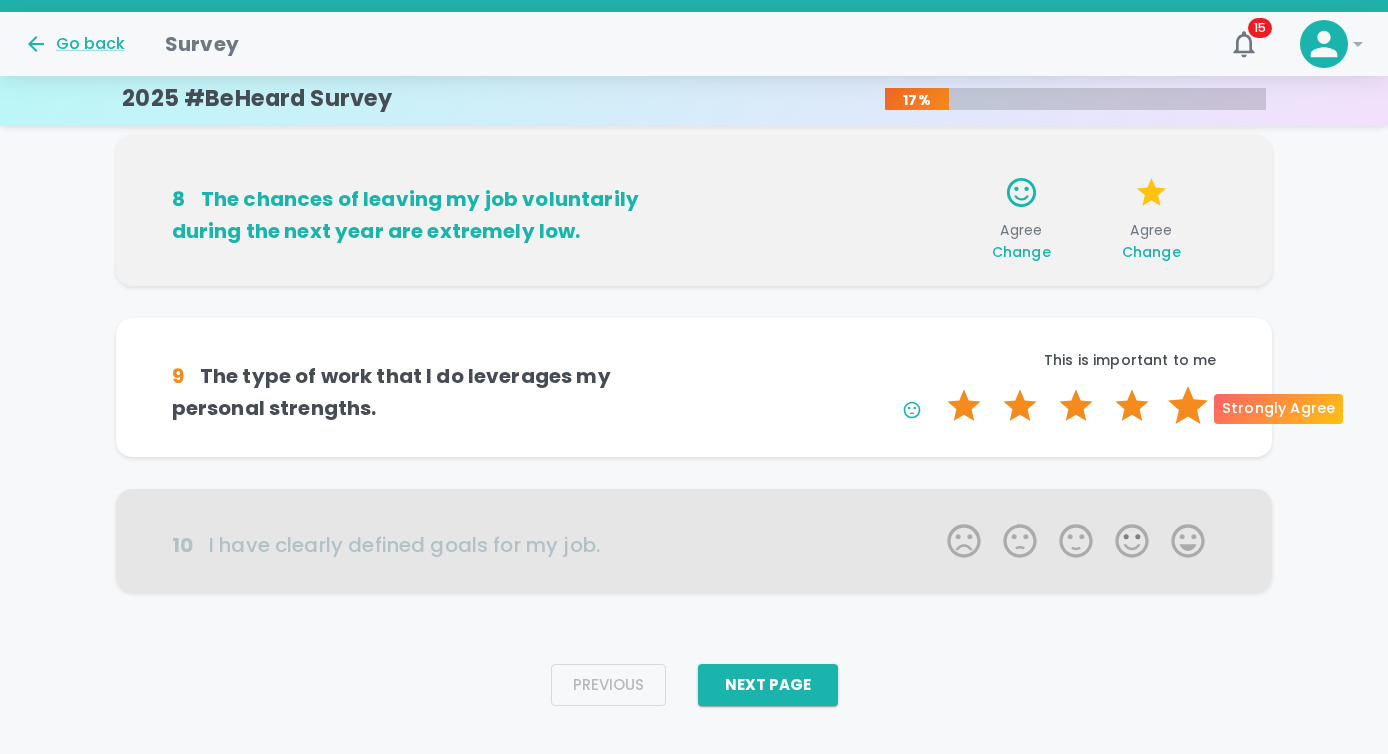 click on "5 Stars" at bounding box center (1188, 406) 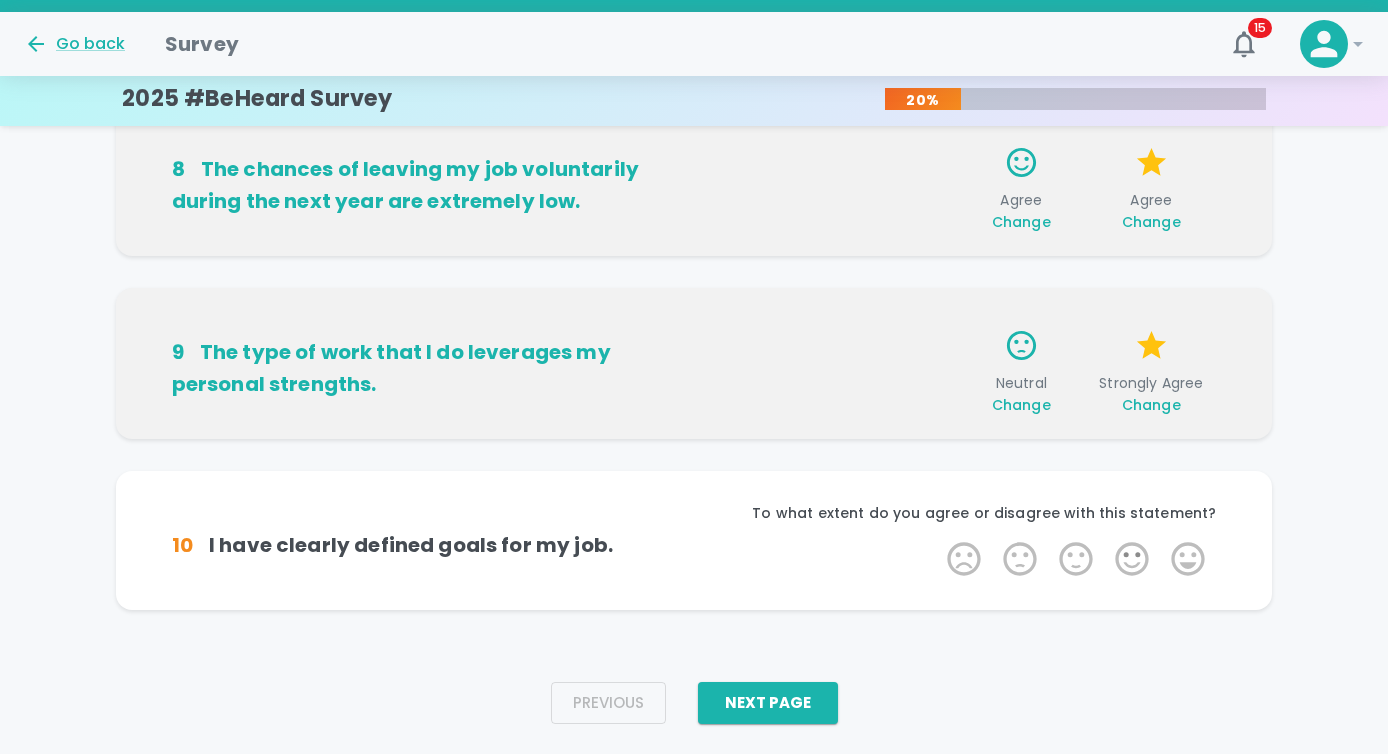 scroll, scrollTop: 1347, scrollLeft: 0, axis: vertical 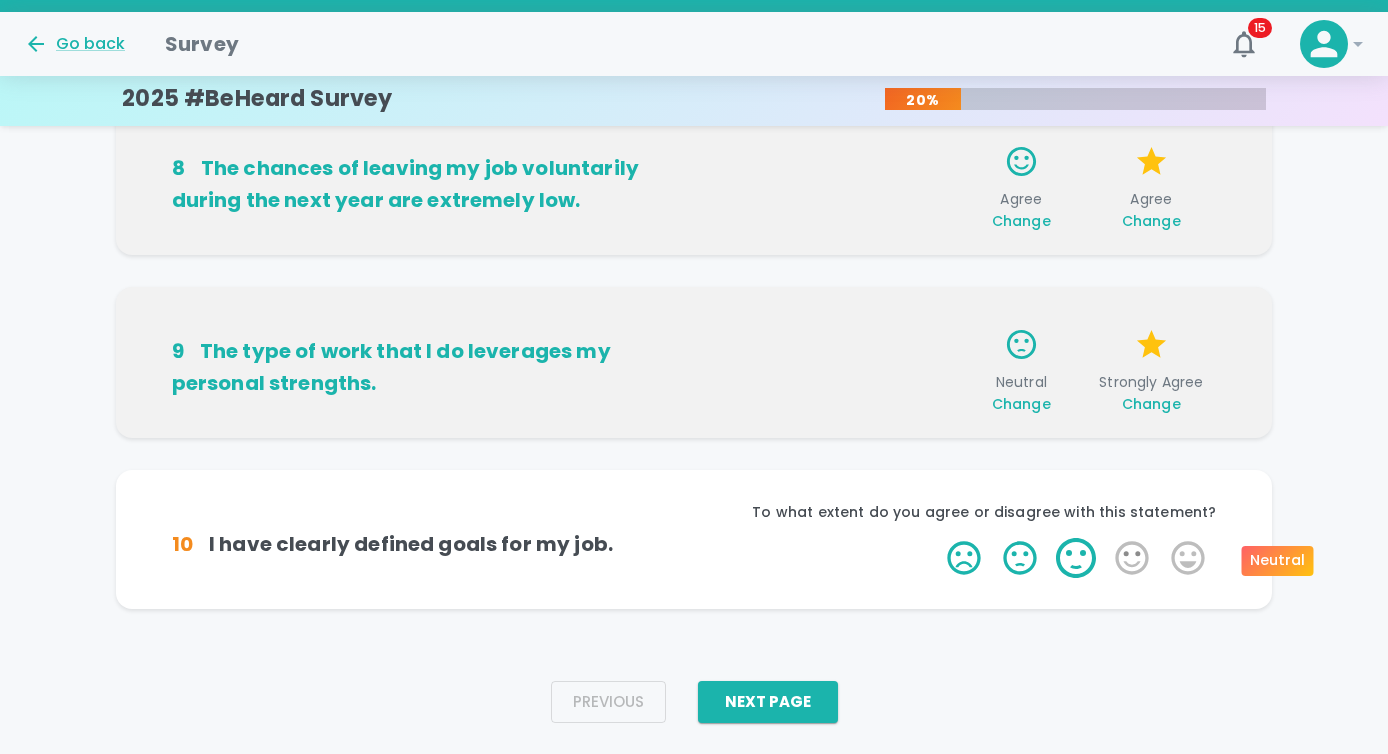 click on "3 Stars" at bounding box center [1076, 558] 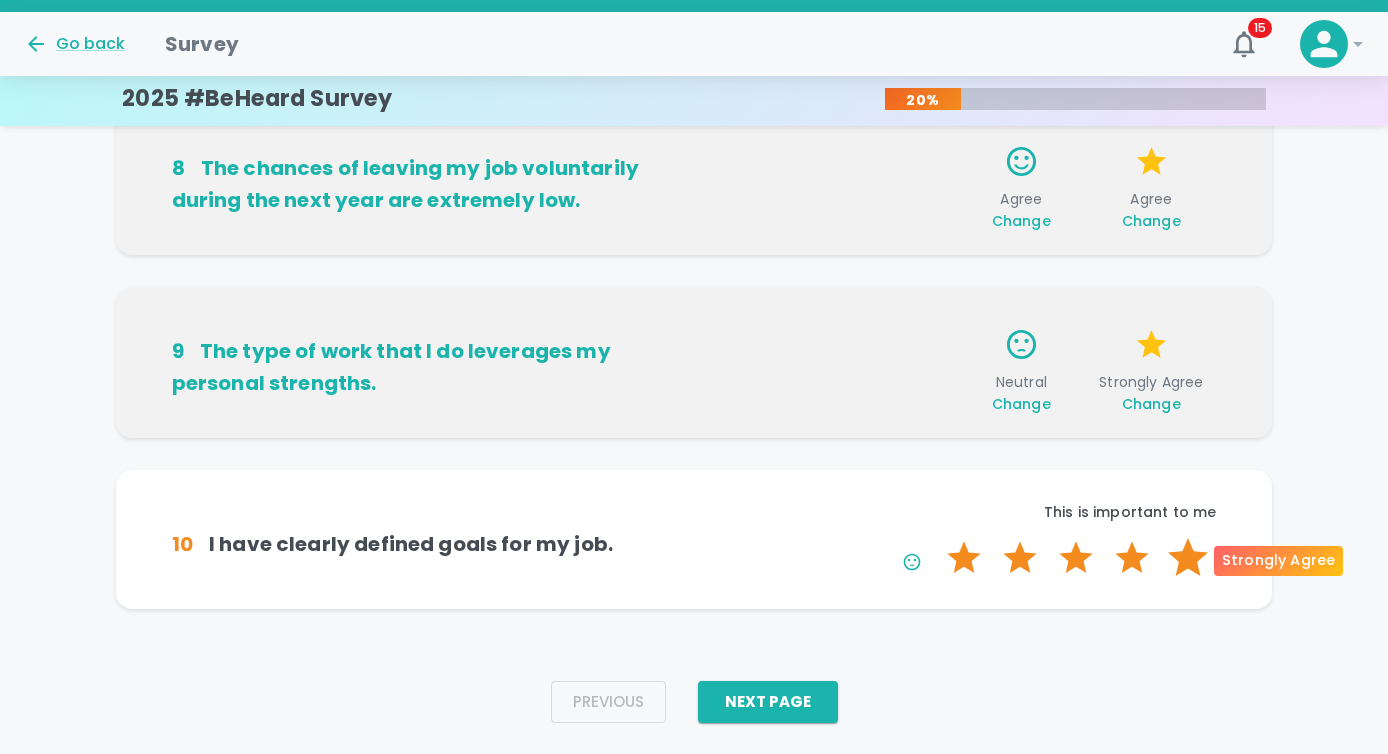 click on "5 Stars" at bounding box center [1188, 558] 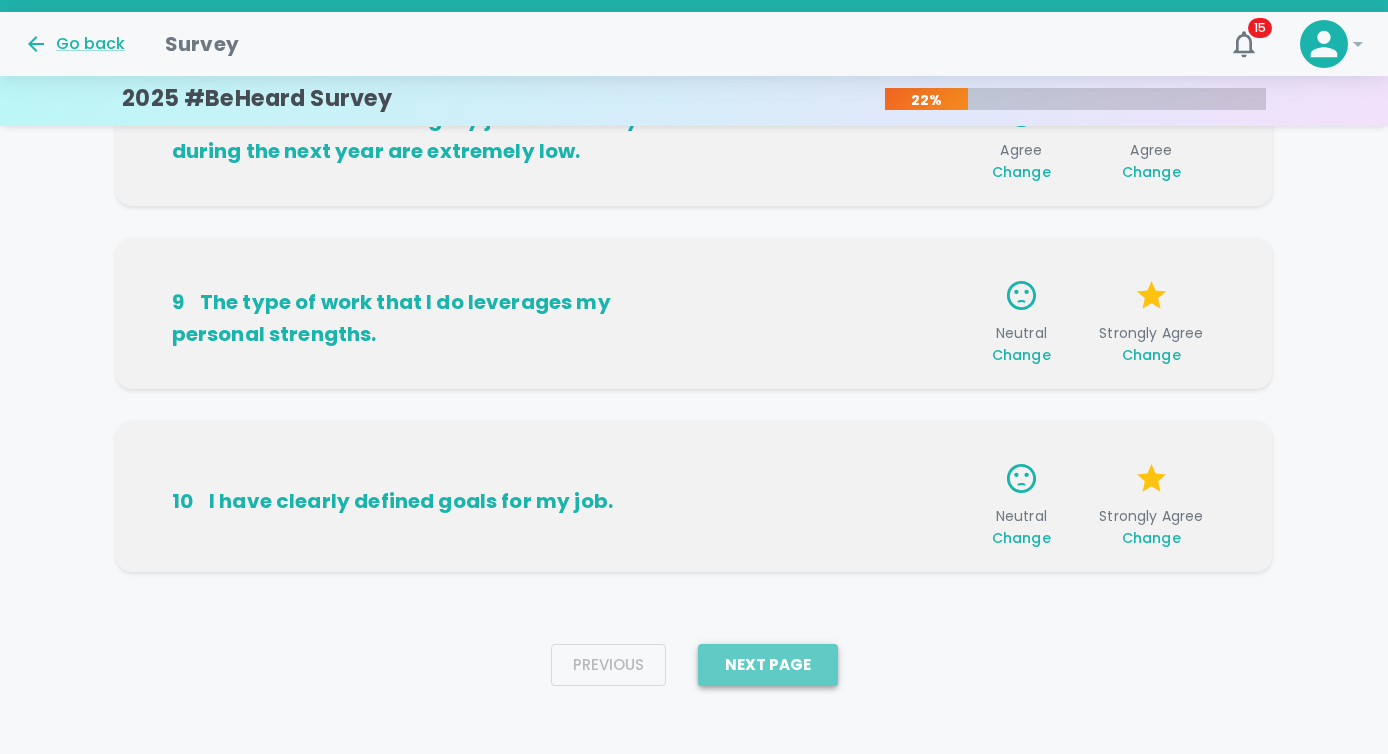 click on "Next Page" at bounding box center [768, 665] 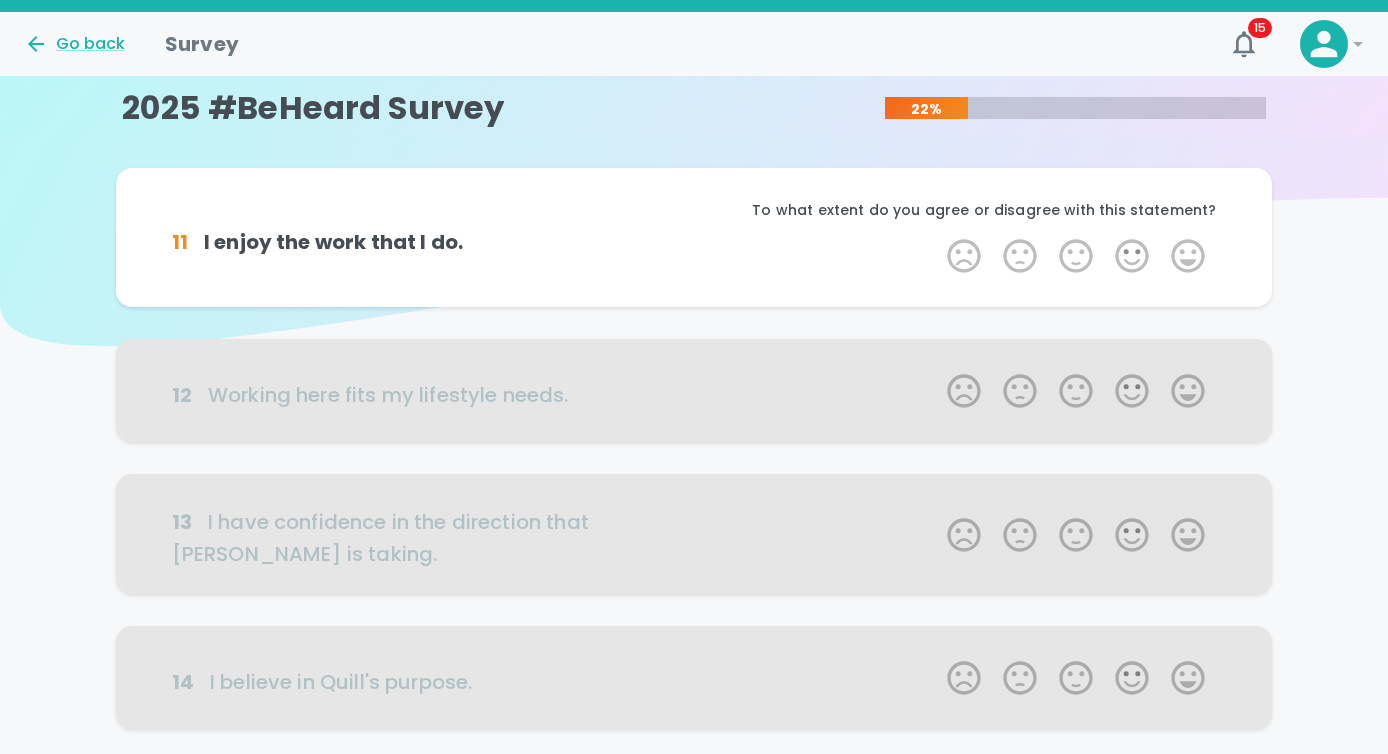scroll, scrollTop: 5, scrollLeft: 0, axis: vertical 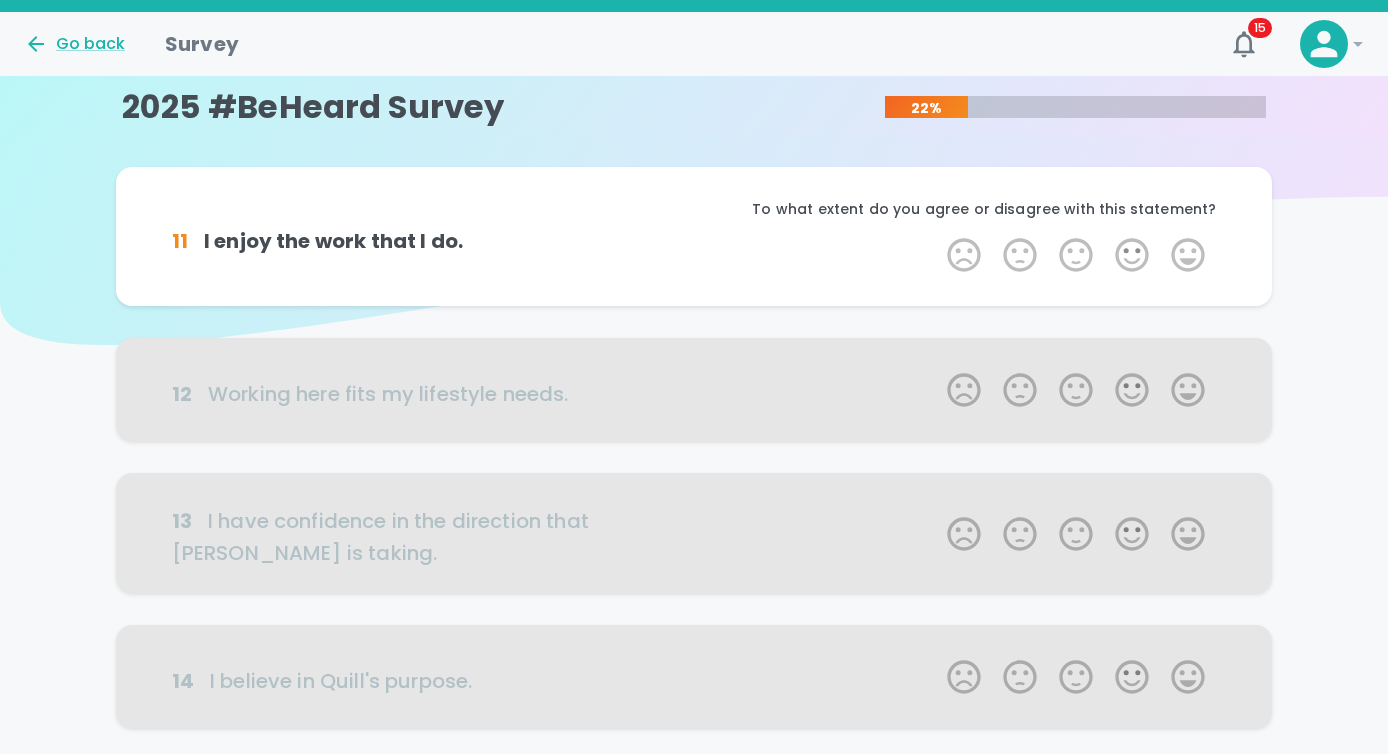 click on "11 I enjoy the work that I do. To what extent do you agree or disagree with this statement? 1 Star 2 Stars 3 Stars 4 Stars 5 Stars Empty" at bounding box center [694, 236] 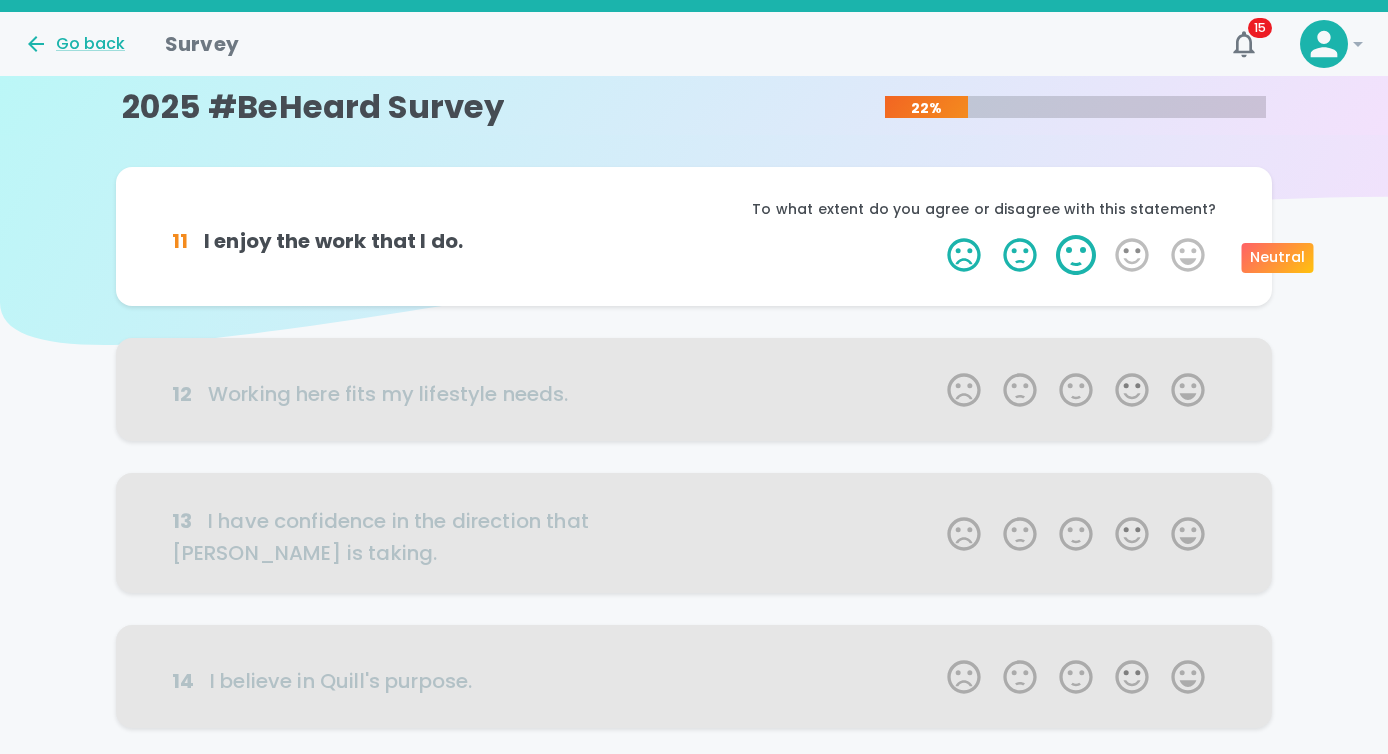 click on "3 Stars" at bounding box center [1076, 255] 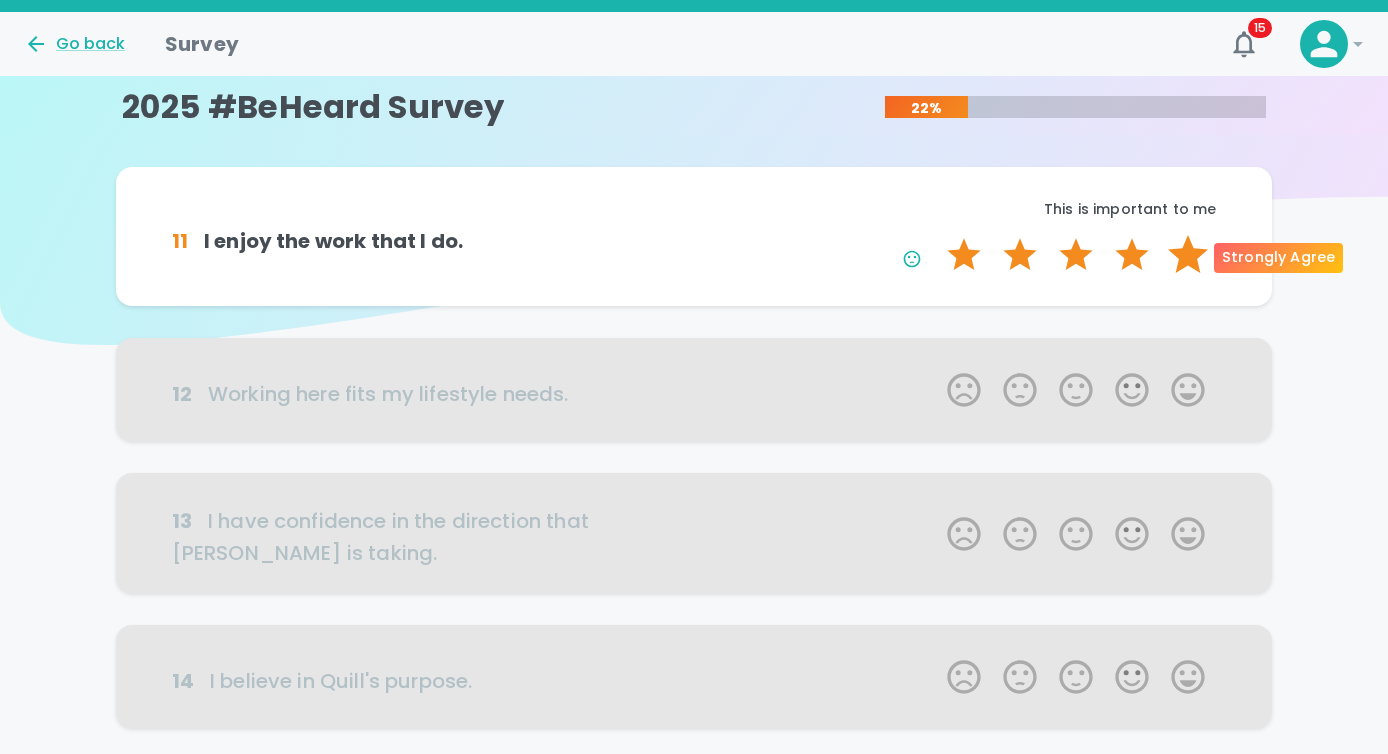 click on "5 Stars" at bounding box center (1188, 255) 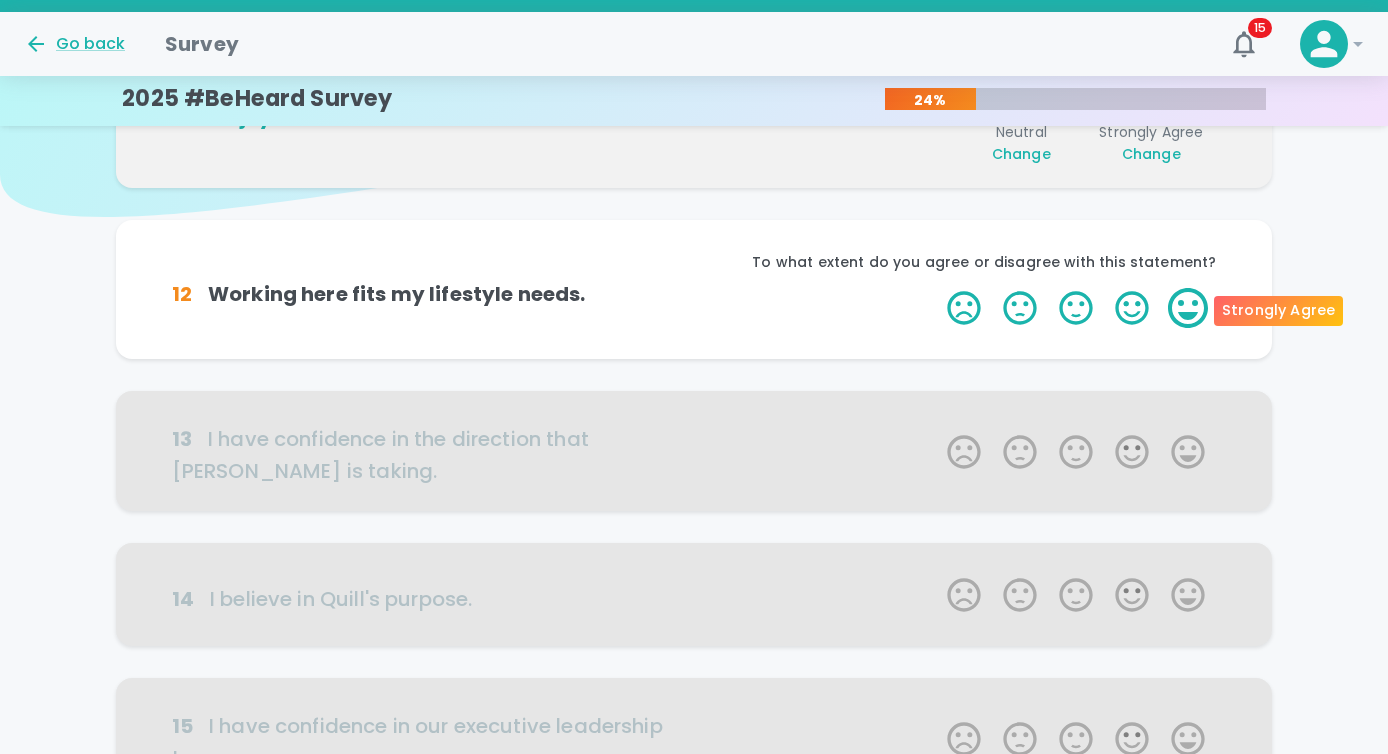 scroll, scrollTop: 181, scrollLeft: 0, axis: vertical 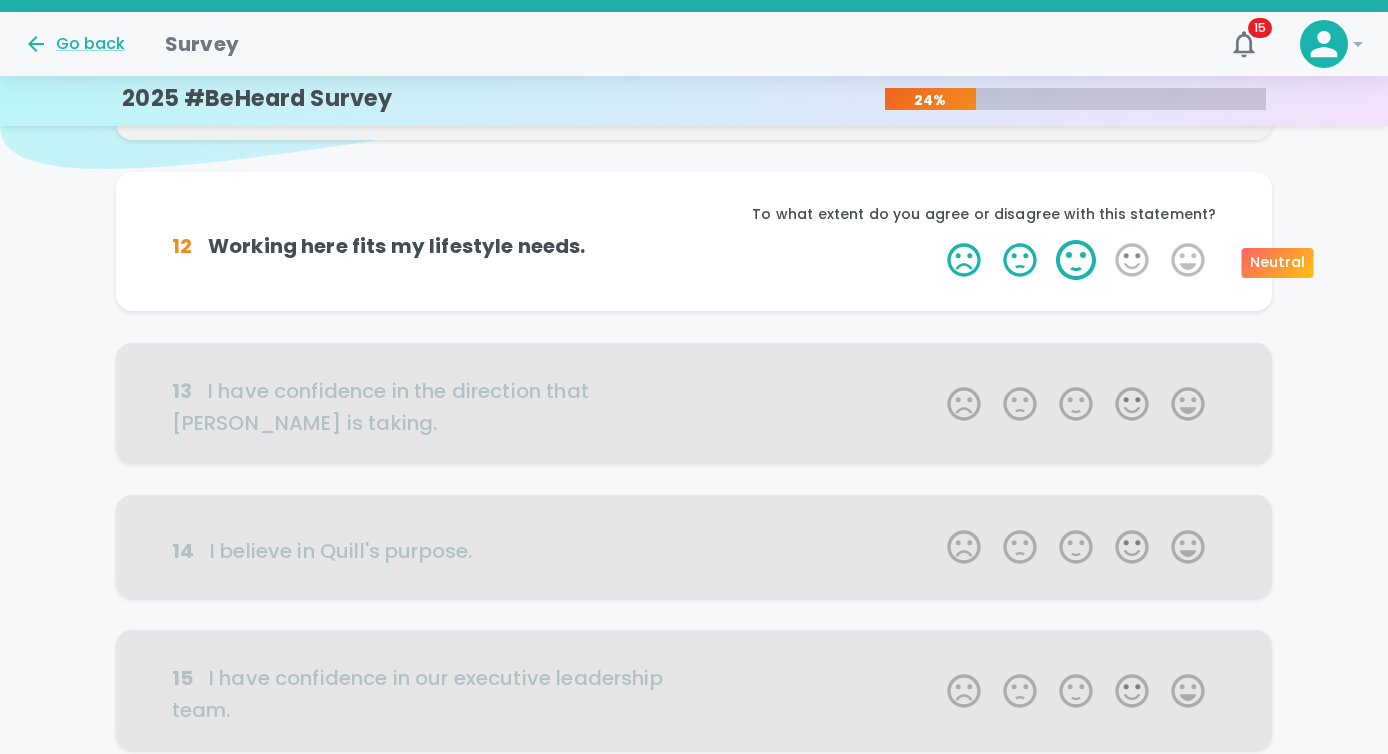 click on "3 Stars" at bounding box center [1076, 260] 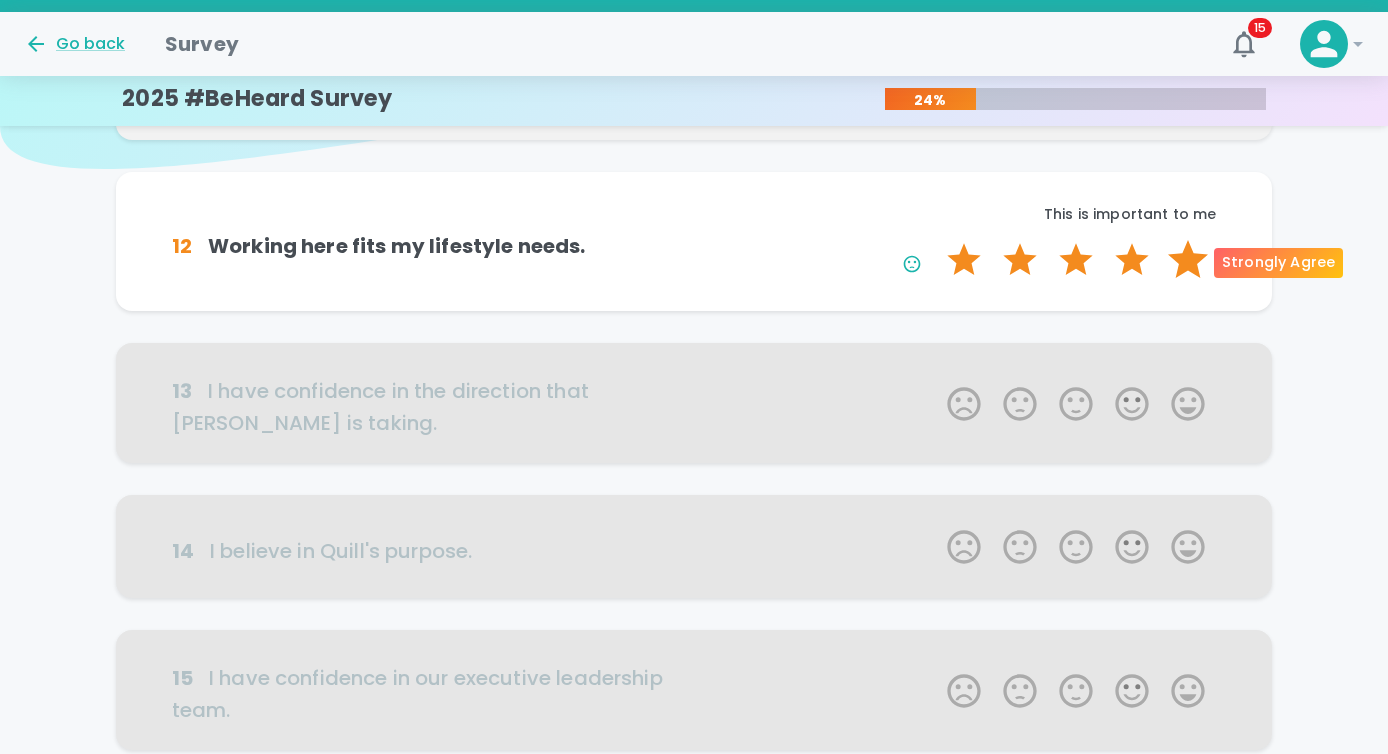 click on "5 Stars" at bounding box center (1188, 260) 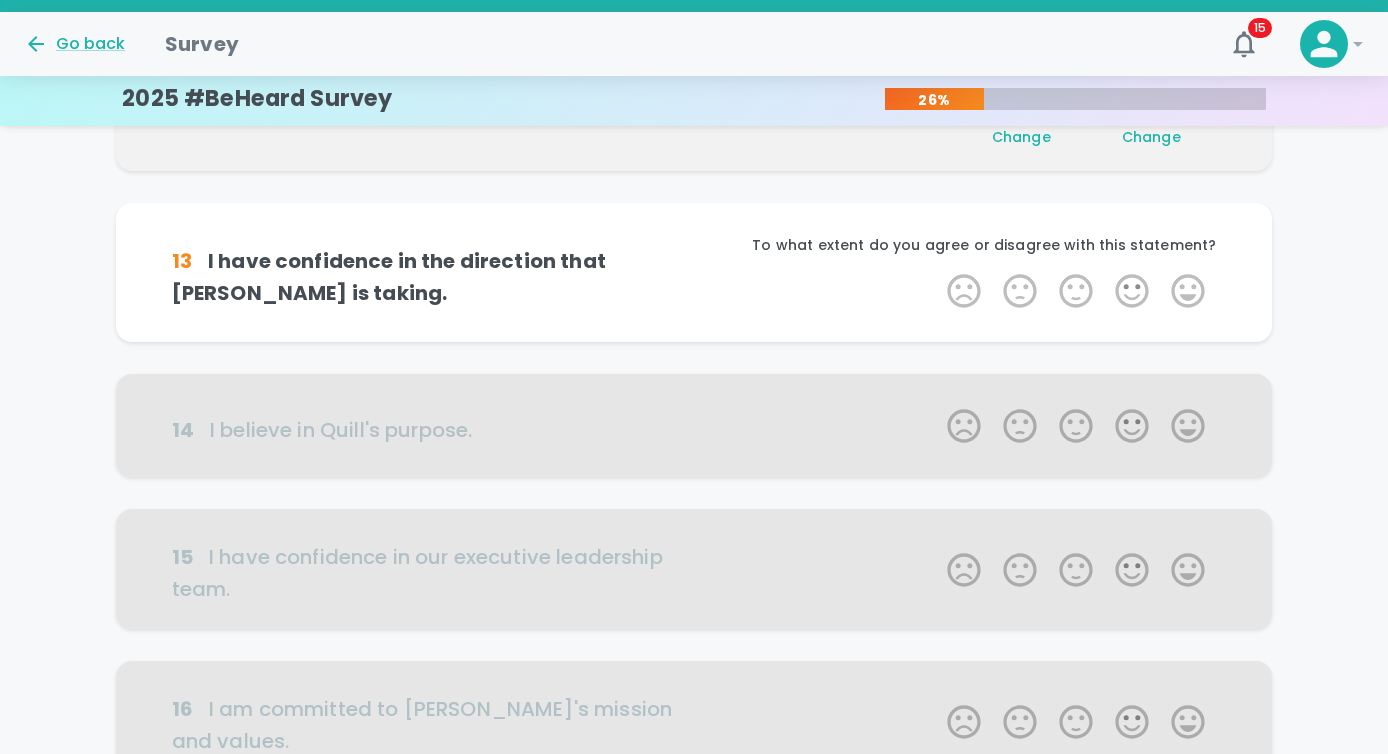 scroll, scrollTop: 357, scrollLeft: 0, axis: vertical 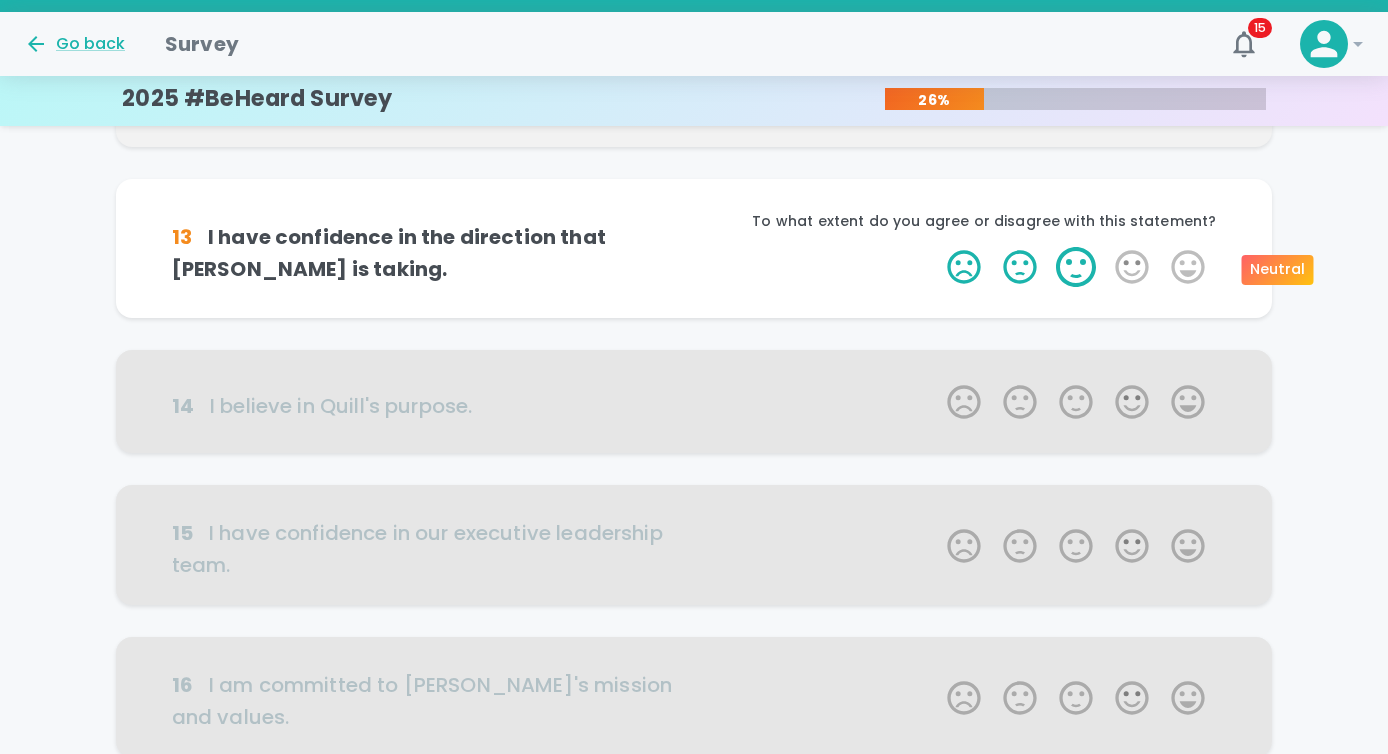 click on "3 Stars" at bounding box center [1076, 267] 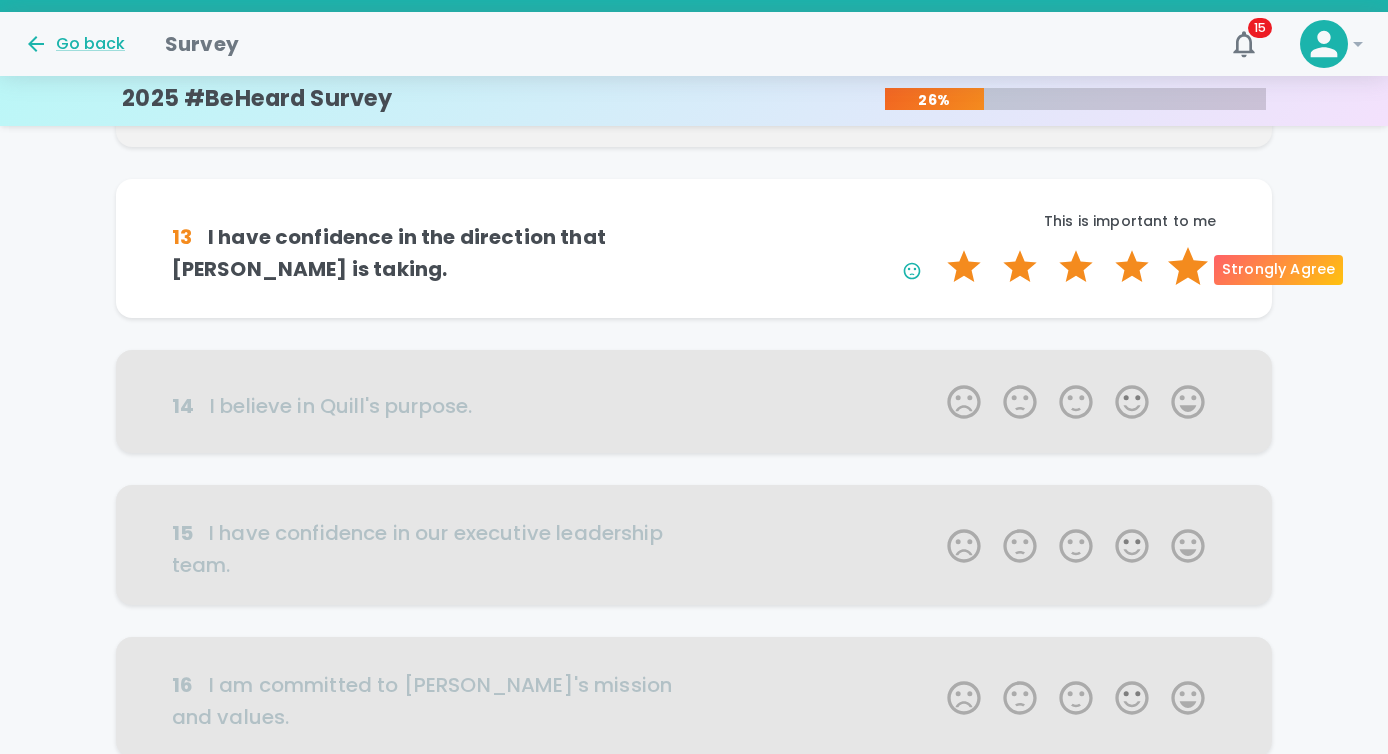 click on "5 Stars" at bounding box center (1188, 267) 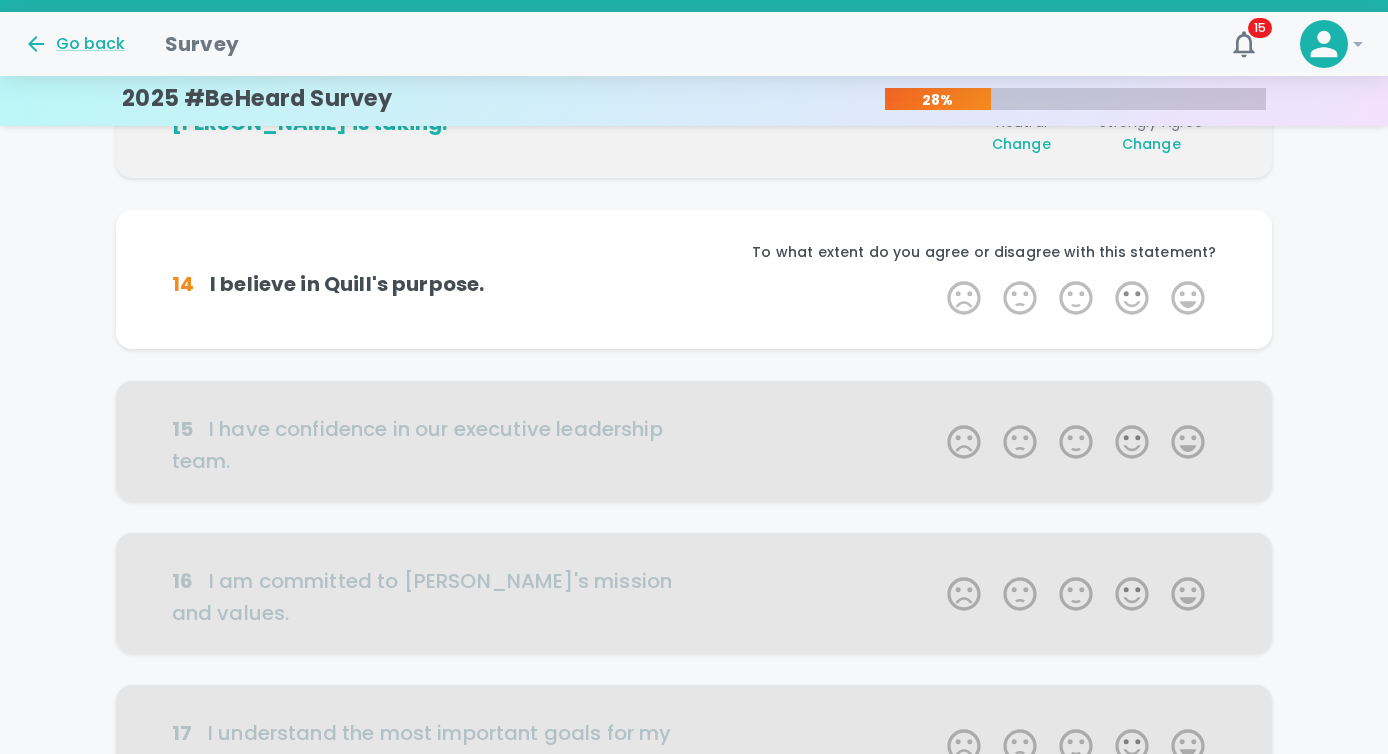 scroll, scrollTop: 533, scrollLeft: 0, axis: vertical 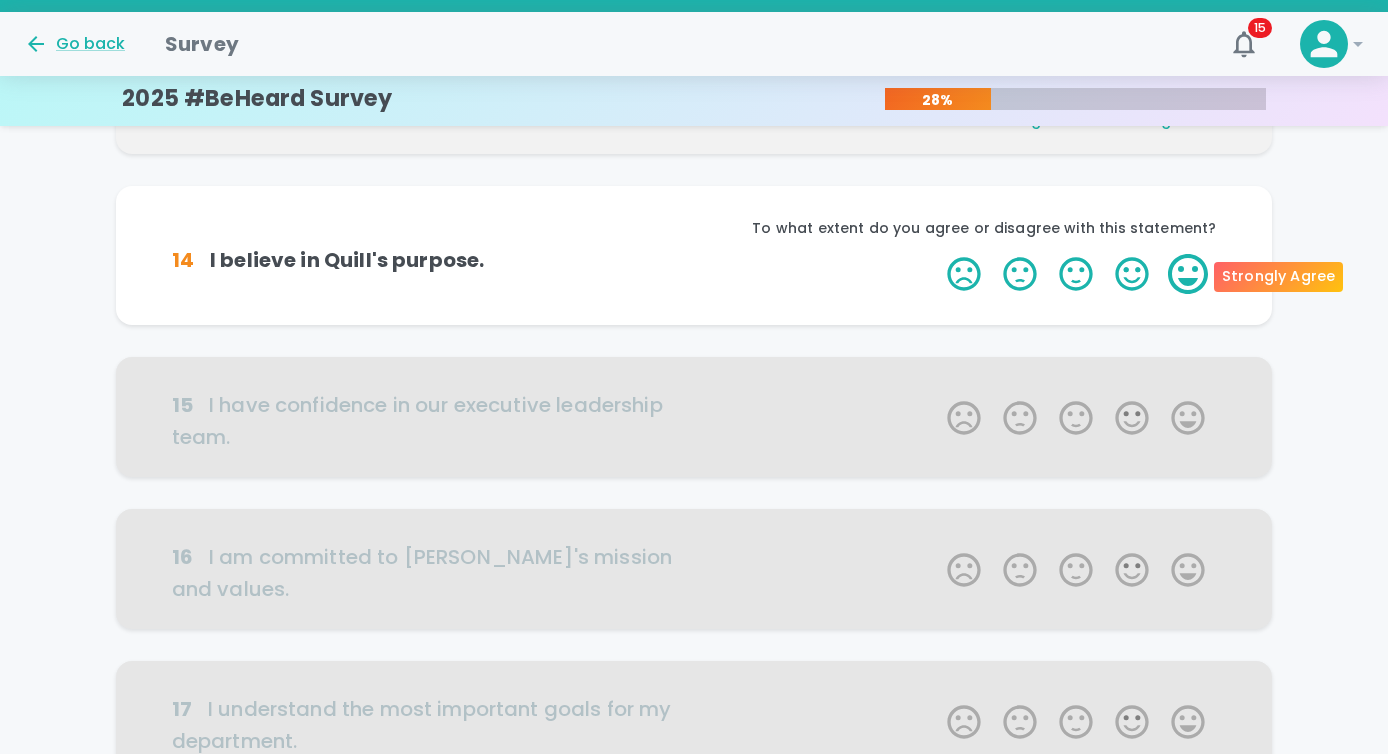 click on "5 Stars" at bounding box center [1188, 274] 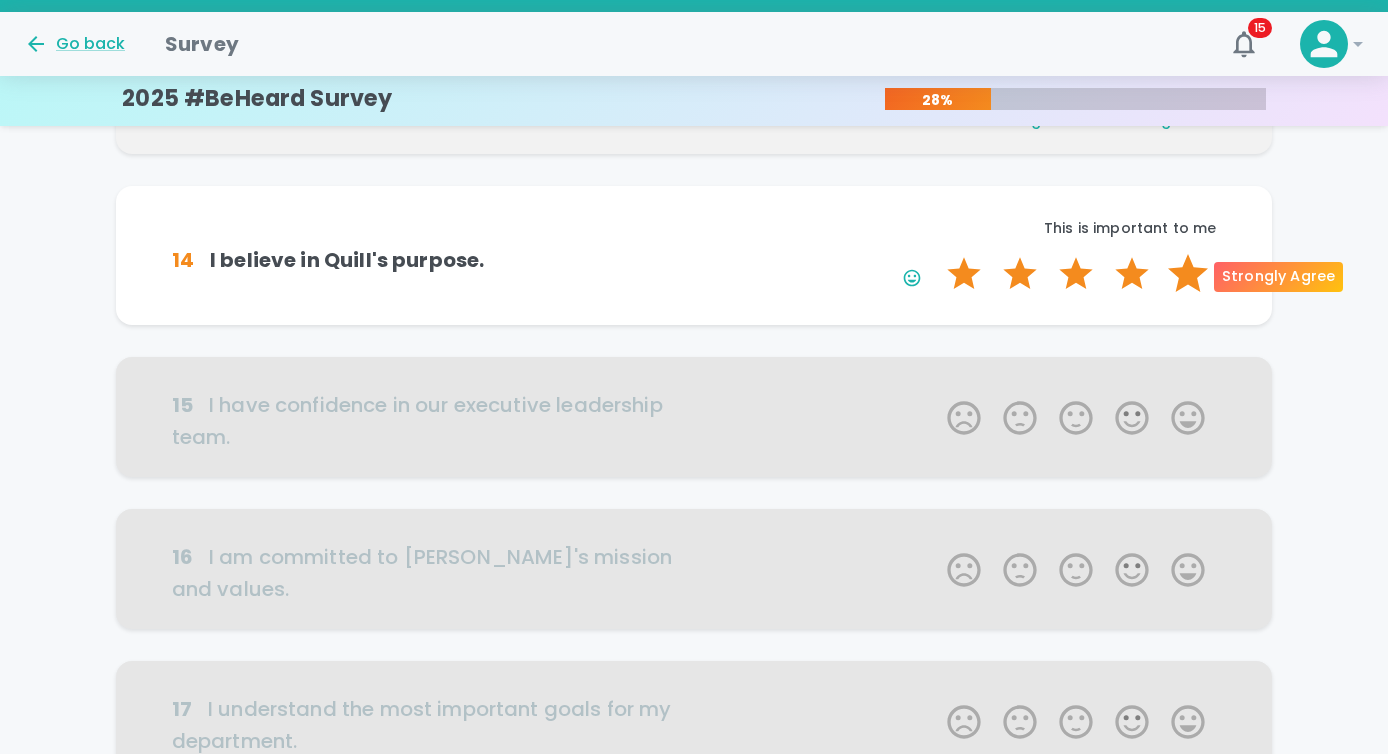 click on "5 Stars" at bounding box center [1188, 274] 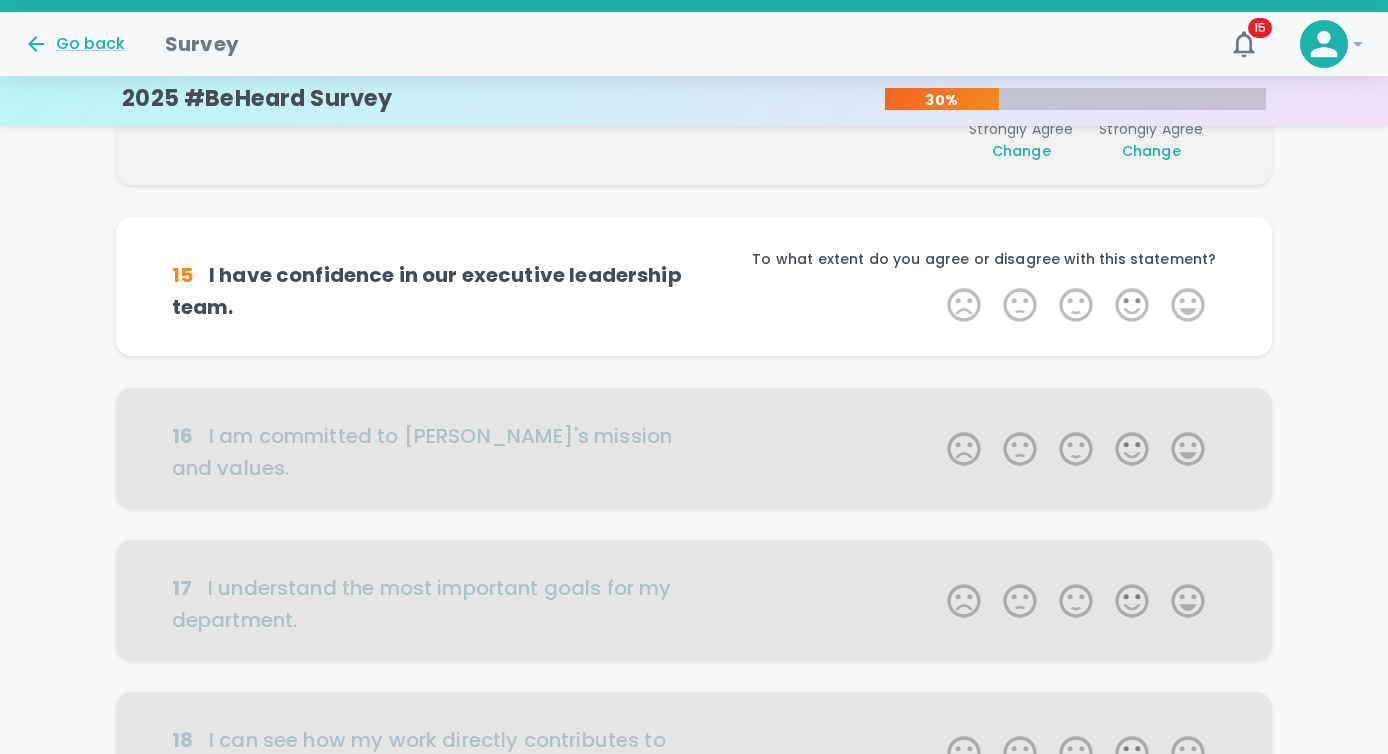 scroll, scrollTop: 709, scrollLeft: 0, axis: vertical 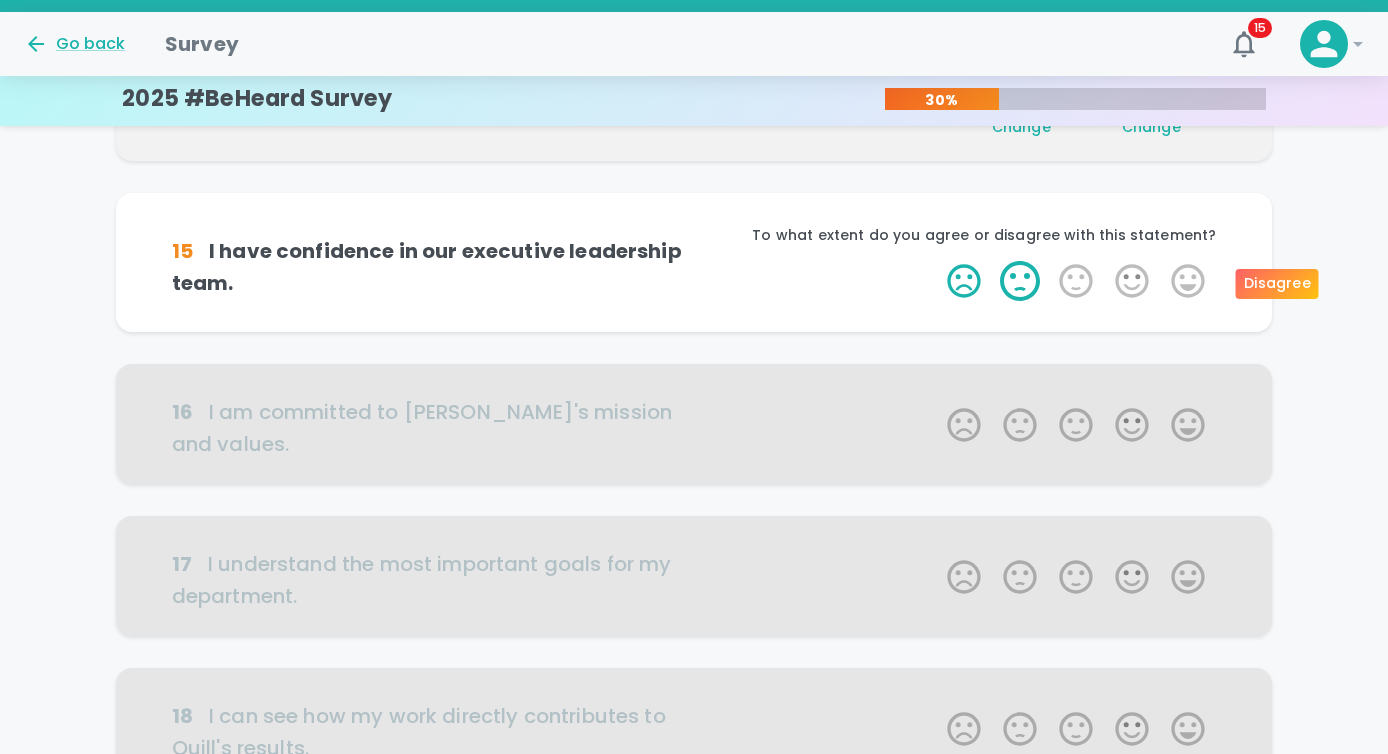 click on "2 Stars" at bounding box center (1020, 281) 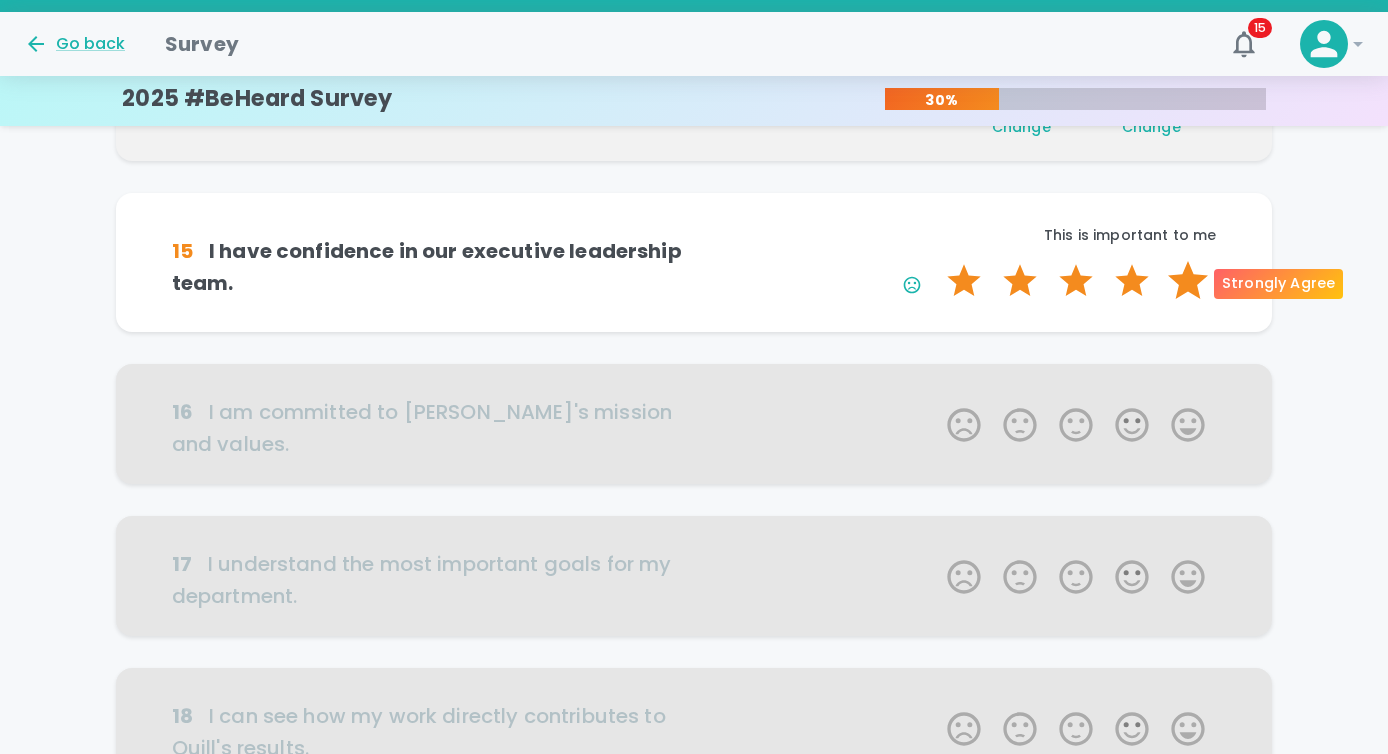 click on "5 Stars" at bounding box center [1188, 281] 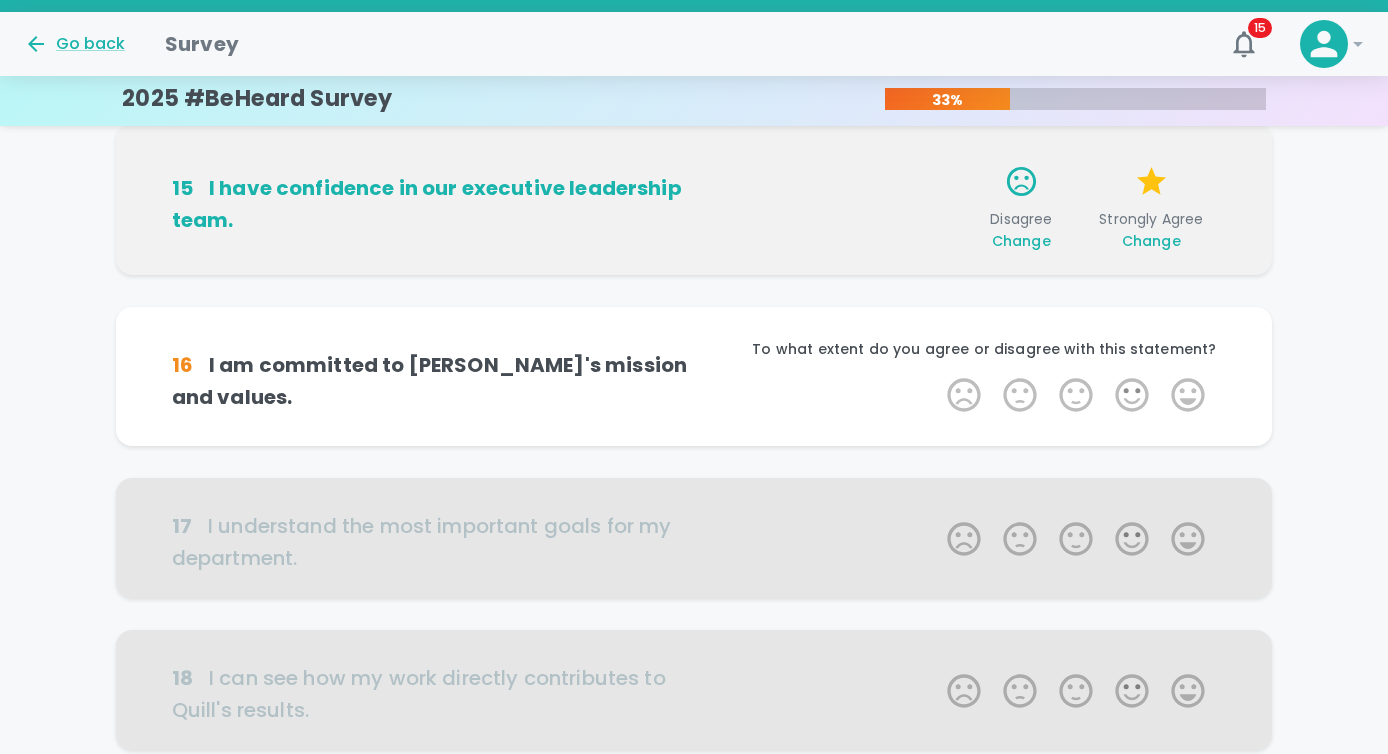 scroll, scrollTop: 749, scrollLeft: 0, axis: vertical 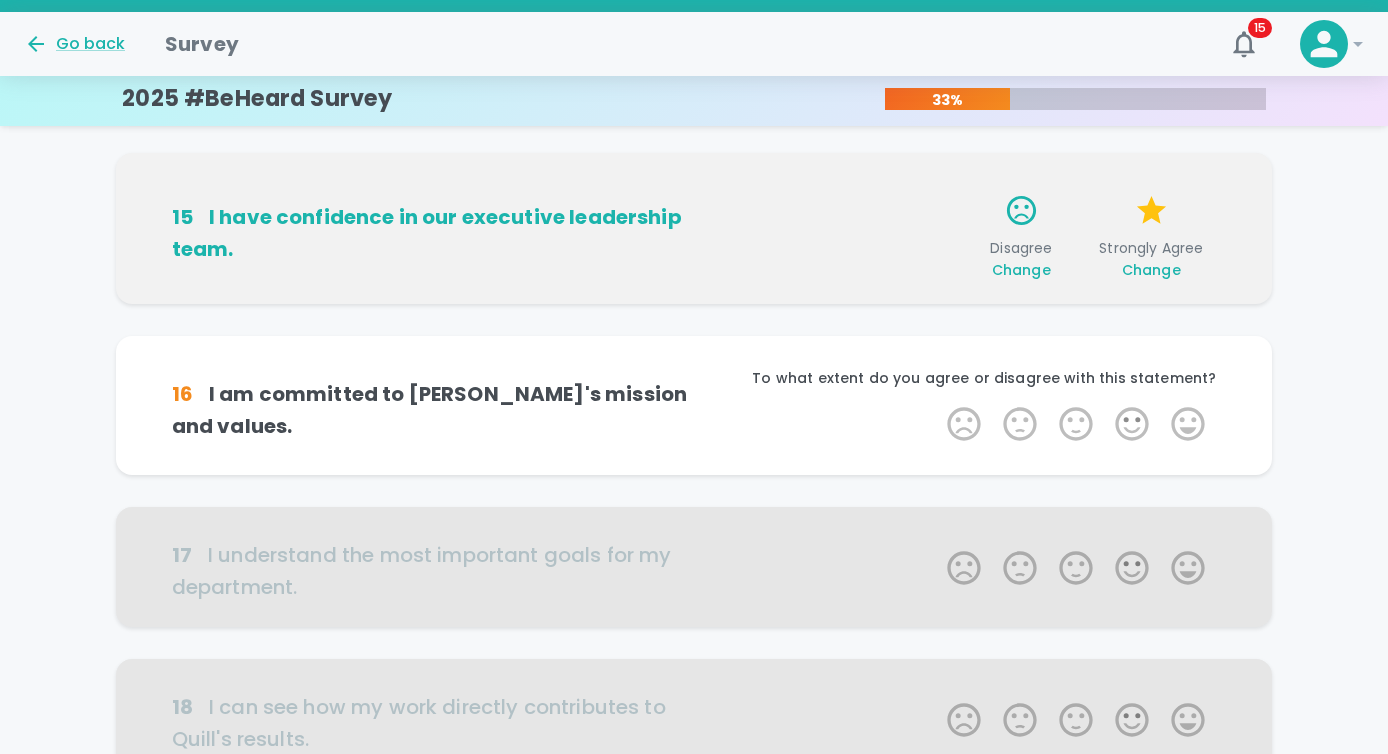 click on "Change" at bounding box center [1021, 270] 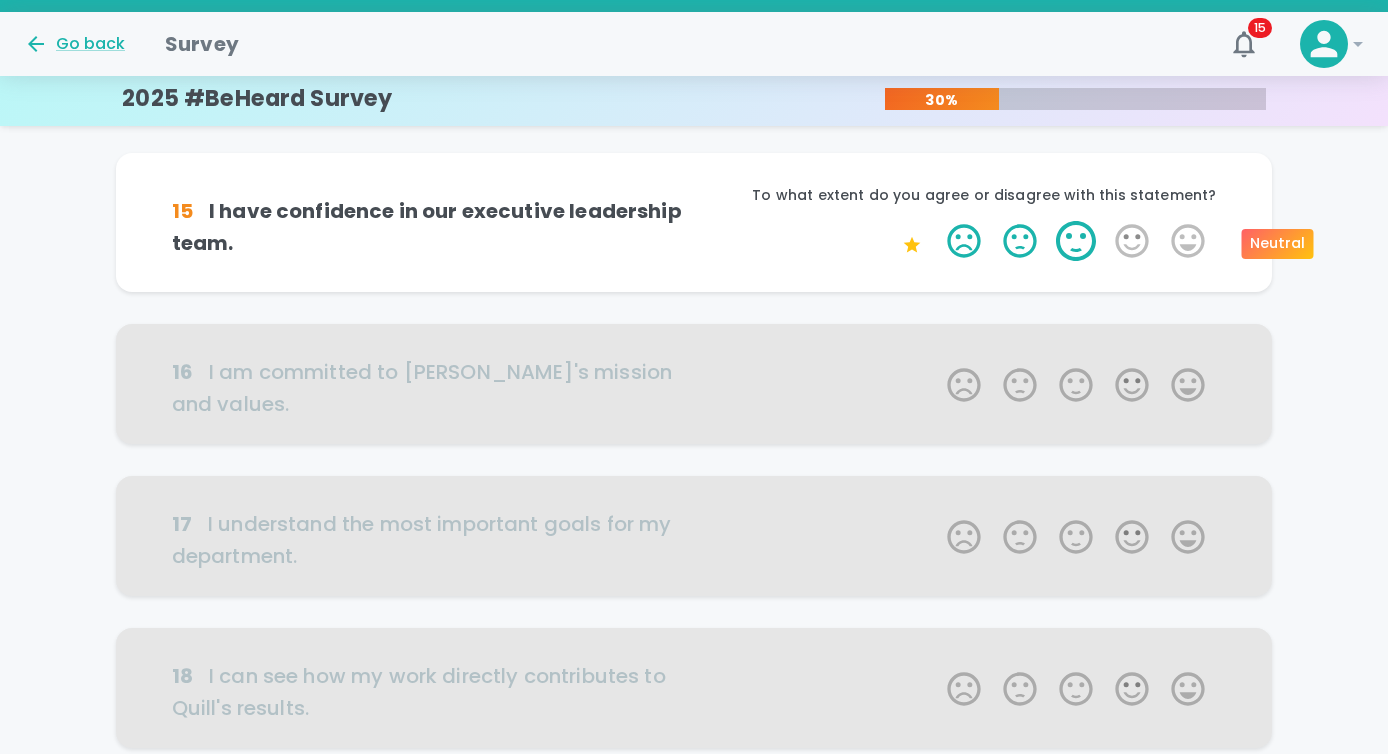 click on "3 Stars" at bounding box center (1076, 241) 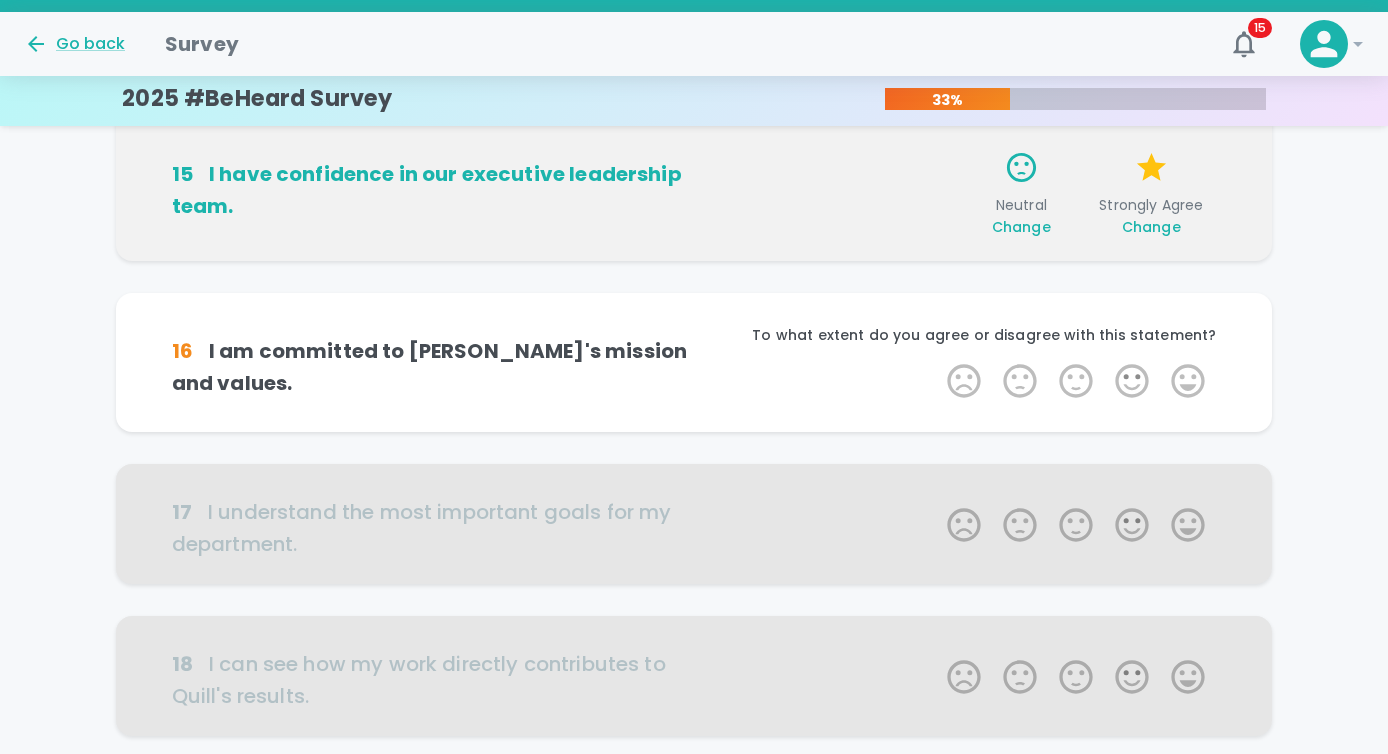scroll, scrollTop: 799, scrollLeft: 0, axis: vertical 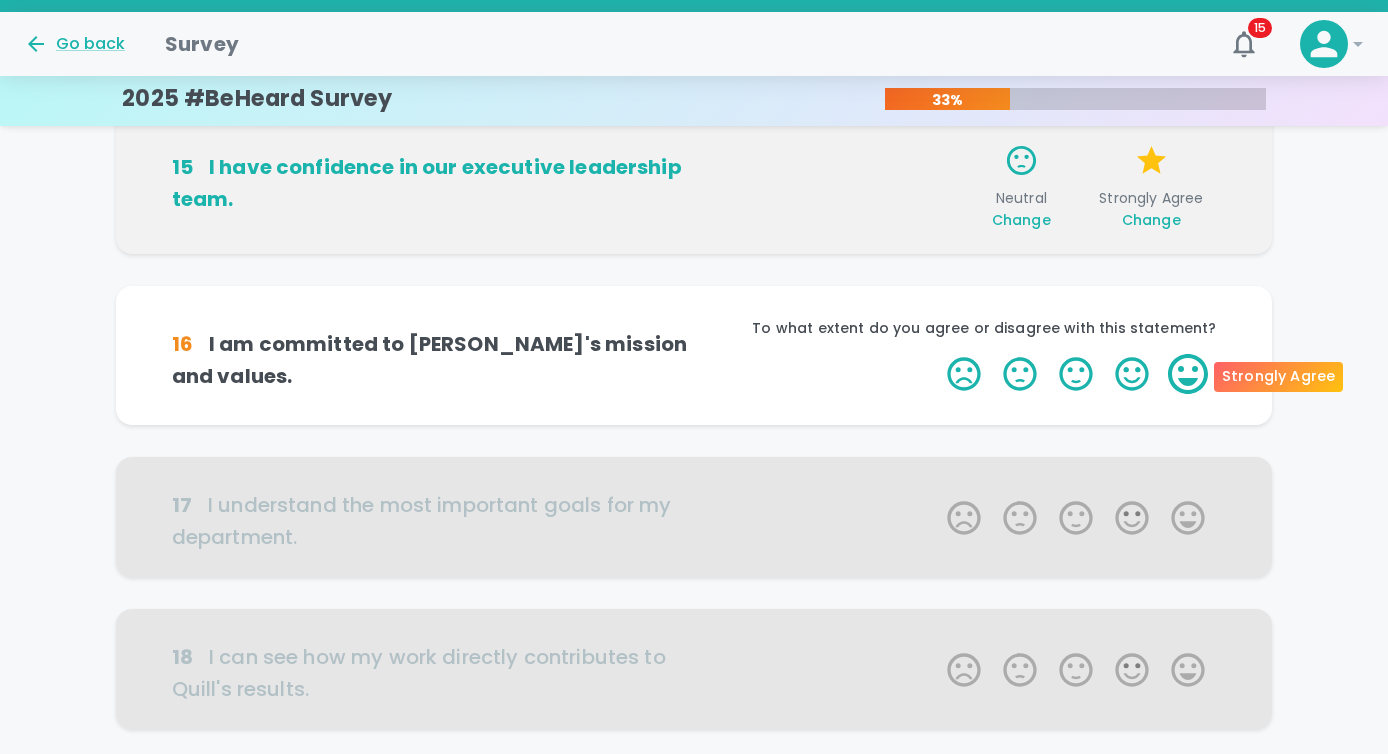 click on "5 Stars" at bounding box center [1188, 374] 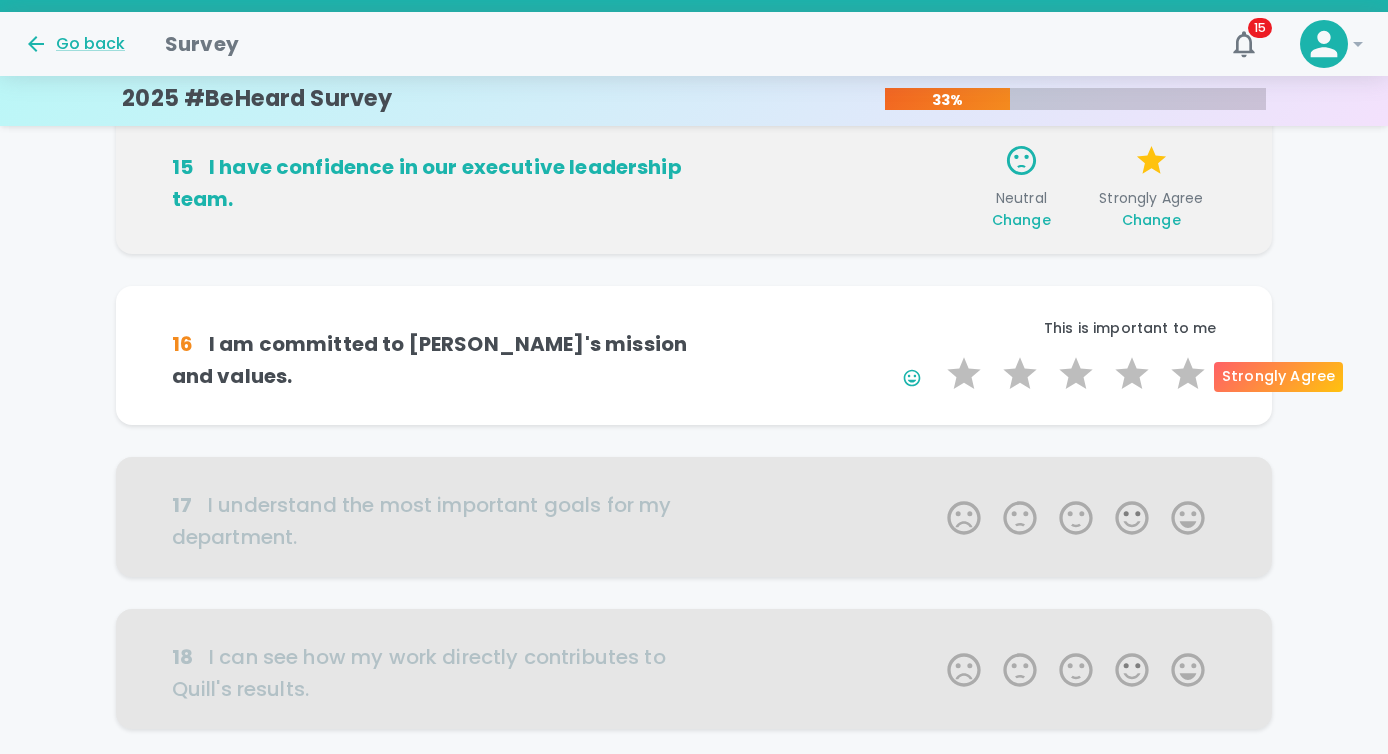 click on "5 Stars" at bounding box center [1188, 374] 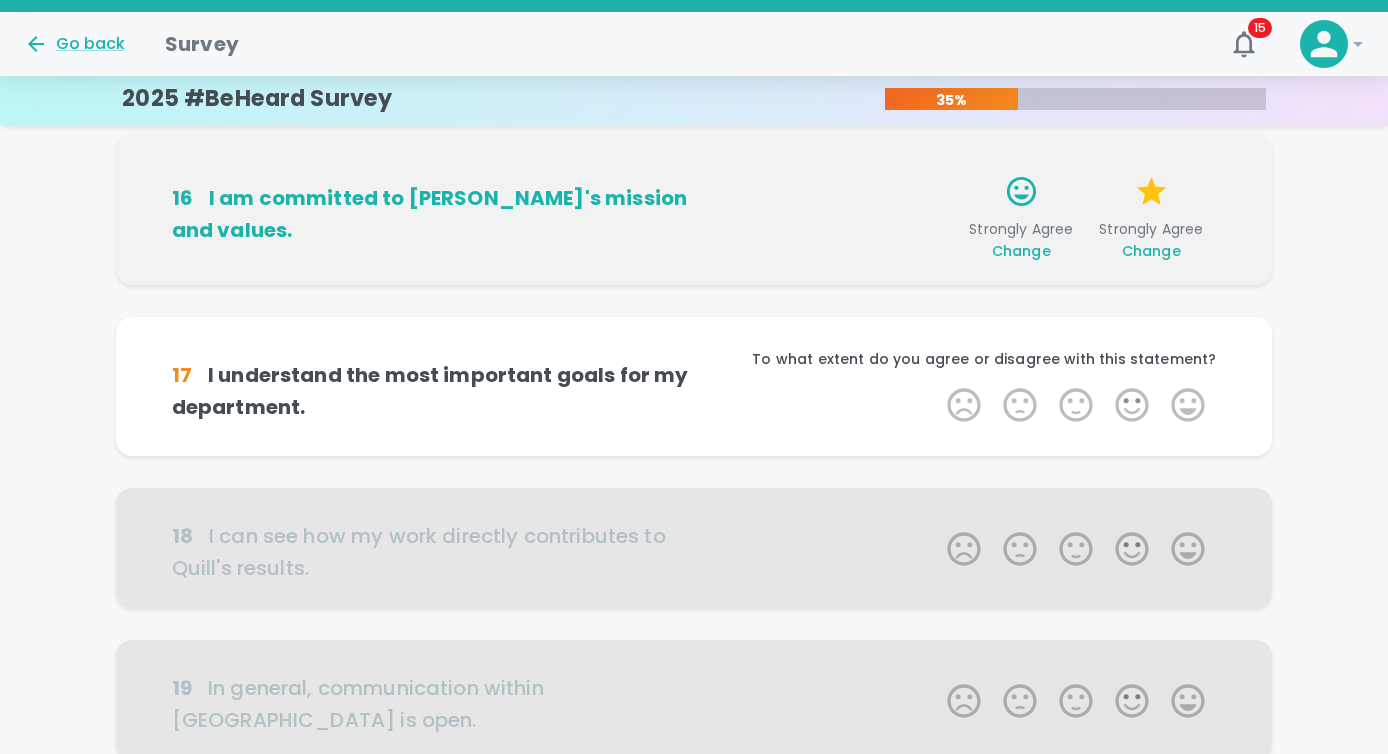scroll, scrollTop: 975, scrollLeft: 0, axis: vertical 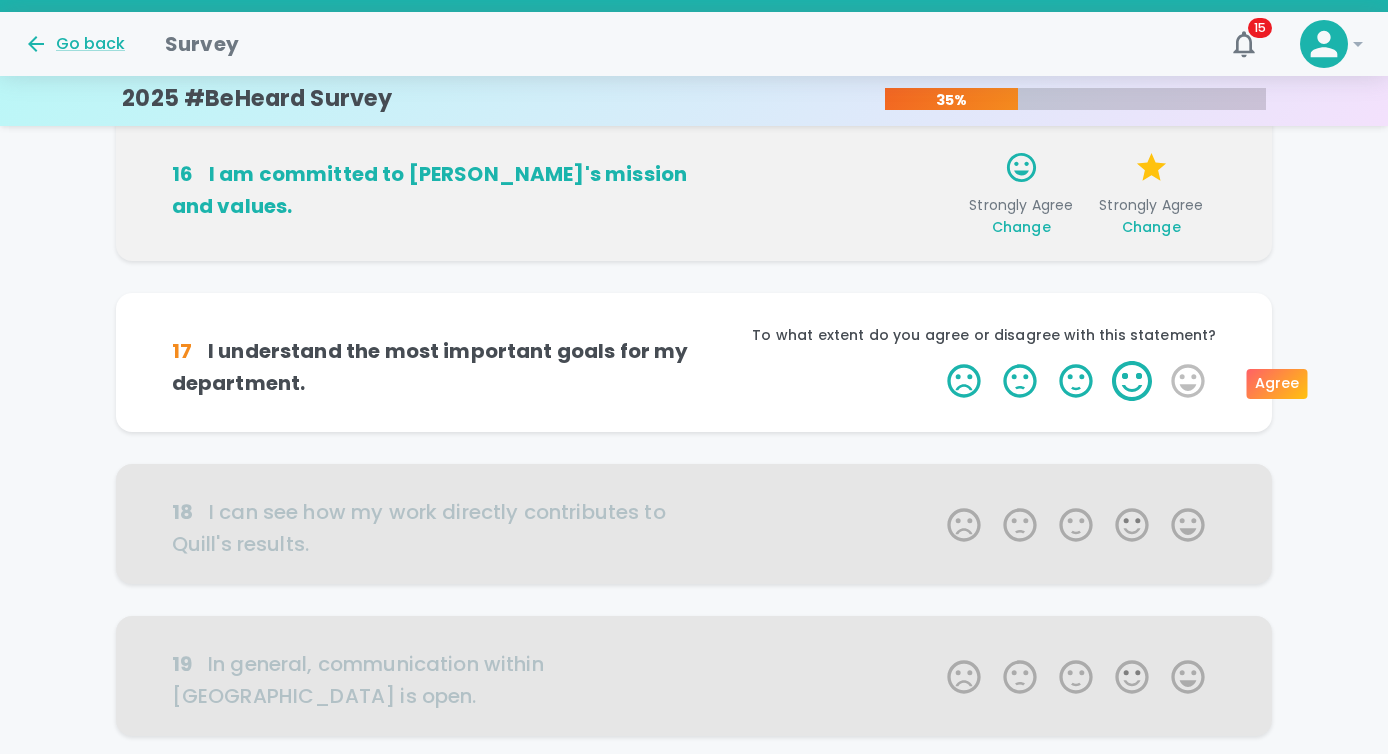 click on "4 Stars" at bounding box center (1132, 381) 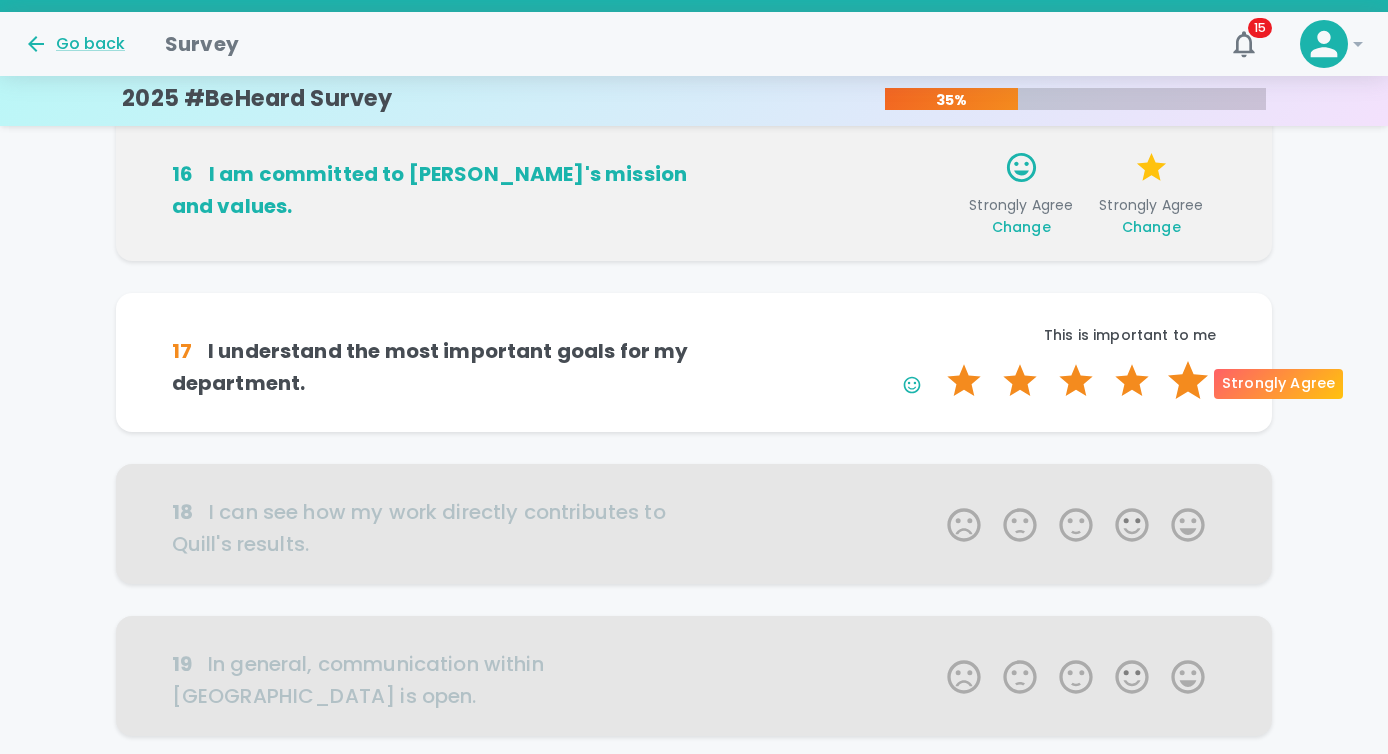 click on "5 Stars" at bounding box center (1188, 381) 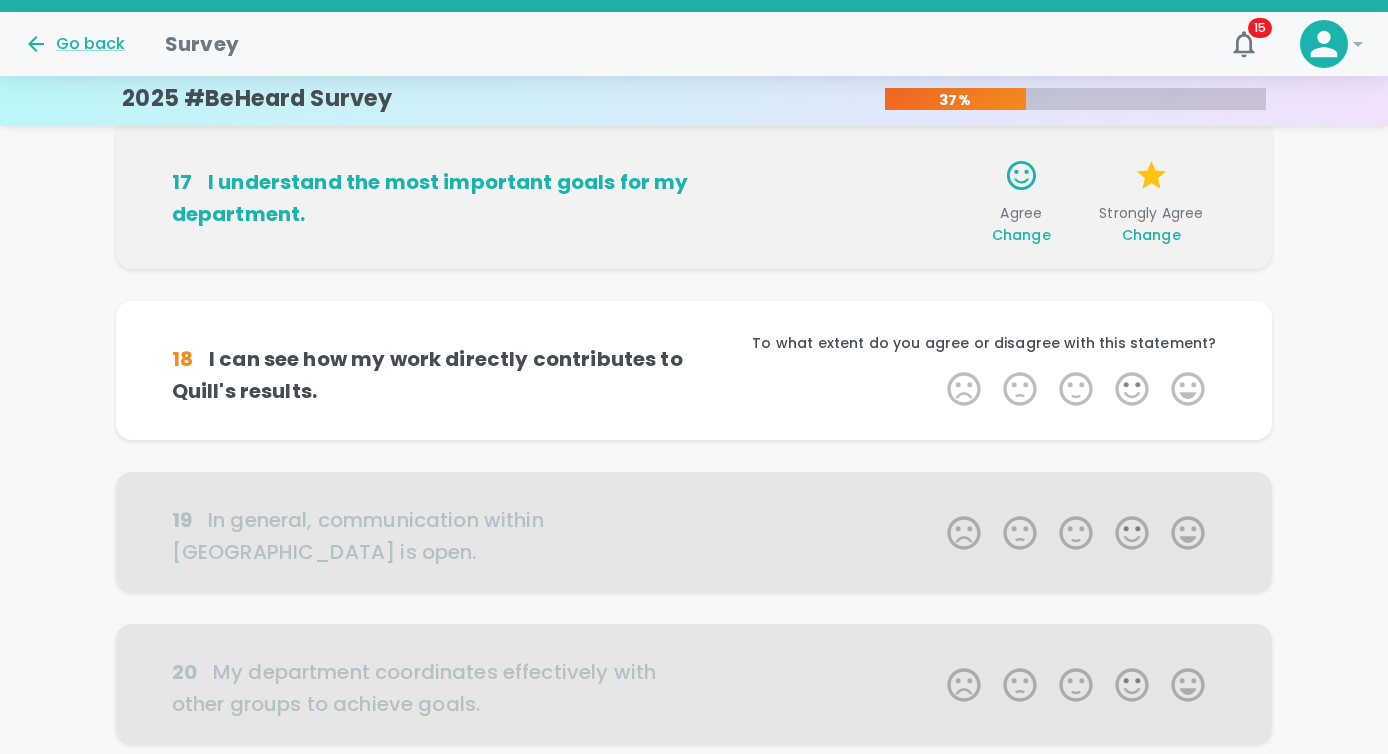 scroll, scrollTop: 1151, scrollLeft: 0, axis: vertical 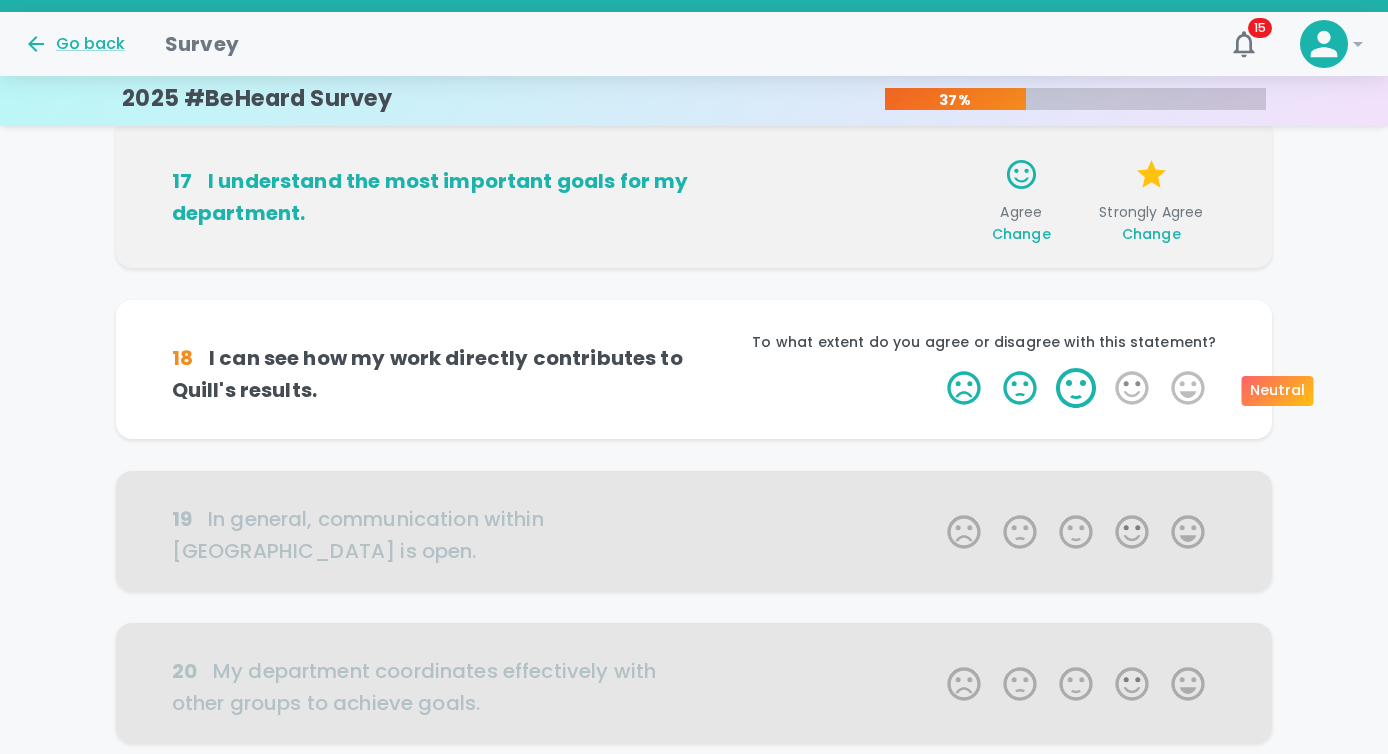 click on "3 Stars" at bounding box center (1076, 388) 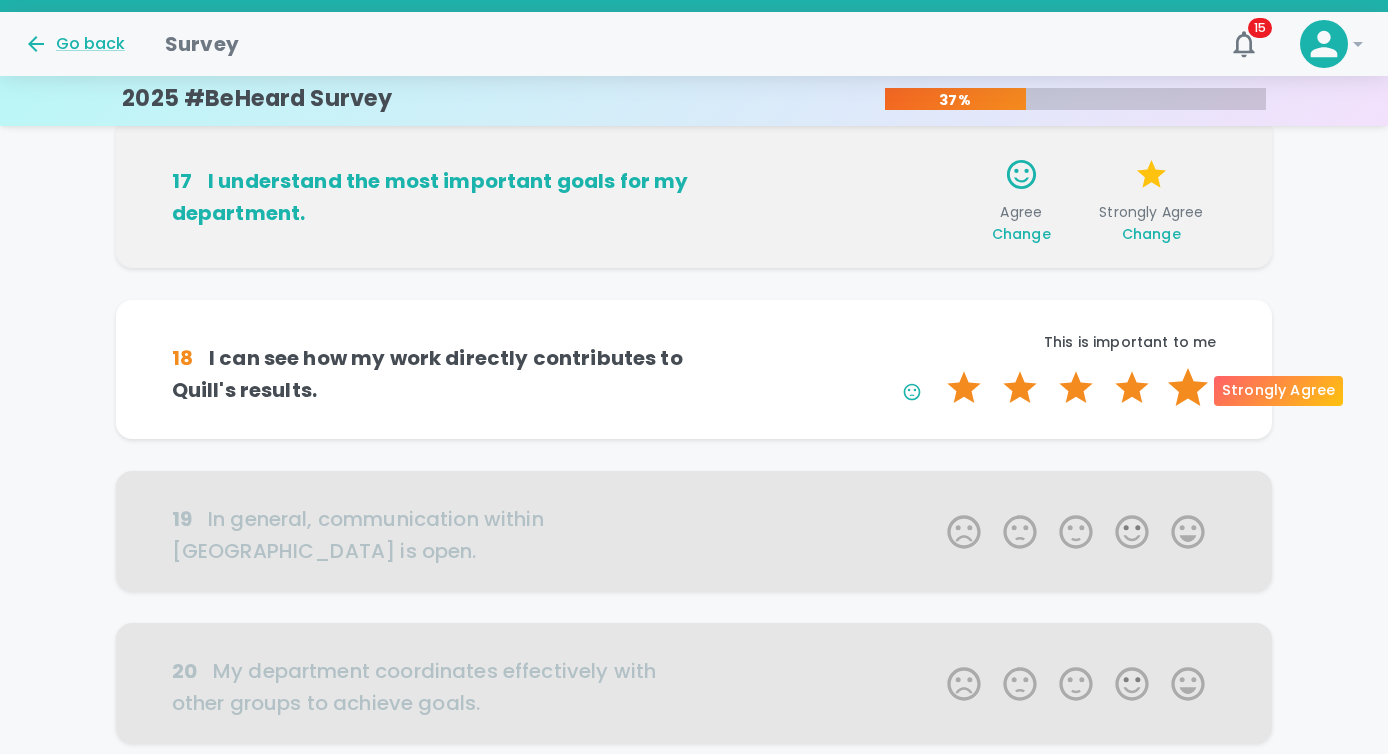 click on "5 Stars" at bounding box center (1188, 388) 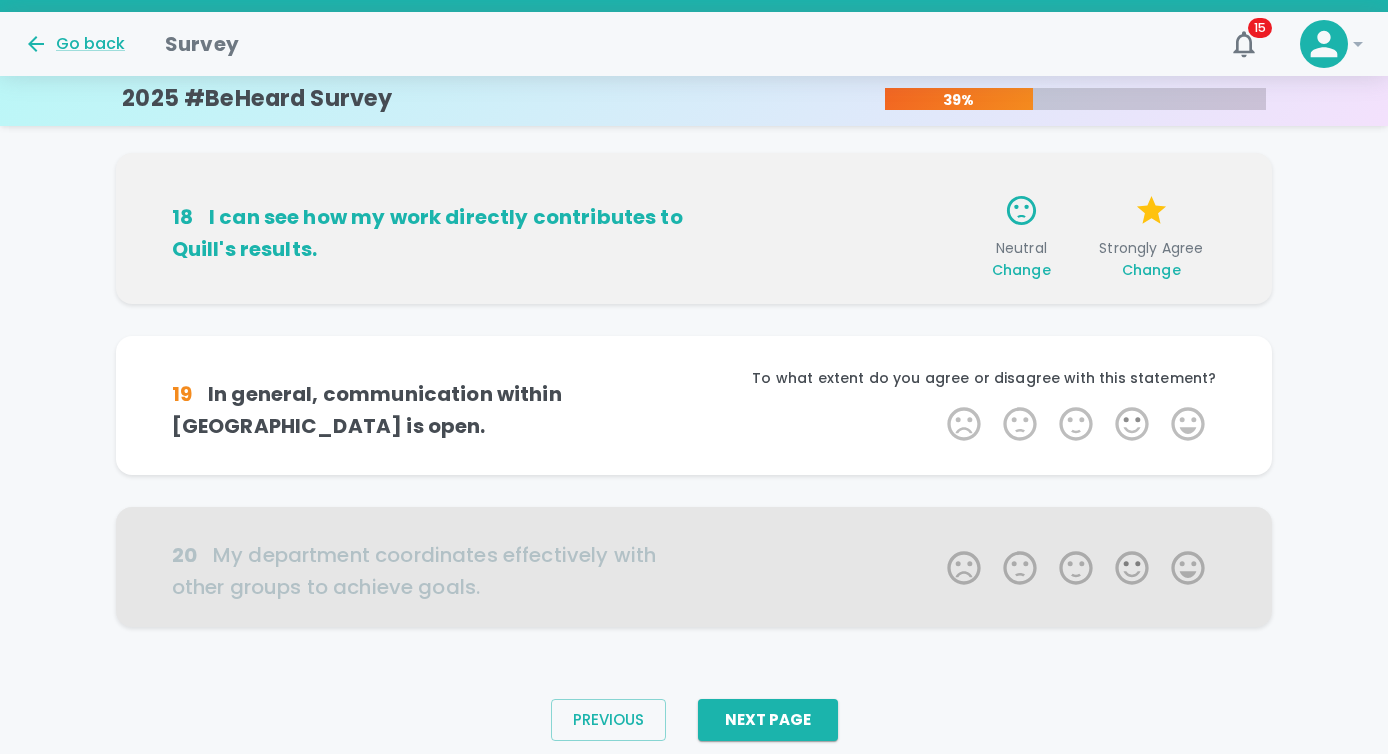 scroll, scrollTop: 1316, scrollLeft: 0, axis: vertical 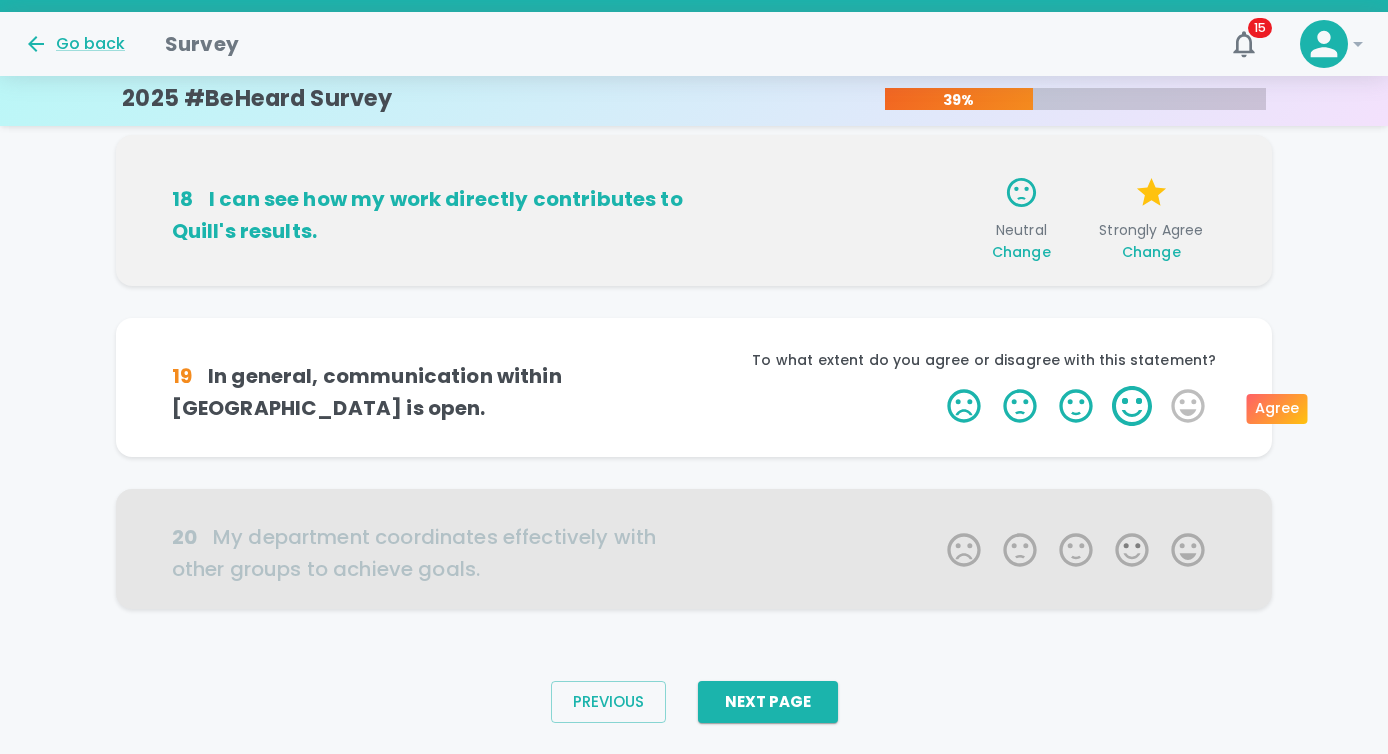 click on "4 Stars" at bounding box center (1132, 406) 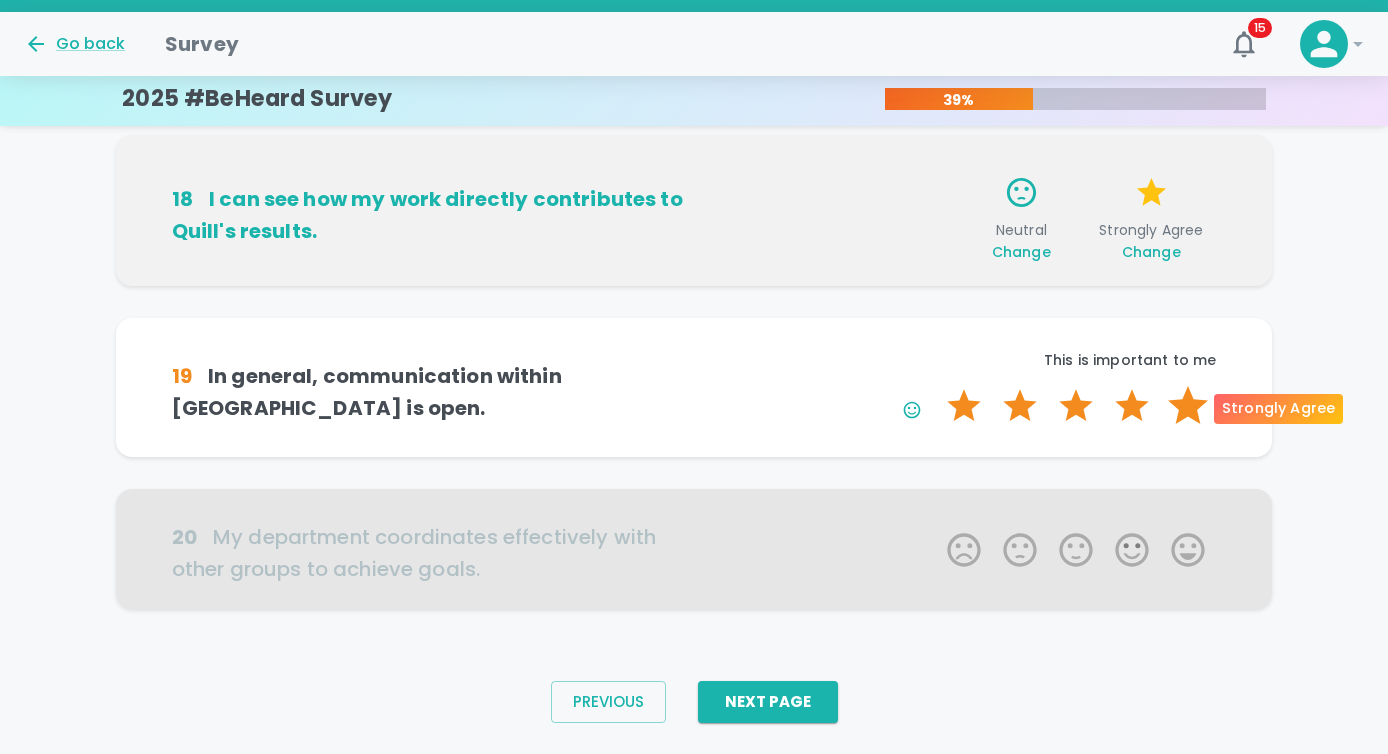 click on "5 Stars" at bounding box center [1188, 406] 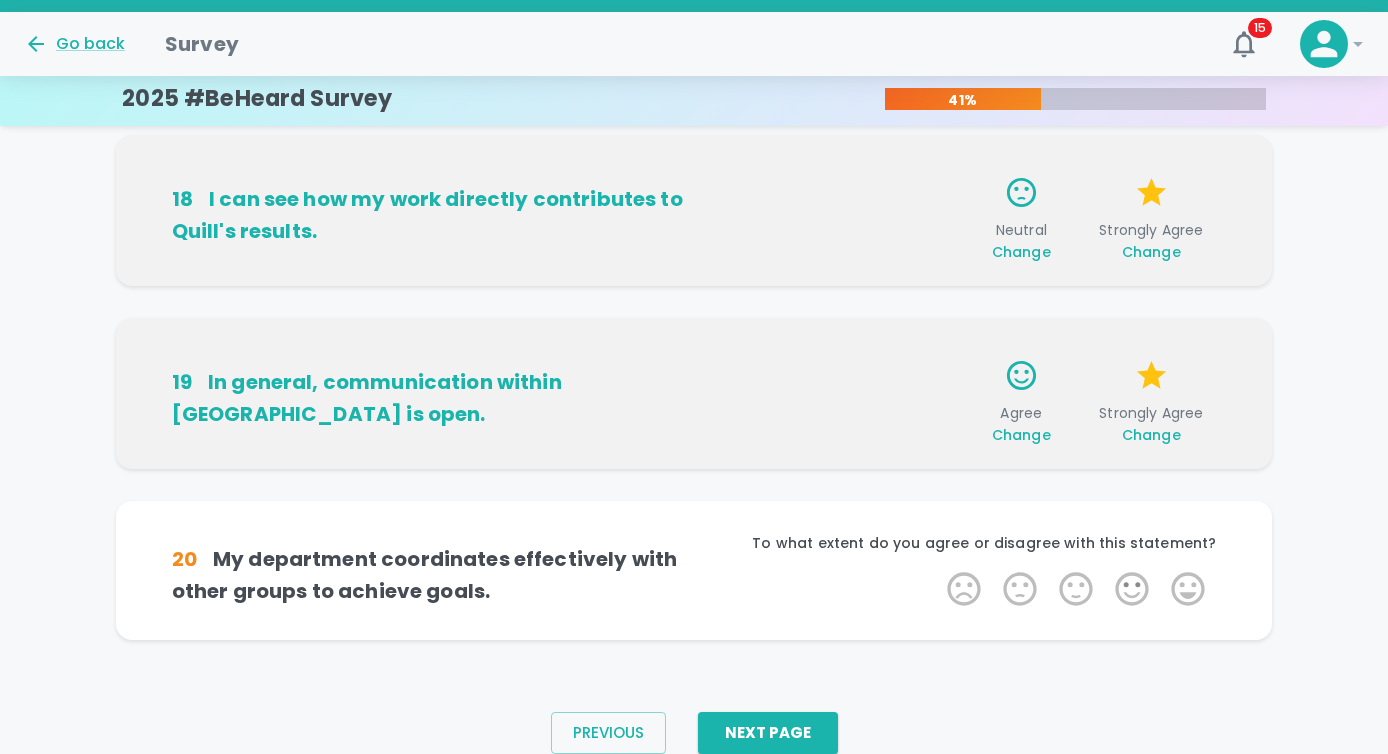 scroll, scrollTop: 1365, scrollLeft: 0, axis: vertical 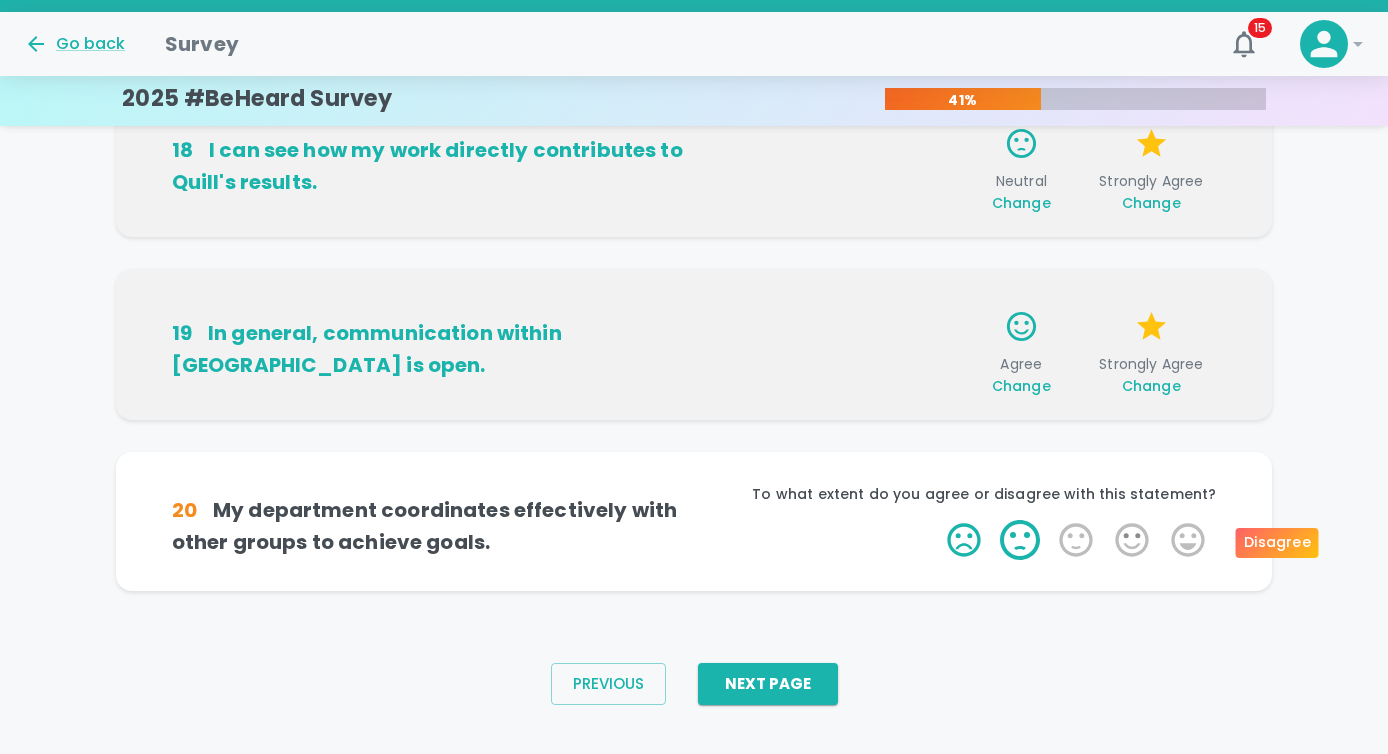 click on "2 Stars" at bounding box center (1020, 540) 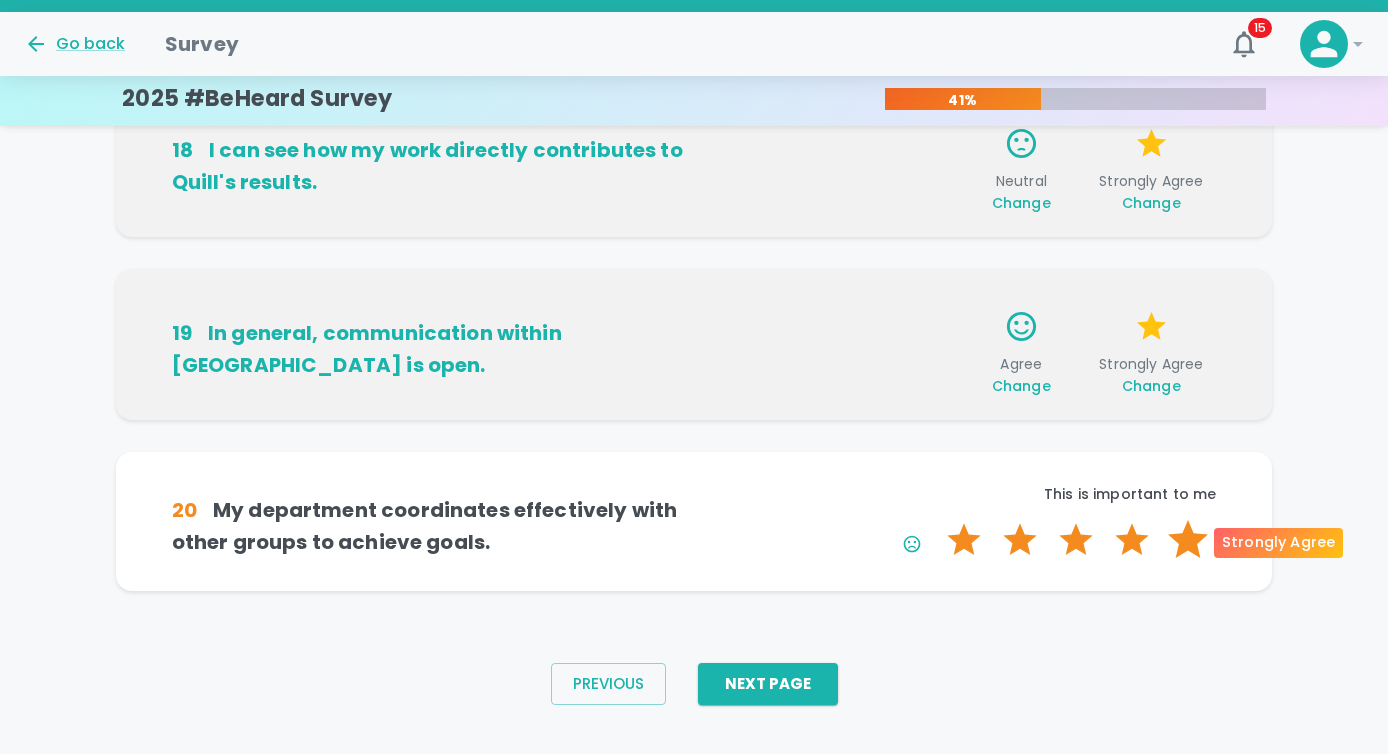 click on "5 Stars" at bounding box center (1188, 540) 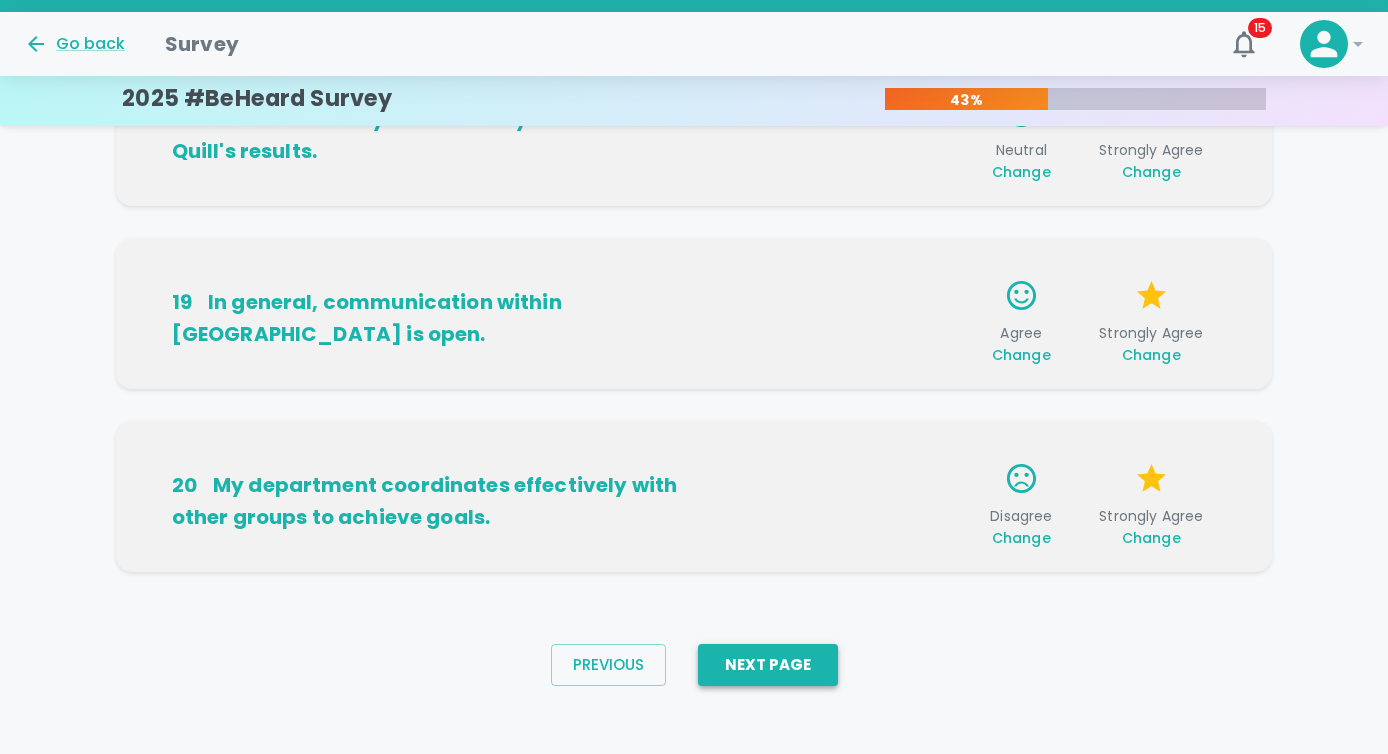 click on "Next Page" at bounding box center (768, 665) 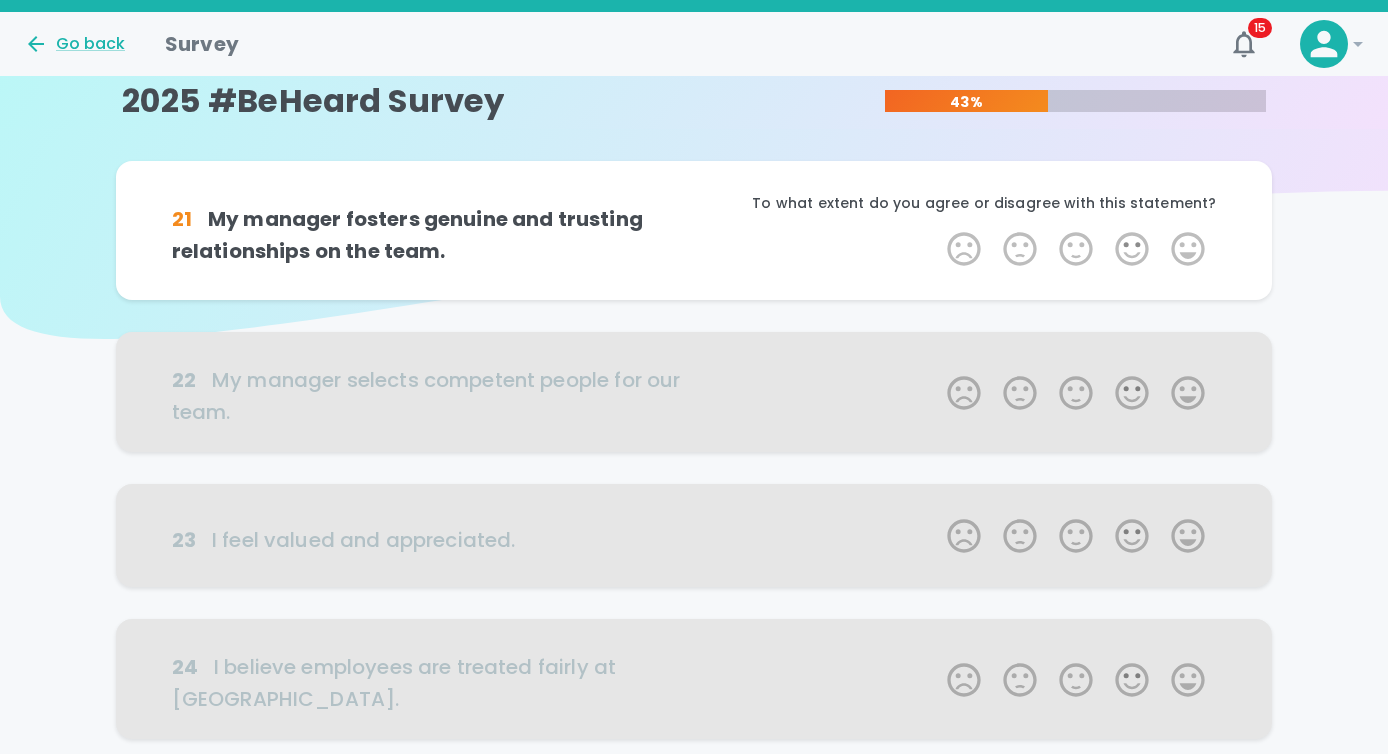 scroll, scrollTop: 0, scrollLeft: 0, axis: both 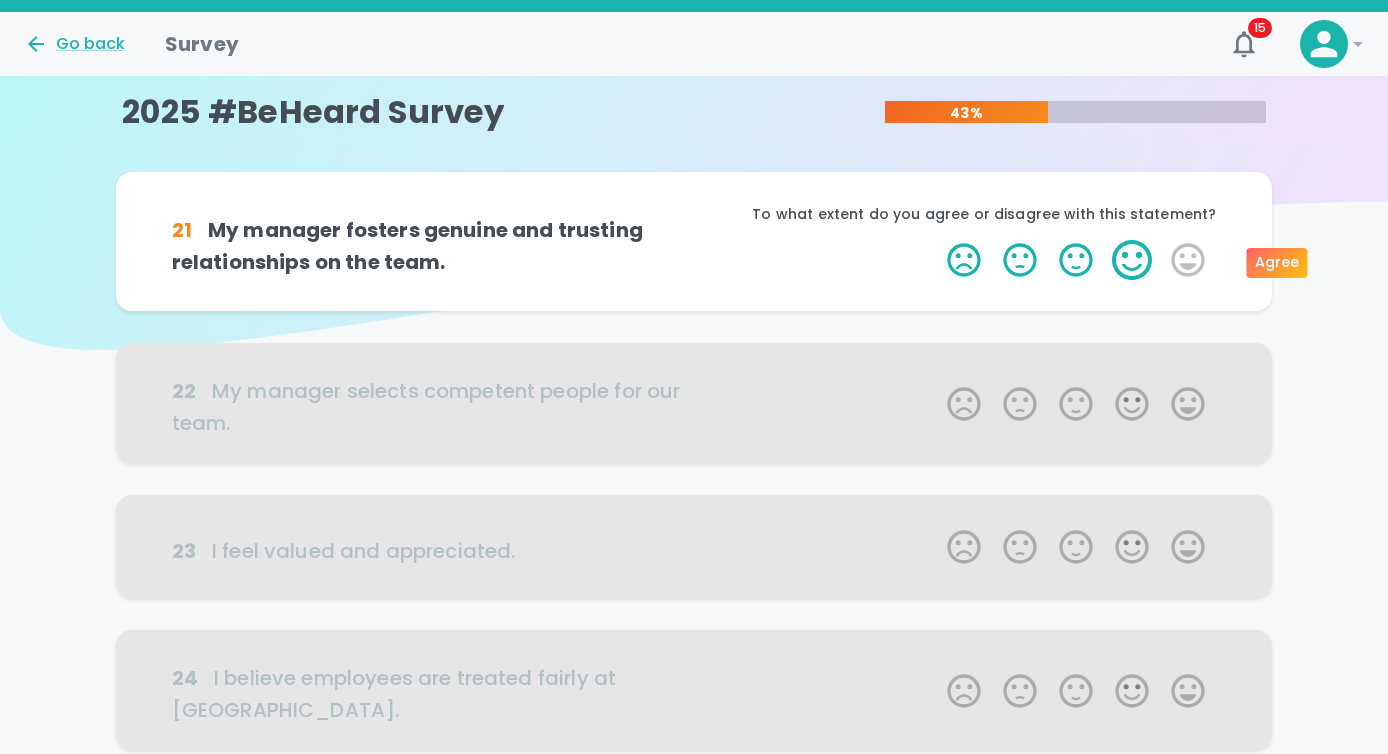 click on "4 Stars" at bounding box center [1132, 260] 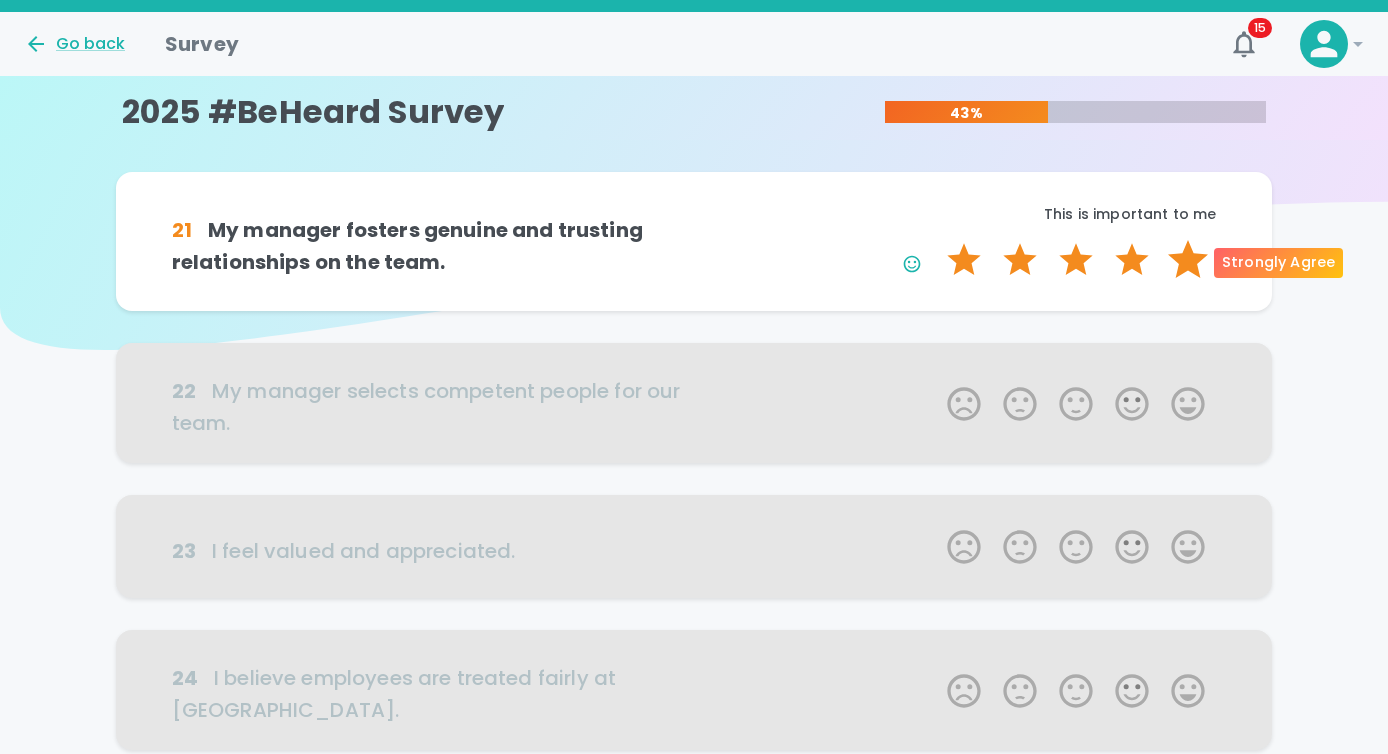 click on "5 Stars" at bounding box center [1188, 260] 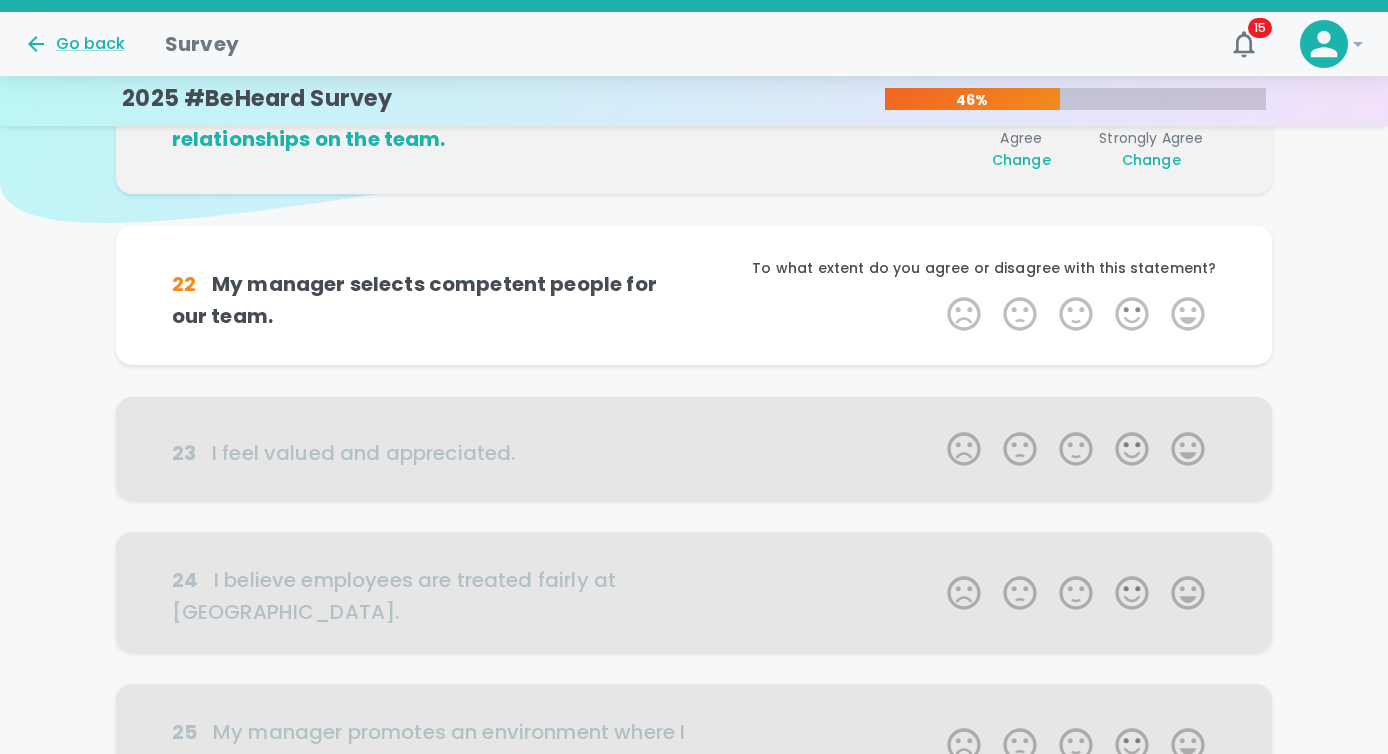 scroll, scrollTop: 176, scrollLeft: 0, axis: vertical 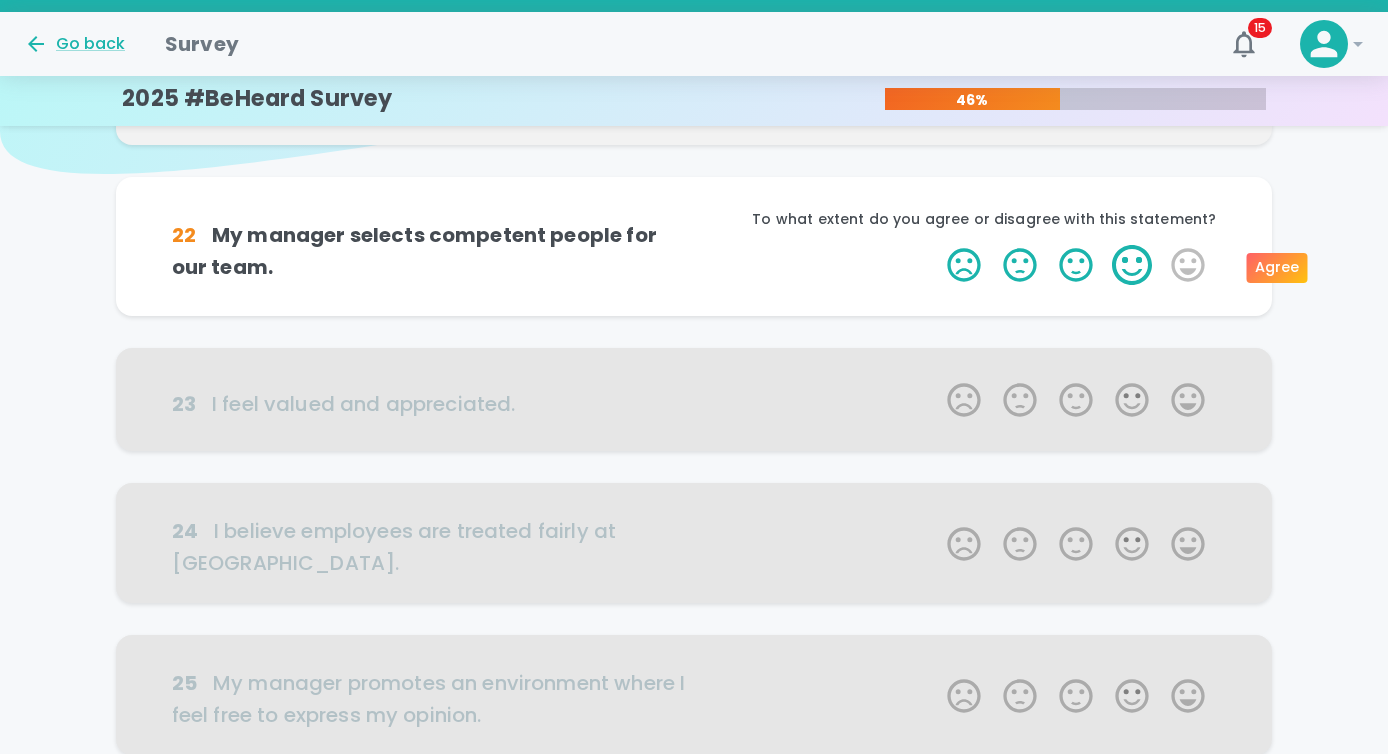 click on "4 Stars" at bounding box center (1132, 265) 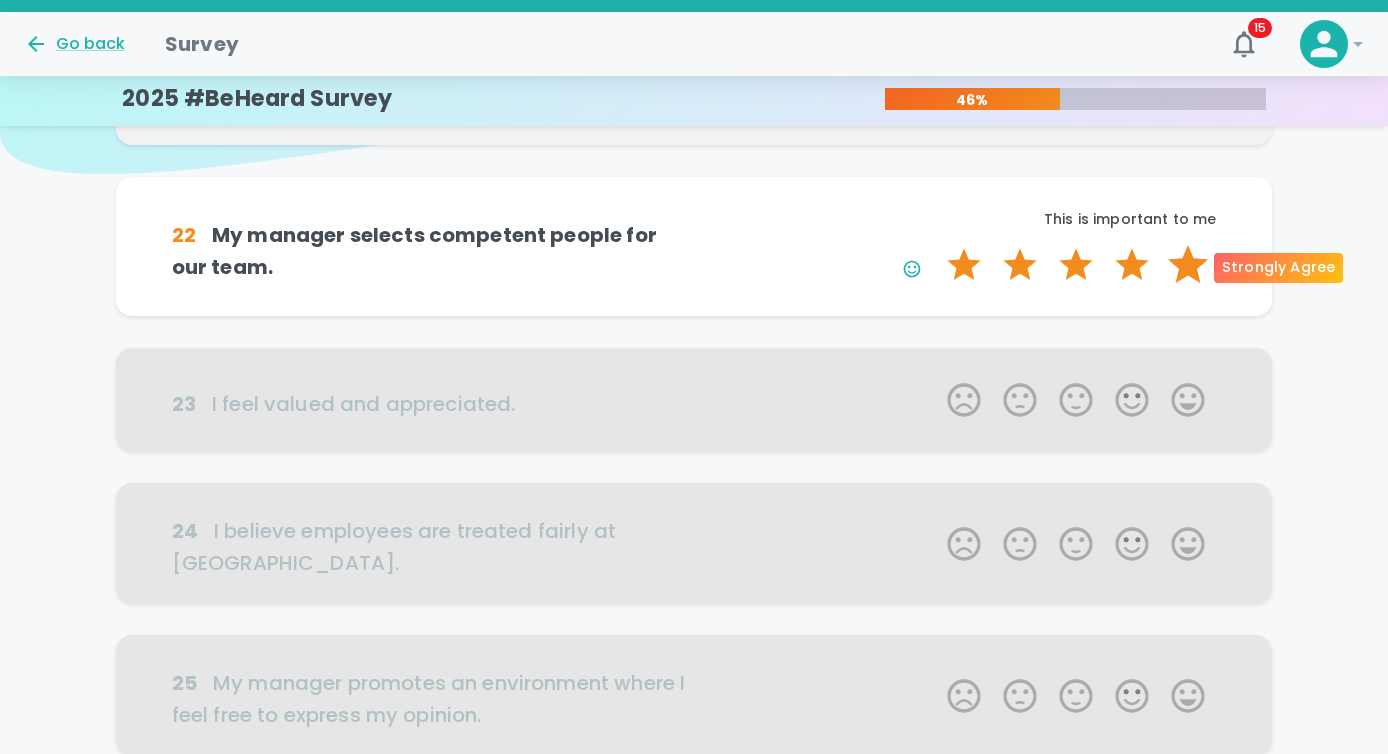 click on "5 Stars" at bounding box center (1188, 265) 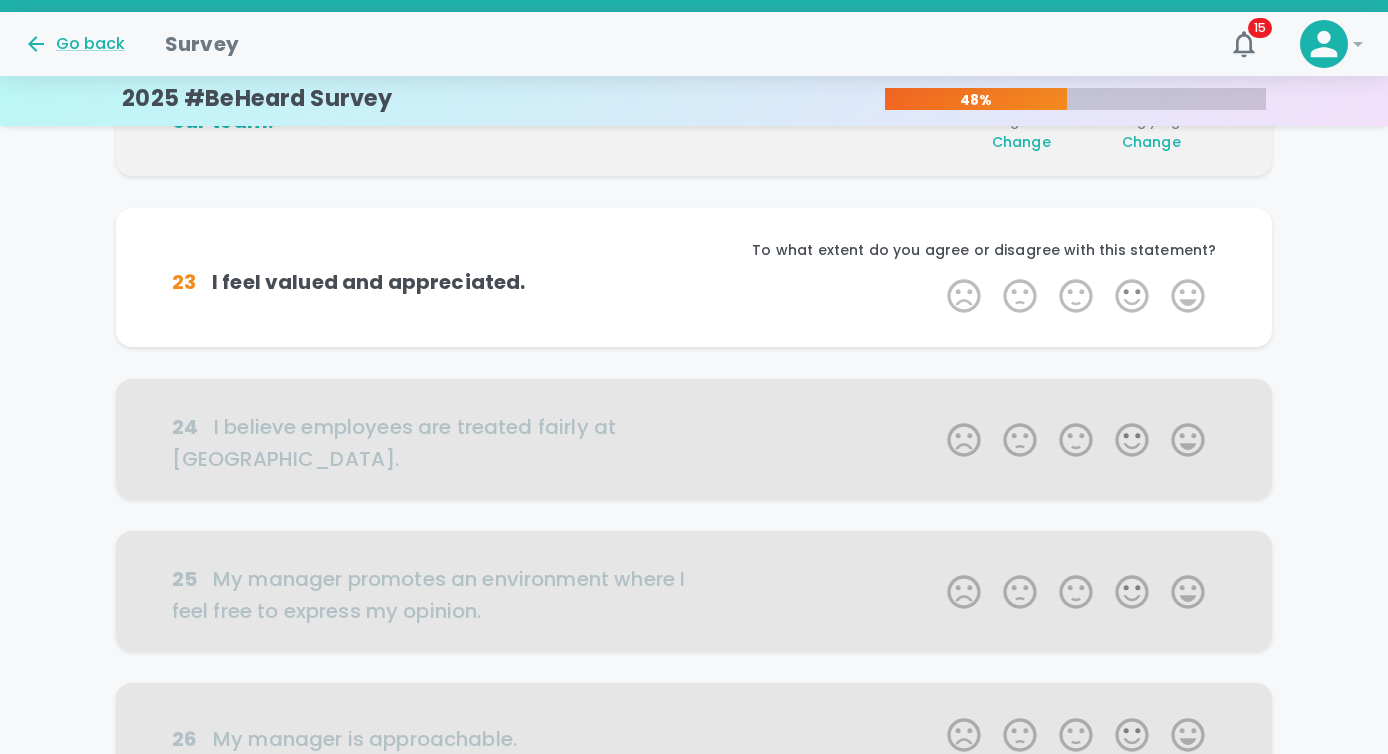 scroll, scrollTop: 352, scrollLeft: 0, axis: vertical 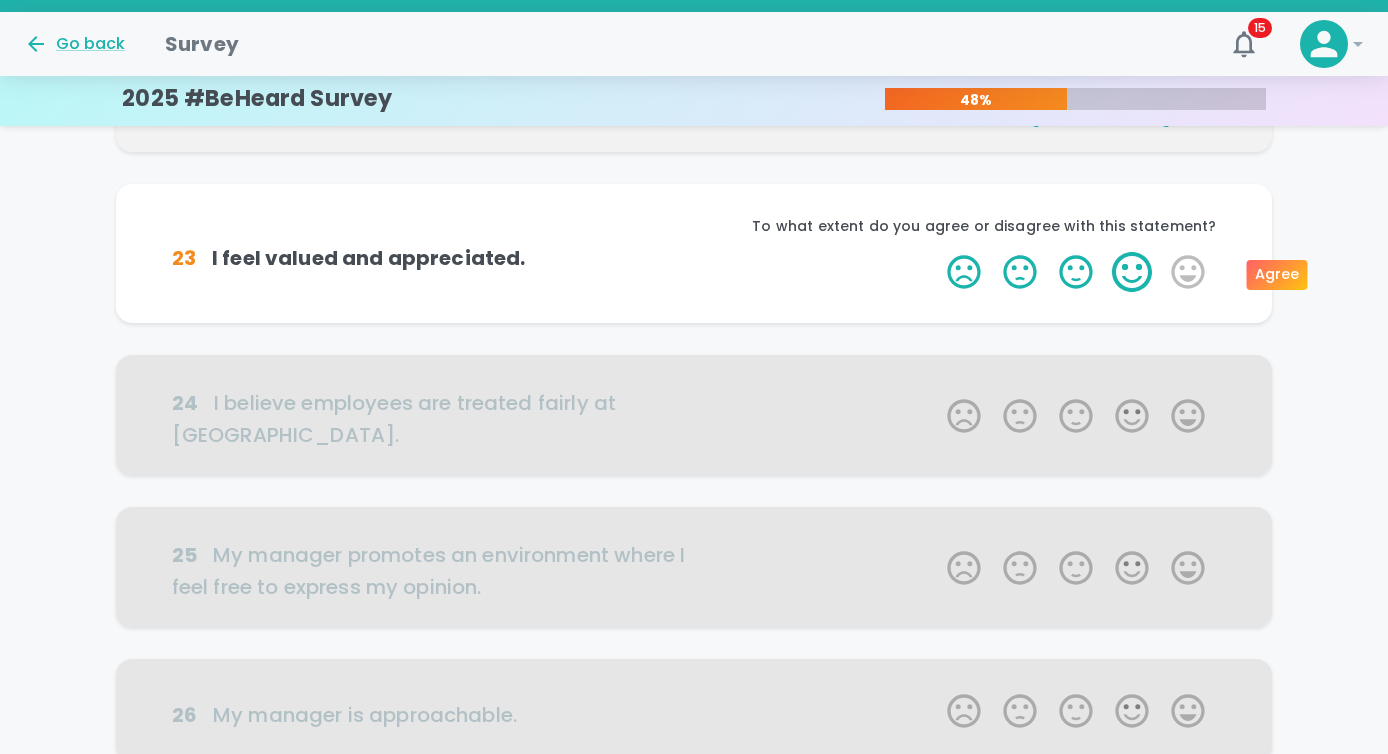 click on "4 Stars" at bounding box center [1132, 272] 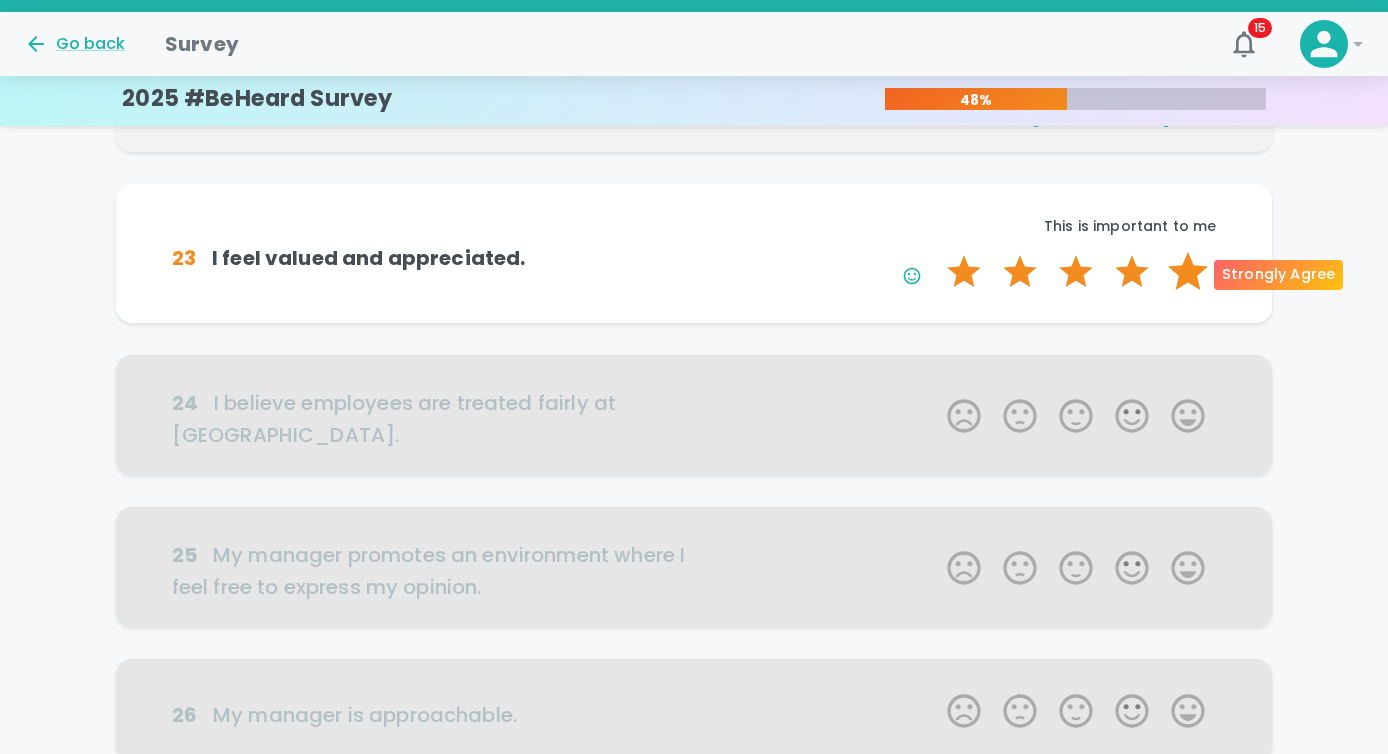 click on "5 Stars" at bounding box center [1188, 272] 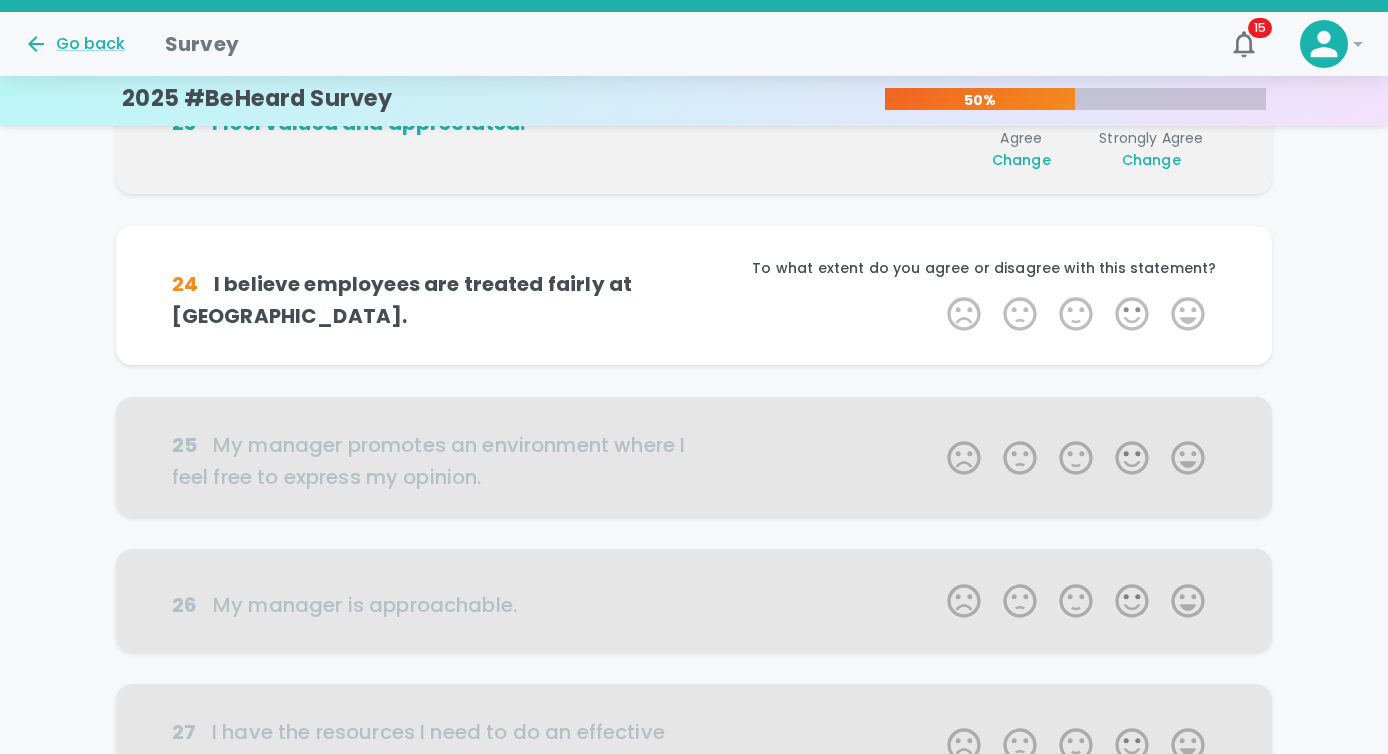 scroll, scrollTop: 528, scrollLeft: 0, axis: vertical 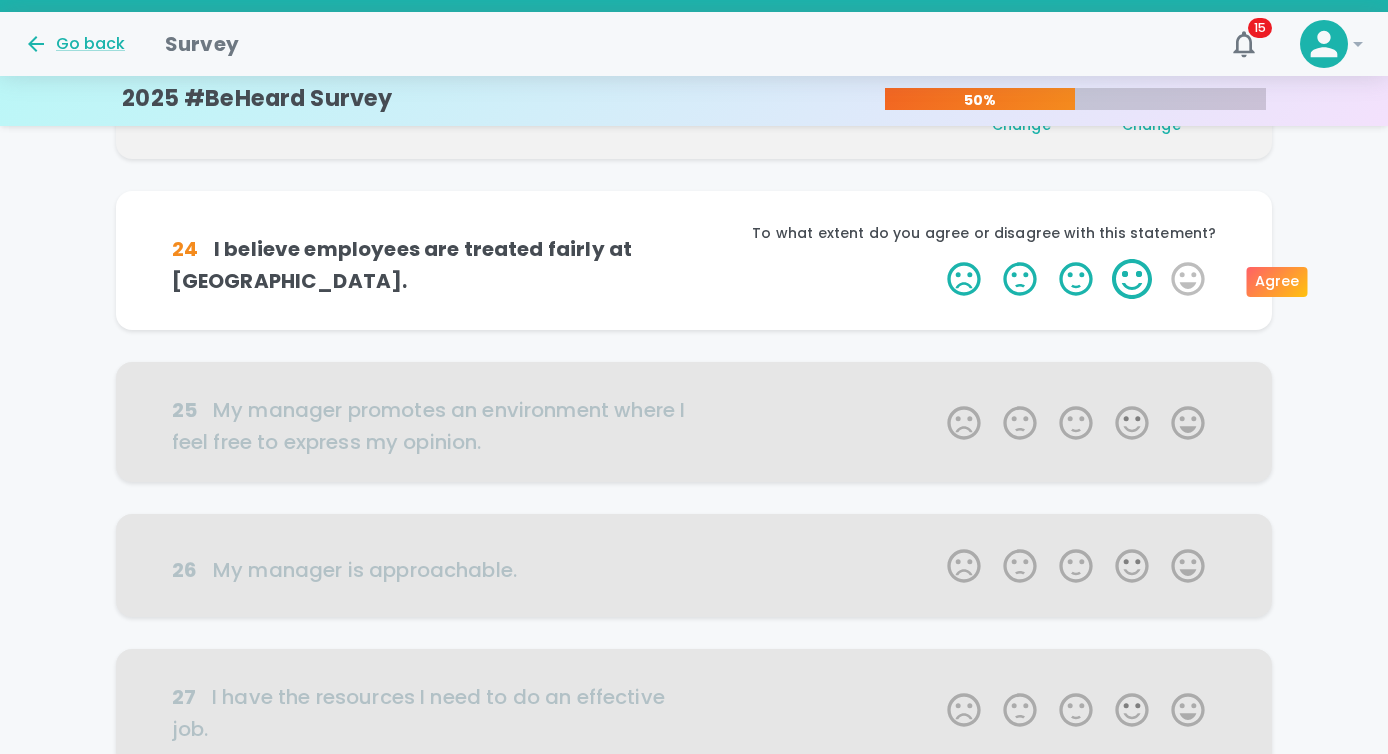 click on "4 Stars" at bounding box center [1132, 279] 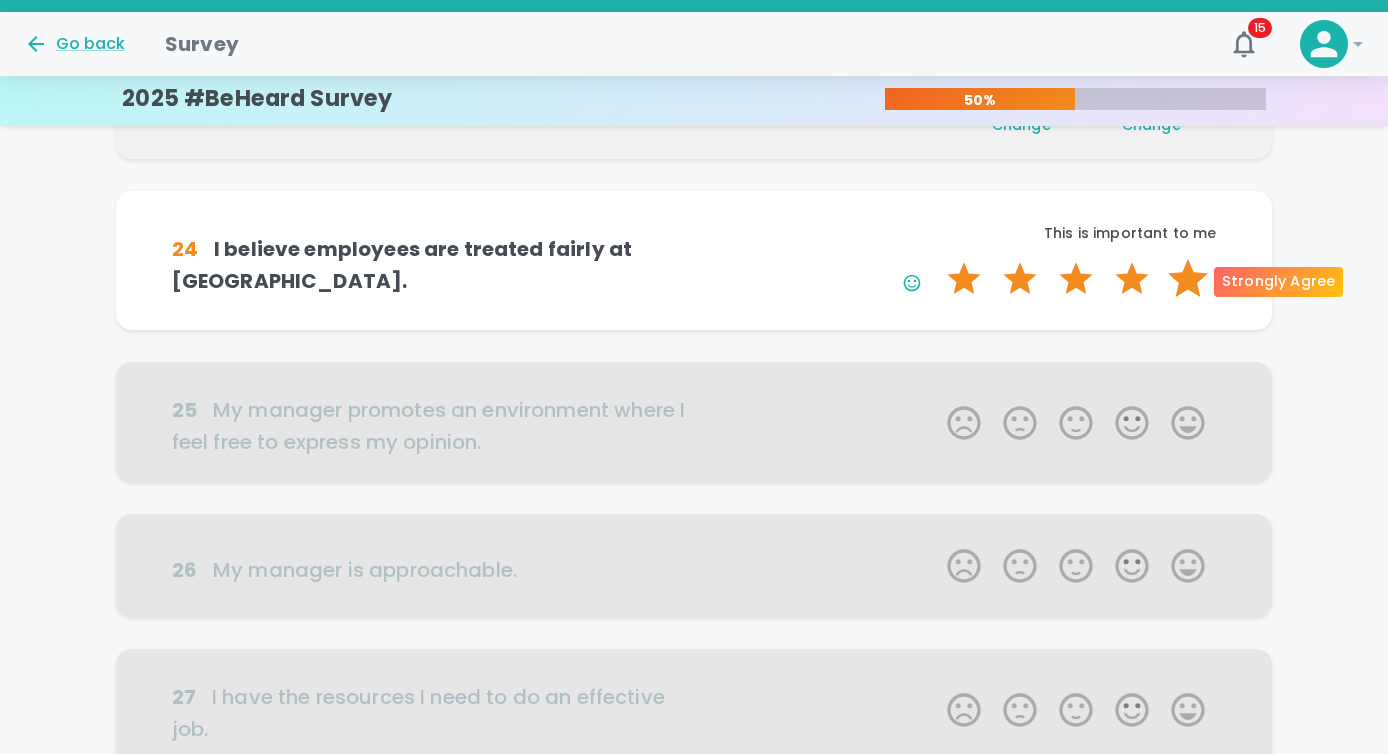click on "5 Stars" at bounding box center (1188, 279) 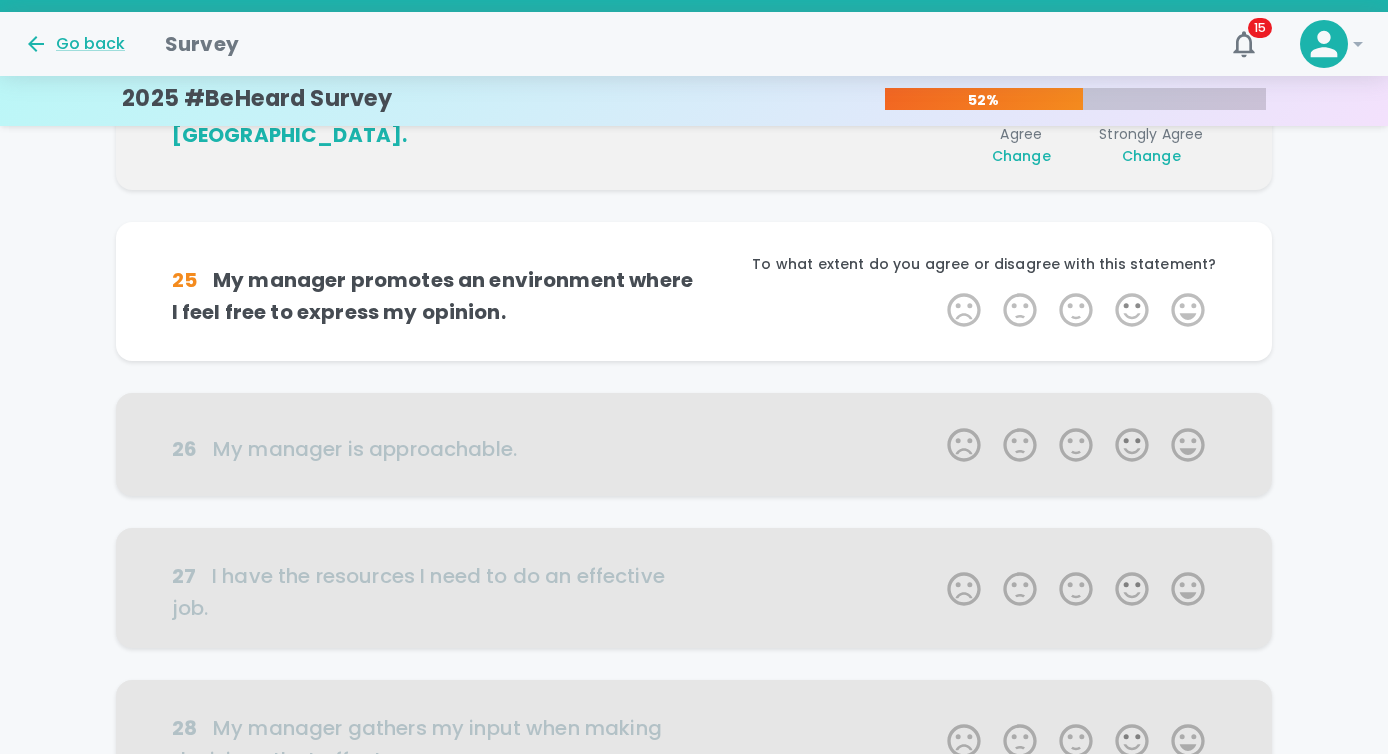 scroll, scrollTop: 704, scrollLeft: 0, axis: vertical 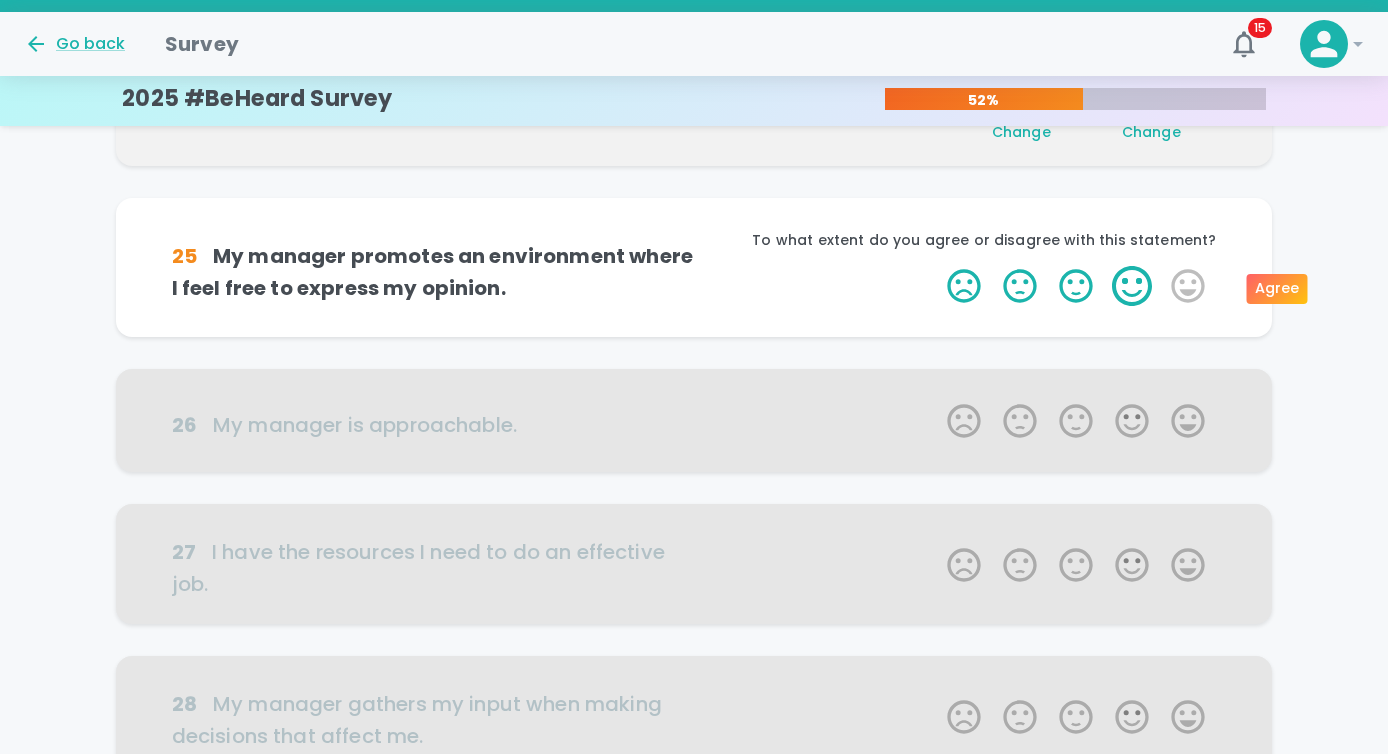 click on "4 Stars" at bounding box center (1132, 286) 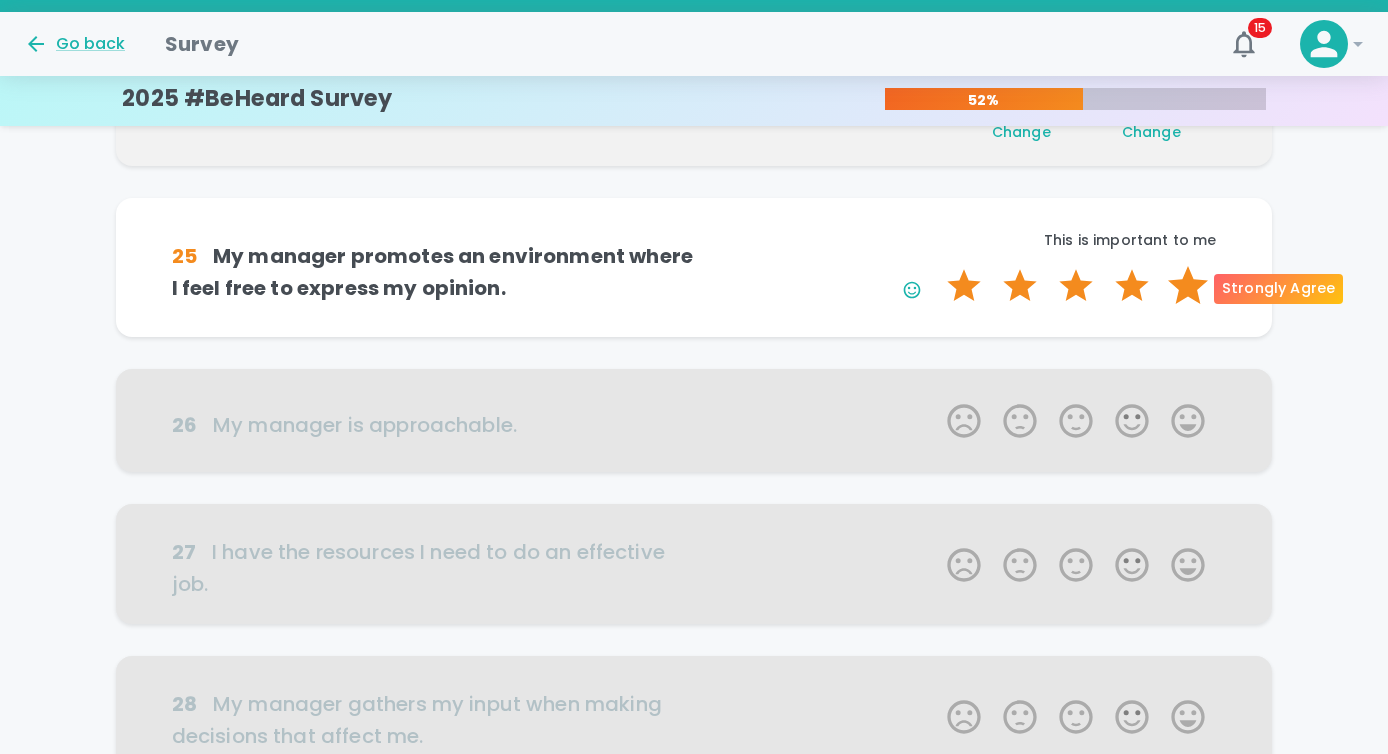 click on "5 Stars" at bounding box center [1188, 286] 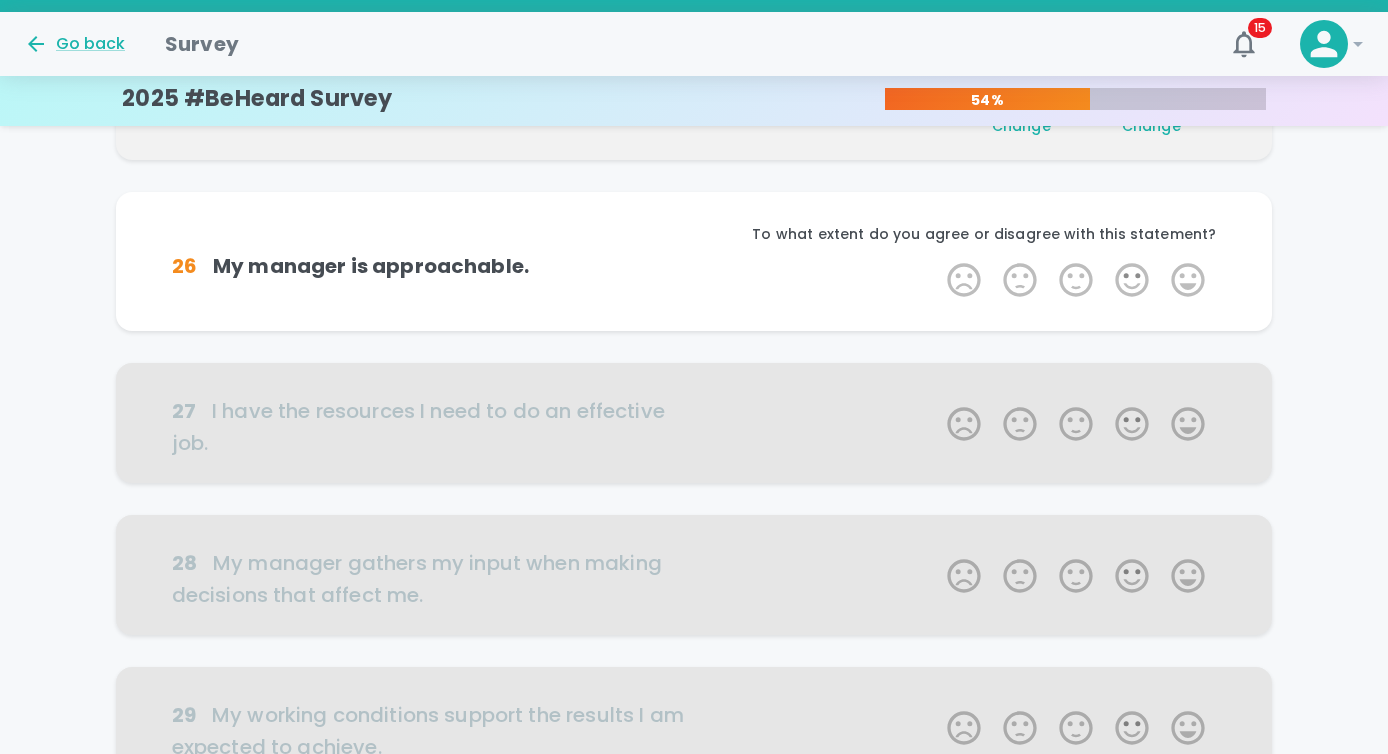 scroll, scrollTop: 895, scrollLeft: 0, axis: vertical 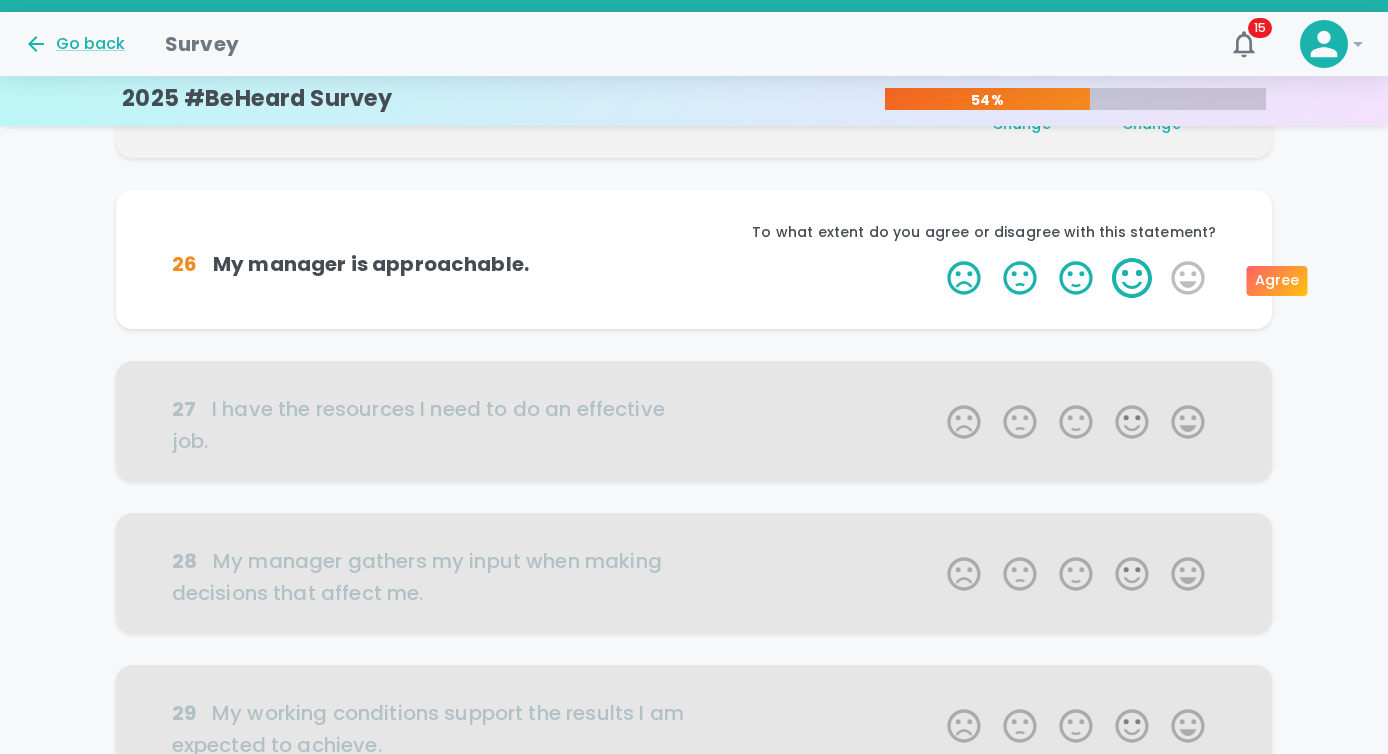 click on "4 Stars" at bounding box center [1132, 278] 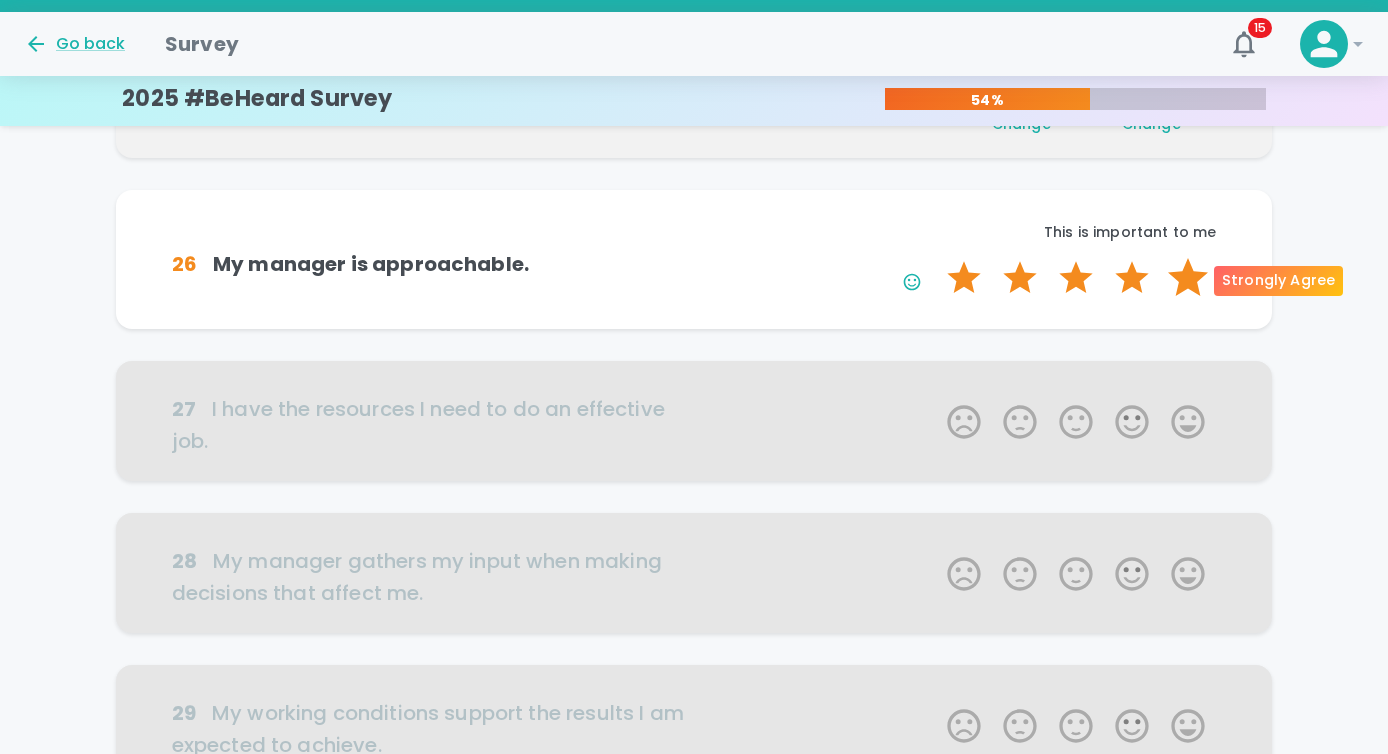 click on "5 Stars" at bounding box center [1188, 278] 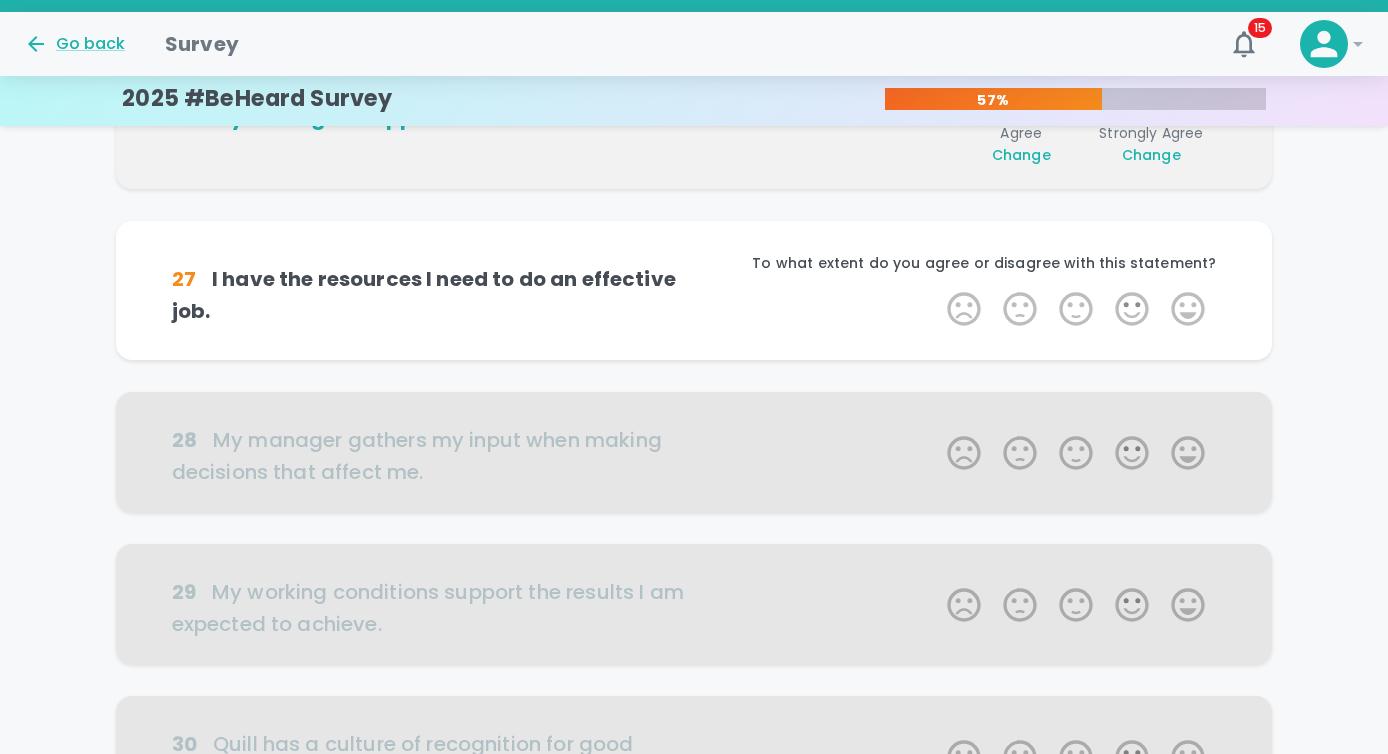 scroll, scrollTop: 1071, scrollLeft: 0, axis: vertical 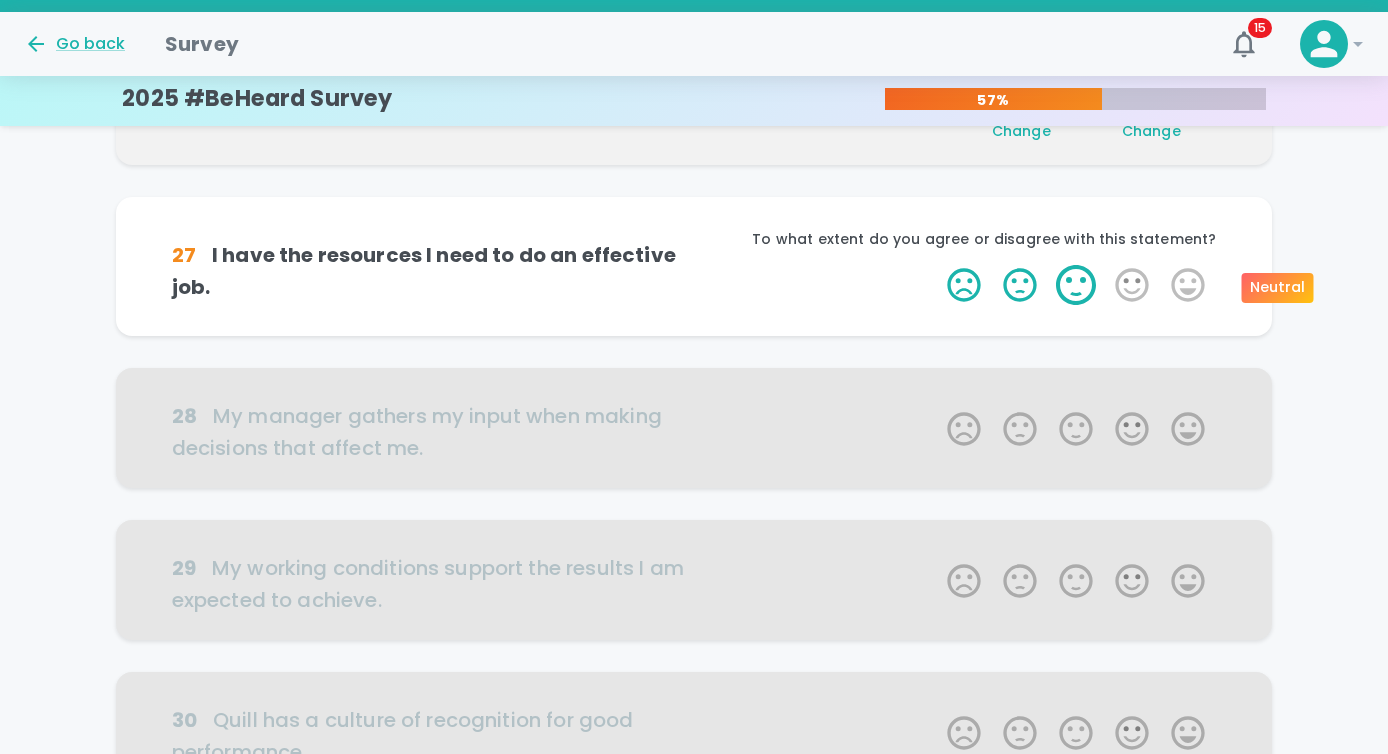 click on "3 Stars" at bounding box center [1076, 285] 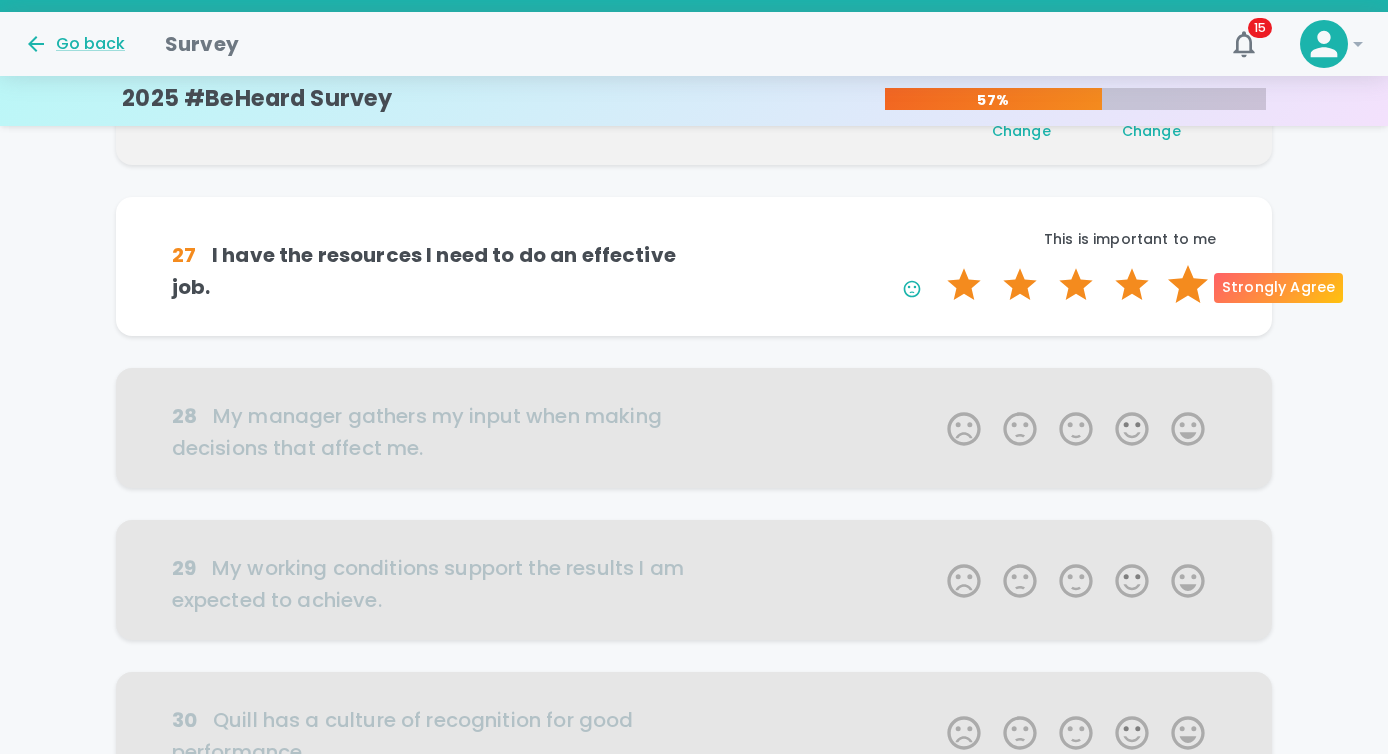 click on "5 Stars" at bounding box center (1188, 285) 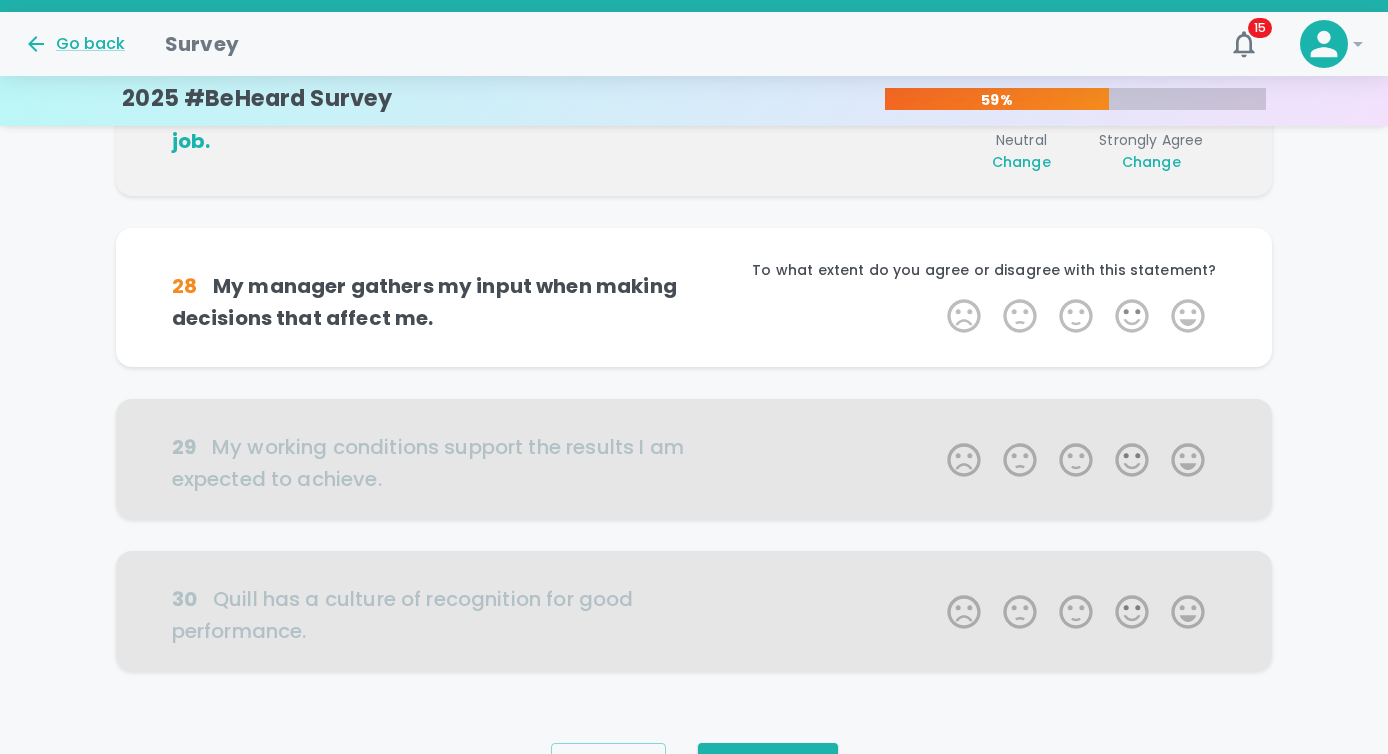 scroll, scrollTop: 1247, scrollLeft: 0, axis: vertical 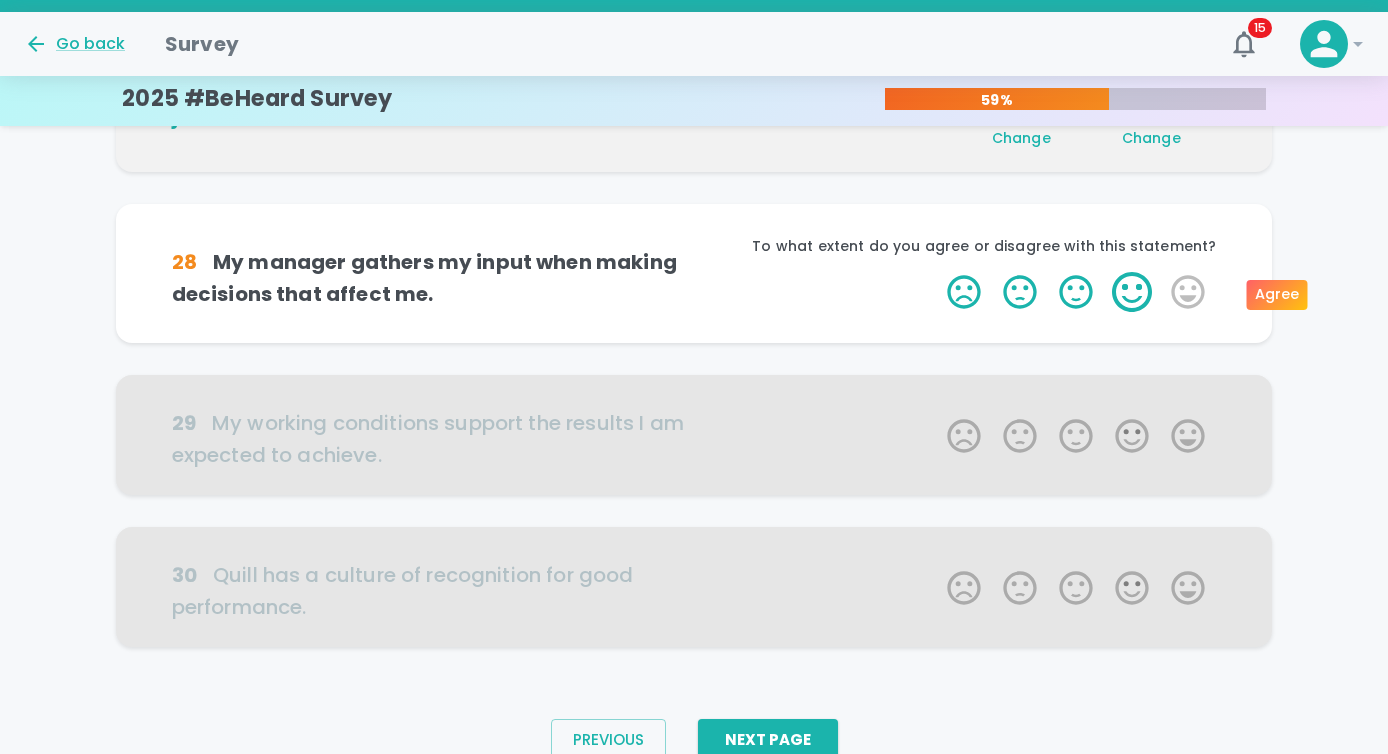 click on "4 Stars" at bounding box center (1132, 292) 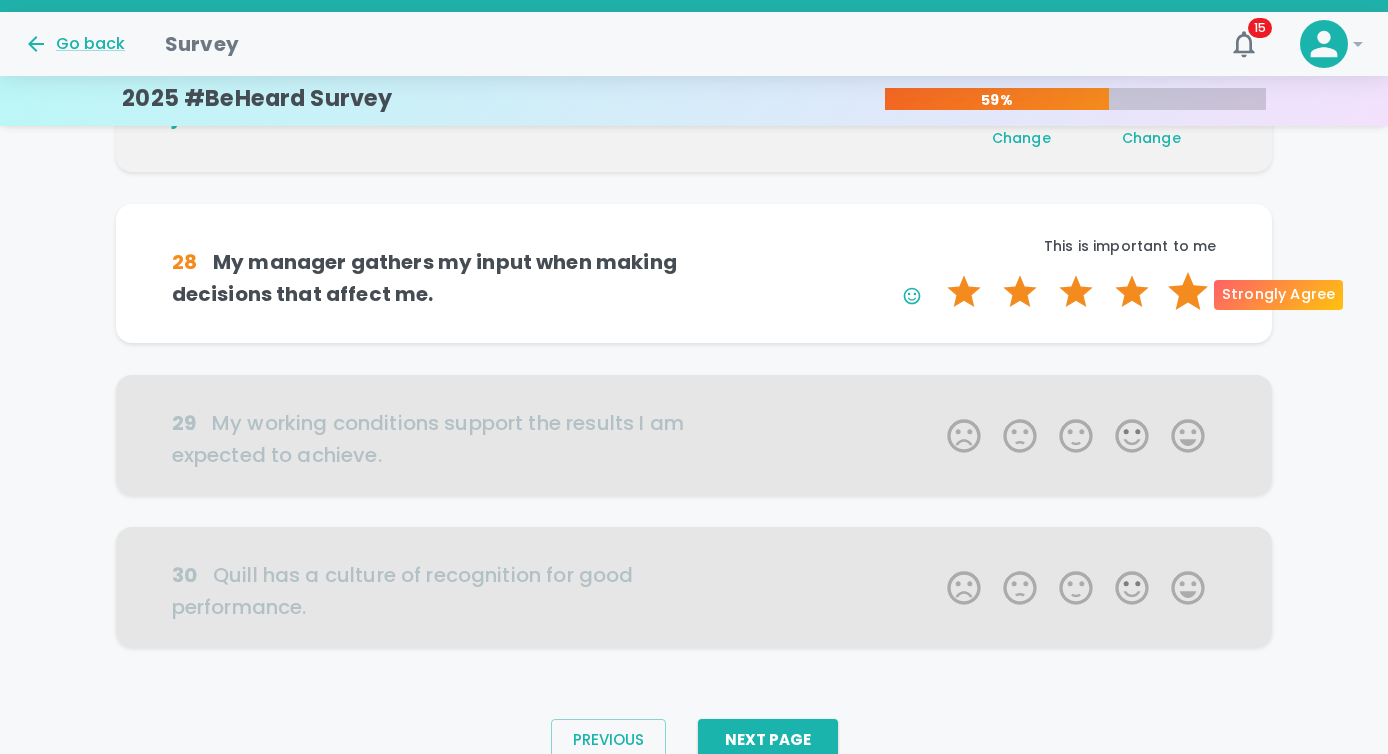 click on "5 Stars" at bounding box center [1188, 292] 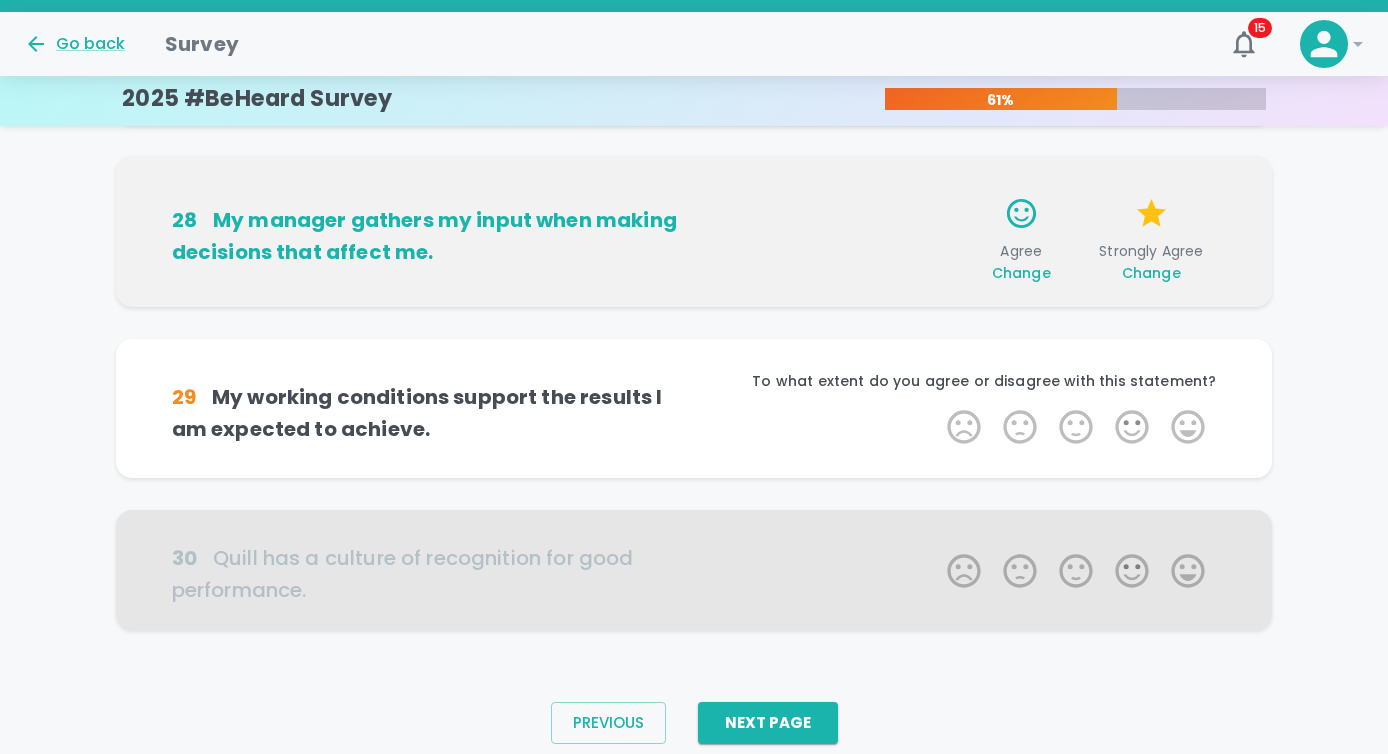 scroll, scrollTop: 1334, scrollLeft: 0, axis: vertical 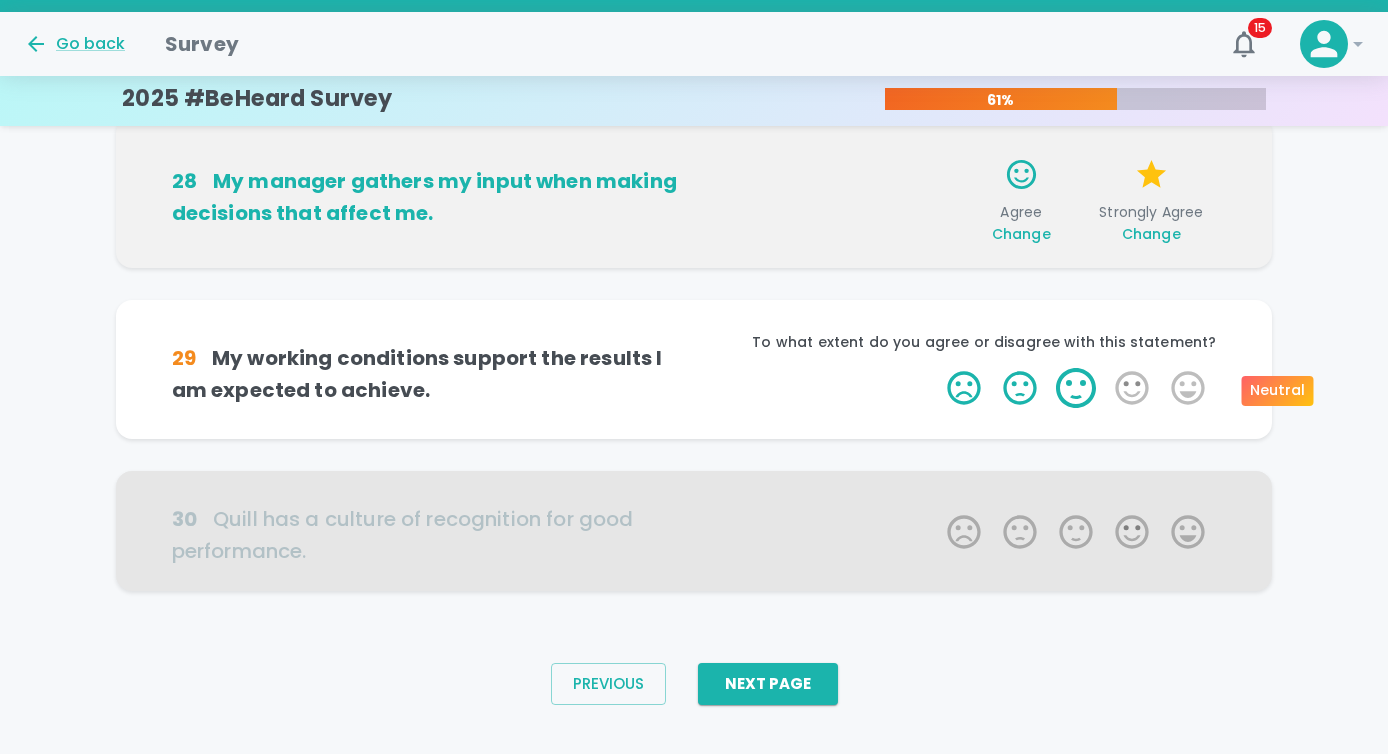 click on "3 Stars" at bounding box center (1076, 388) 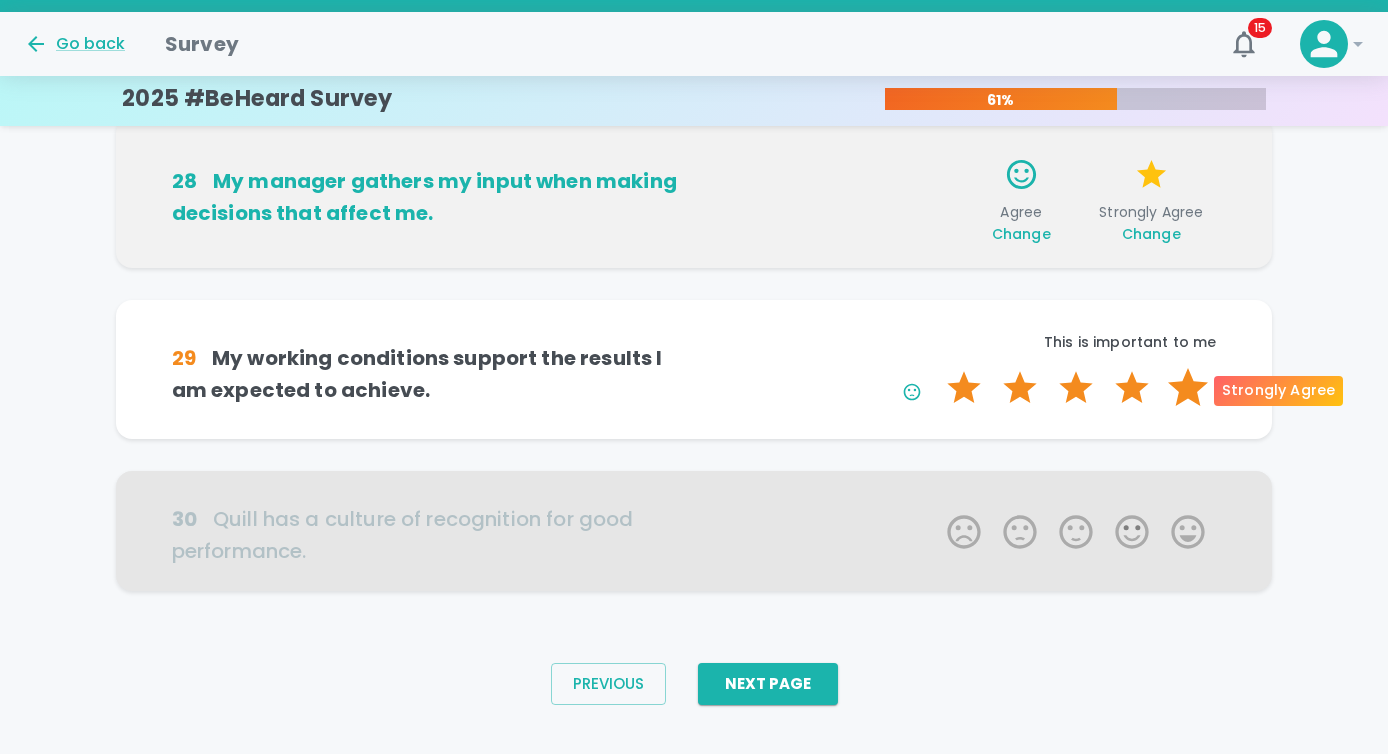 click on "5 Stars" at bounding box center [1188, 388] 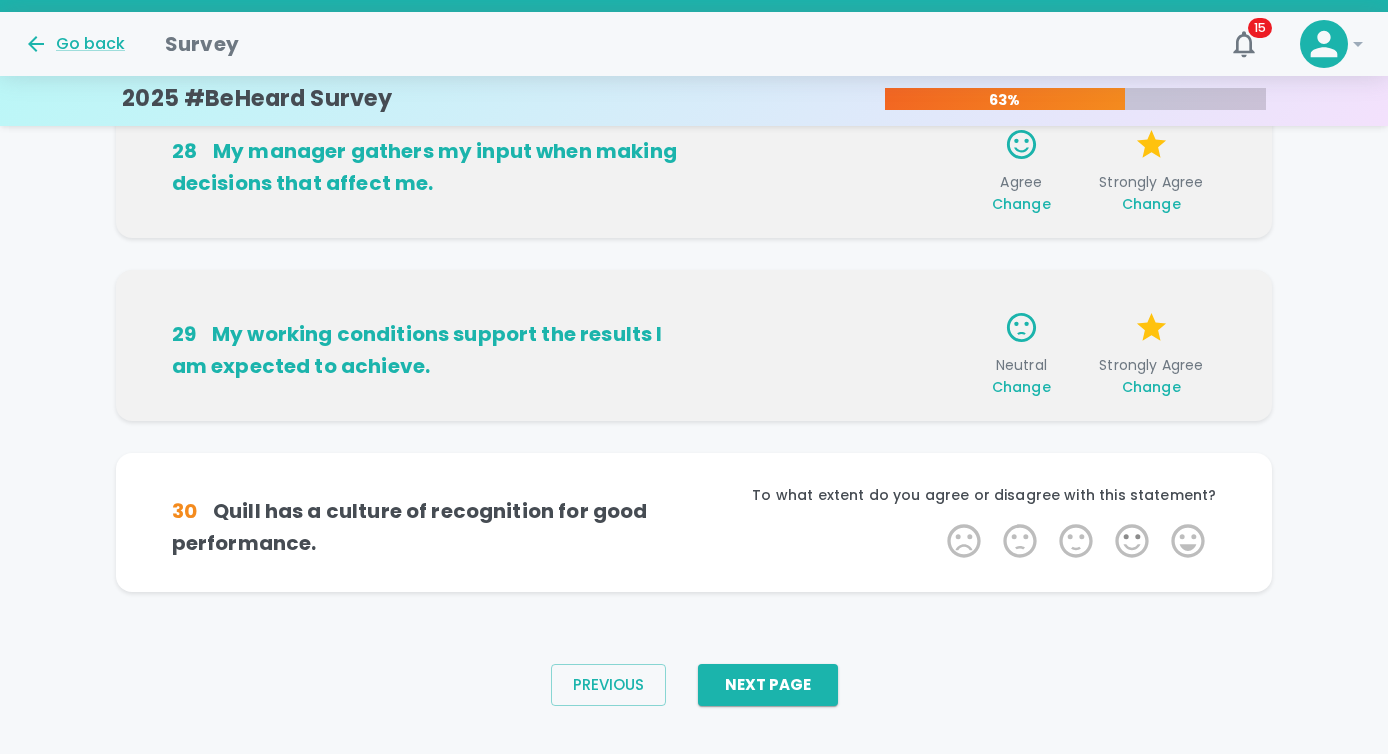 scroll, scrollTop: 1365, scrollLeft: 0, axis: vertical 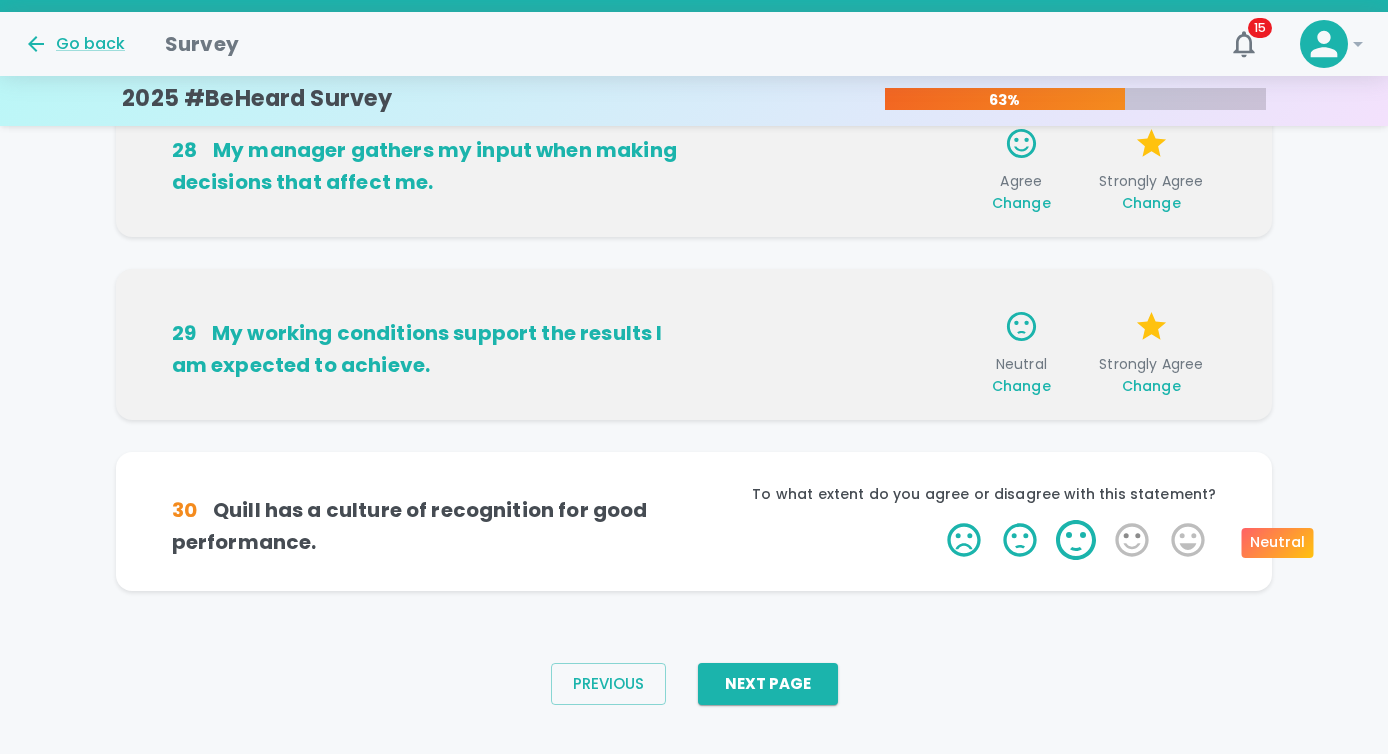 click on "3 Stars" at bounding box center (1076, 540) 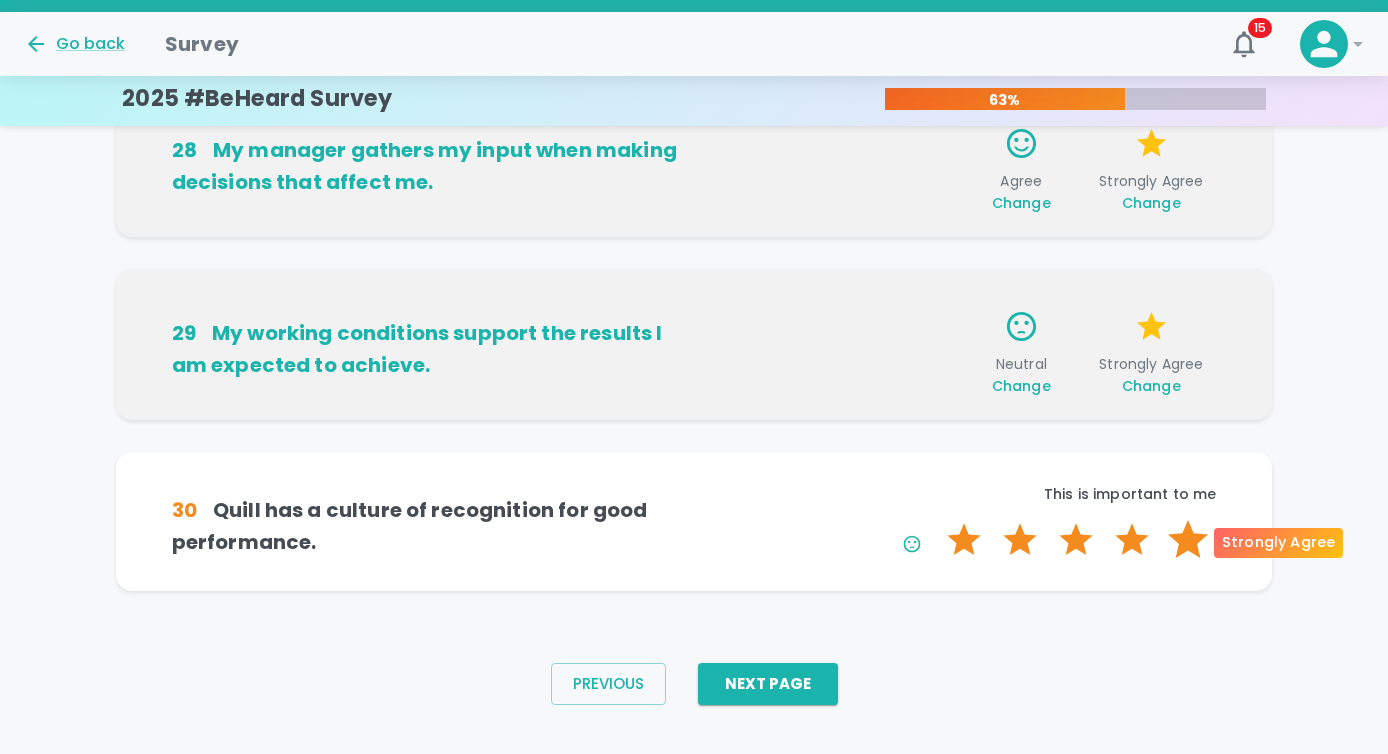 click on "5 Stars" at bounding box center [1188, 540] 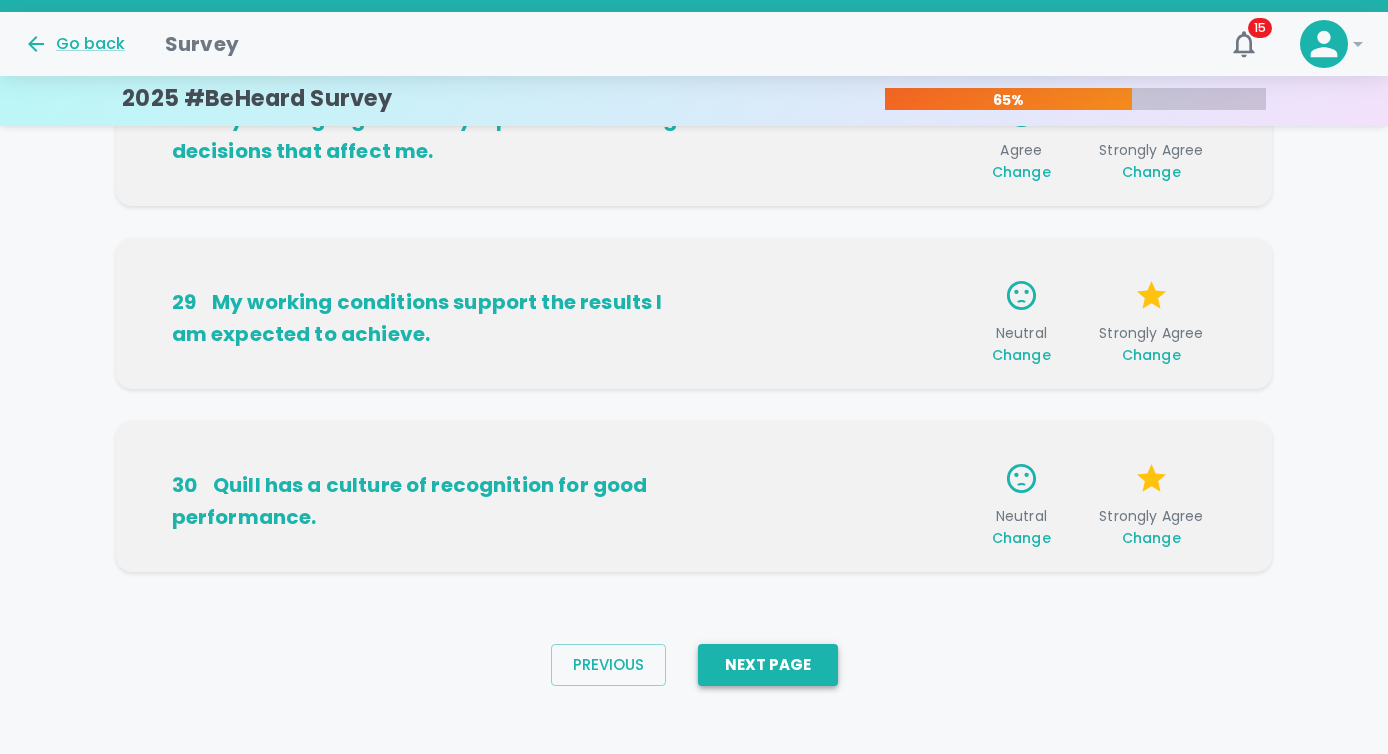 click on "Next Page" at bounding box center [768, 665] 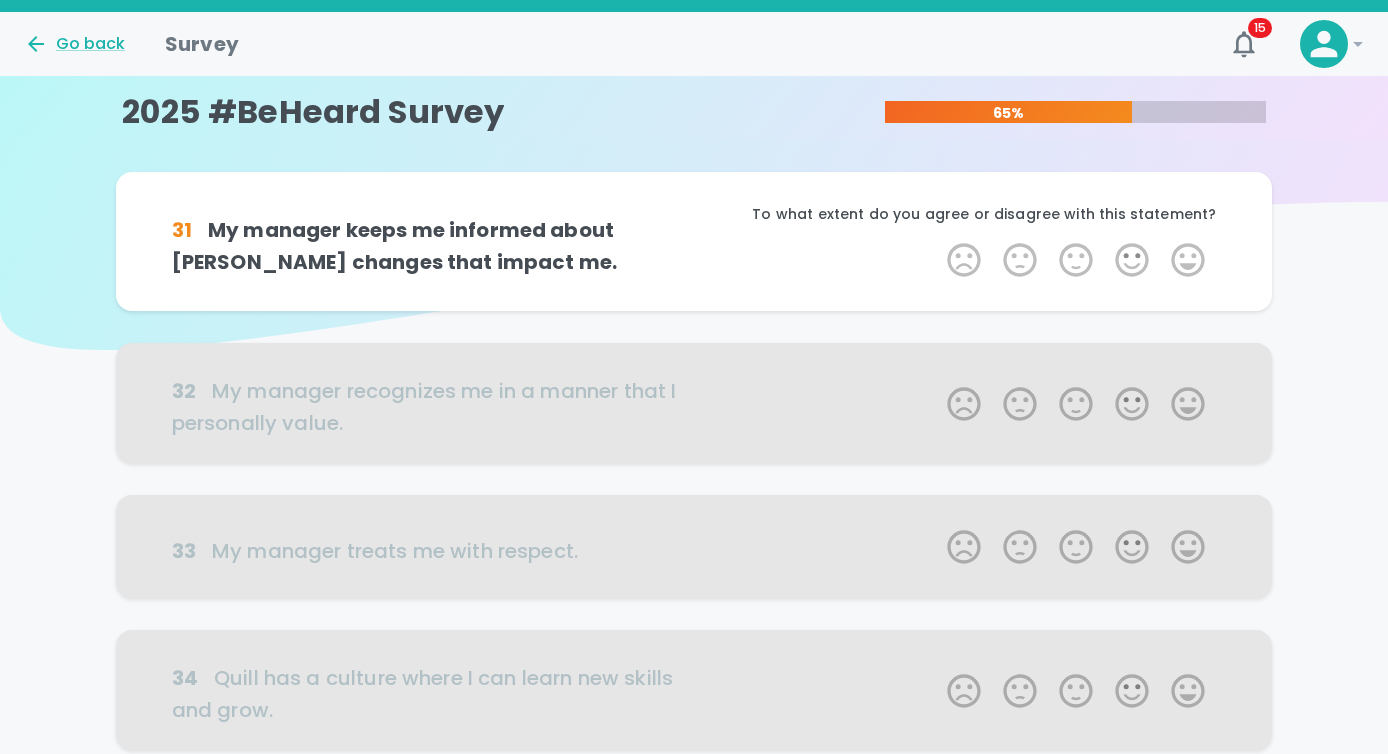 scroll, scrollTop: 6, scrollLeft: 0, axis: vertical 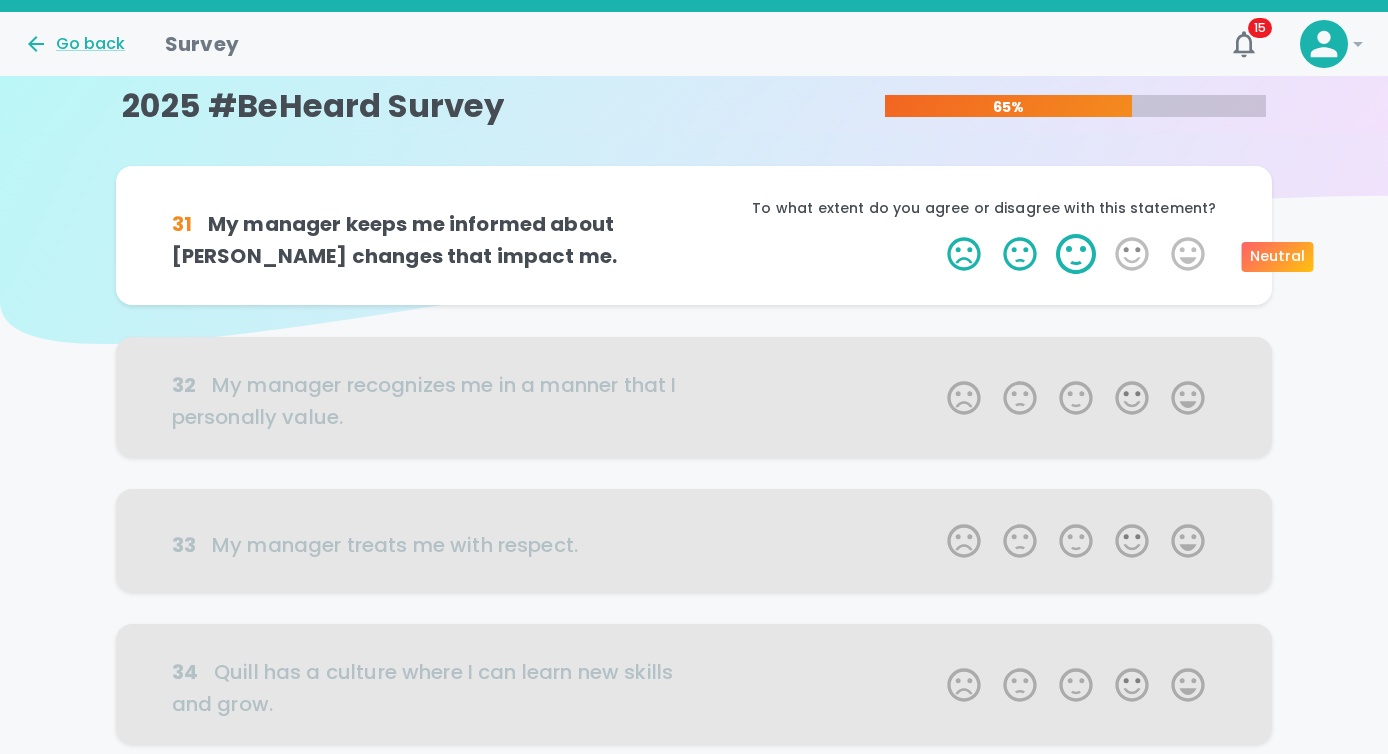 click on "3 Stars" at bounding box center (1076, 254) 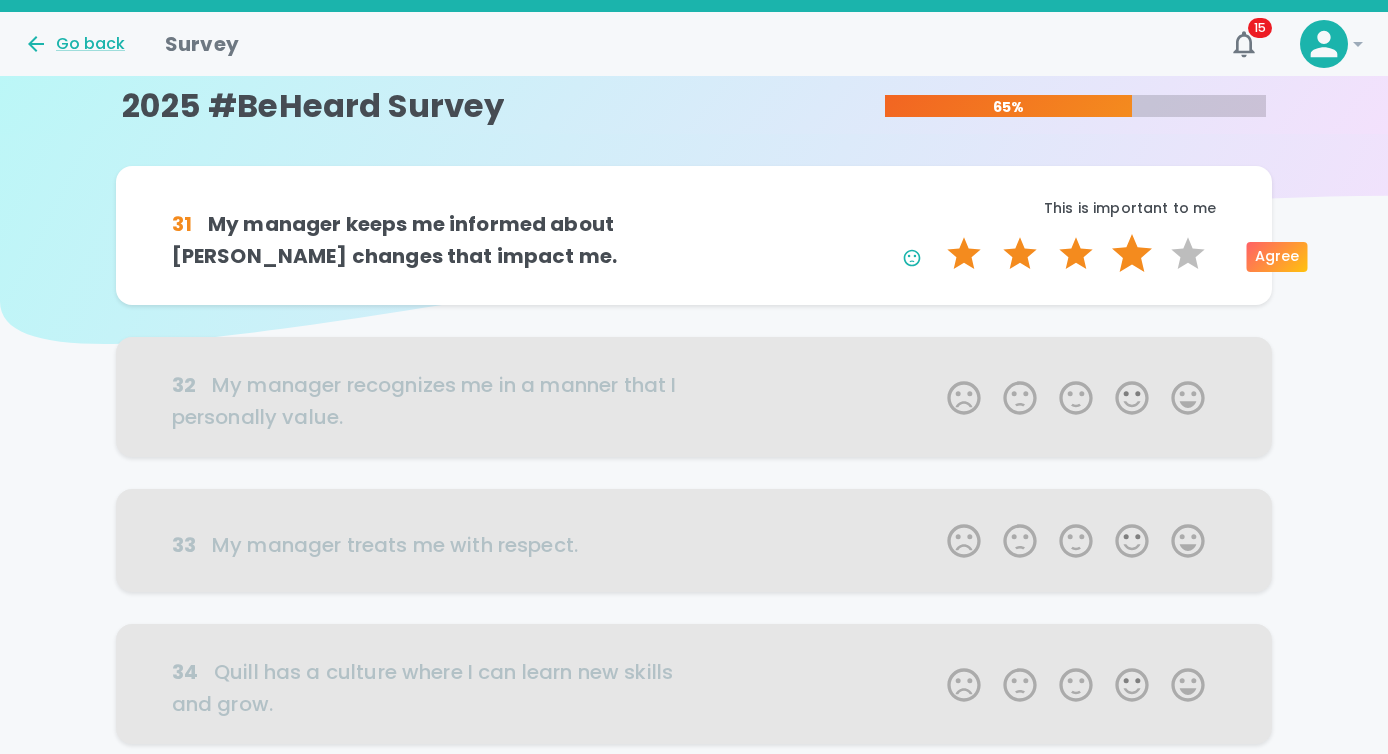 click on "4 Stars" at bounding box center (1132, 254) 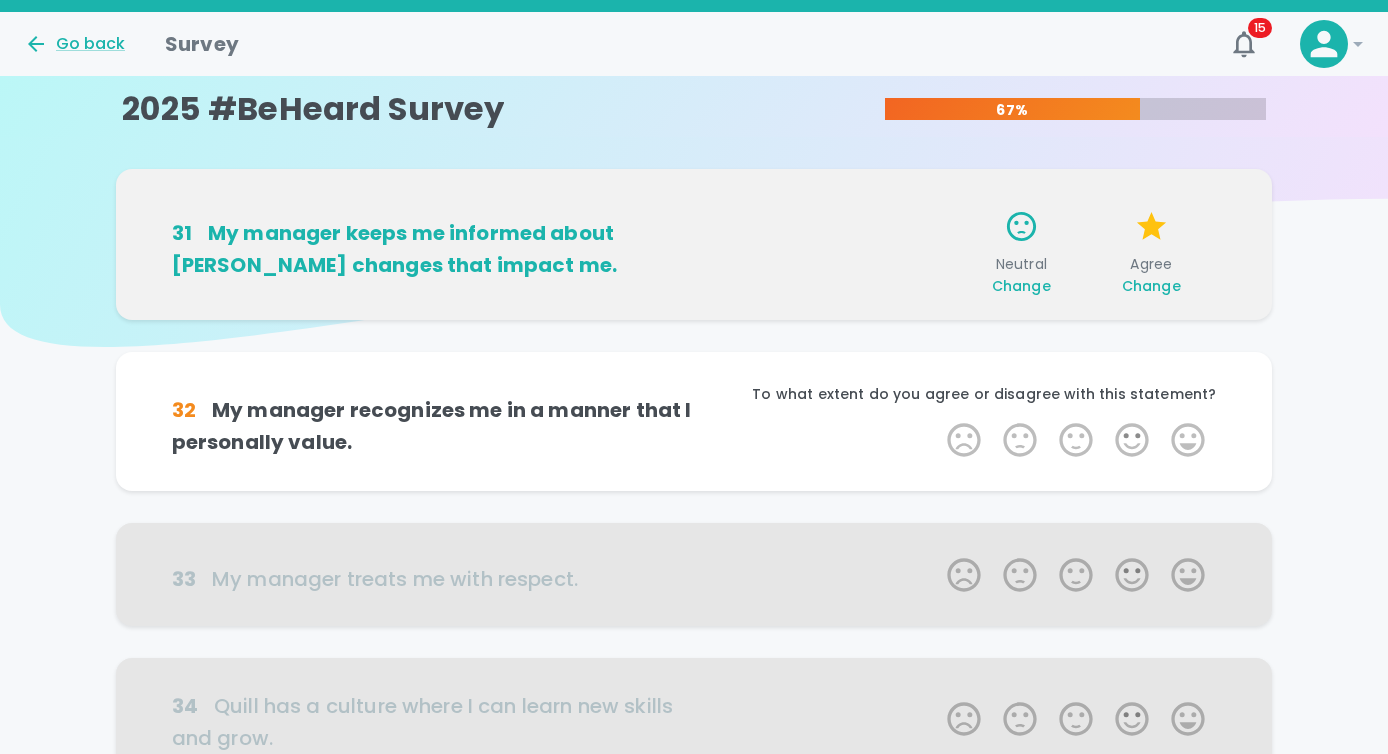 scroll, scrollTop: 13, scrollLeft: 0, axis: vertical 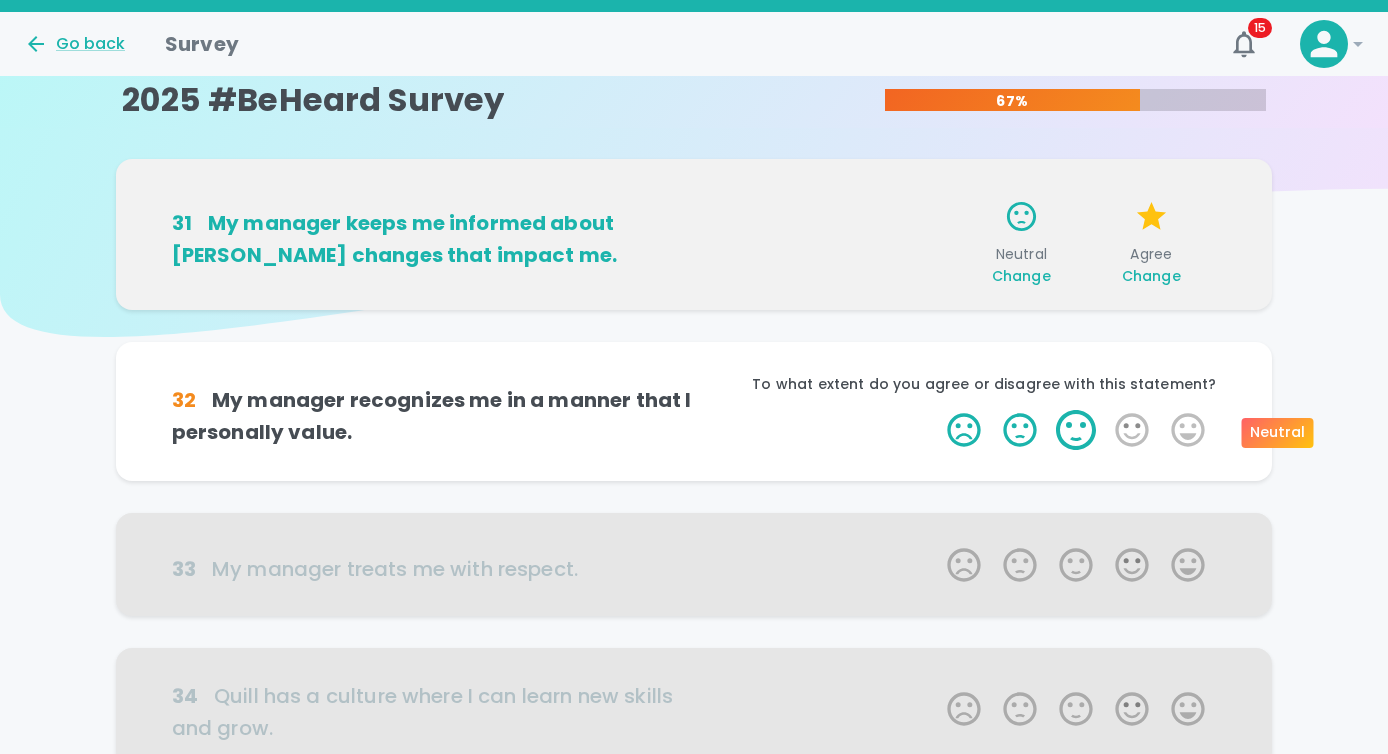 click on "3 Stars" at bounding box center [1076, 430] 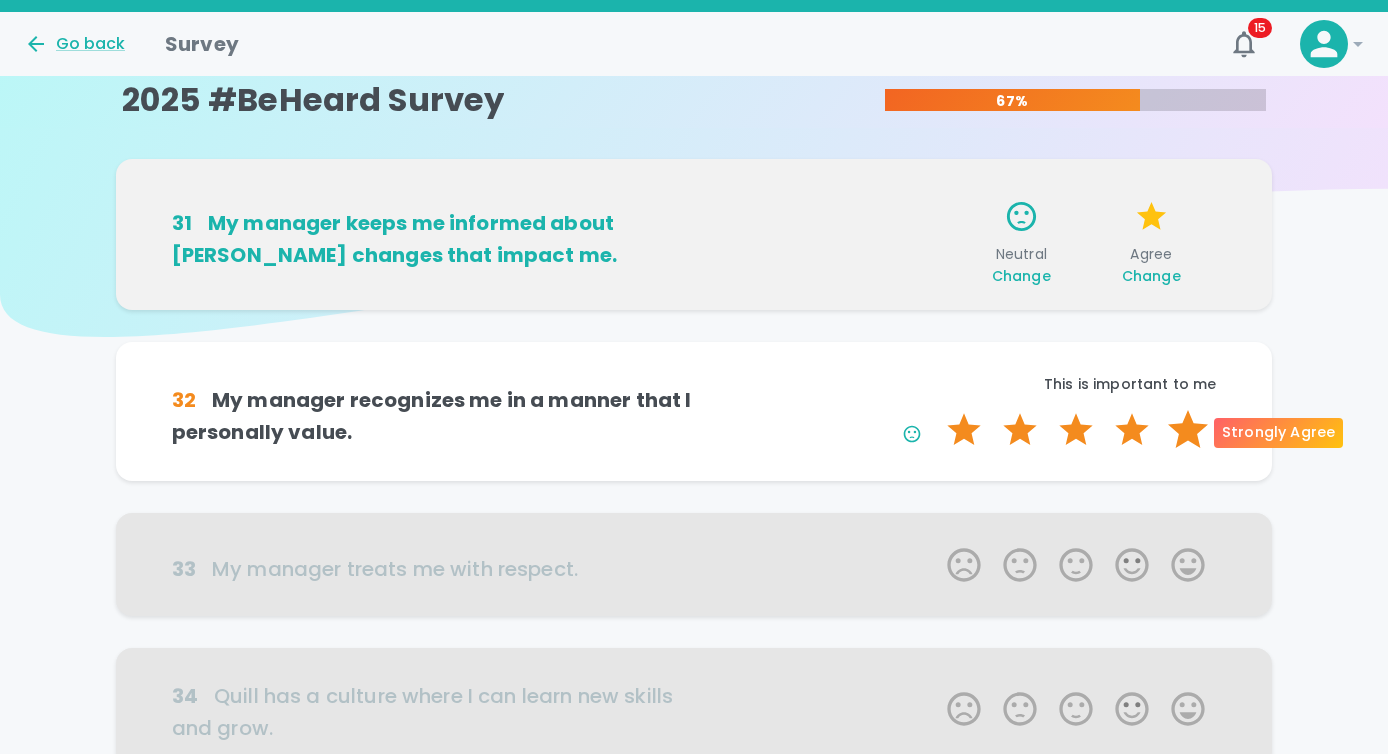 click on "5 Stars" at bounding box center (1188, 430) 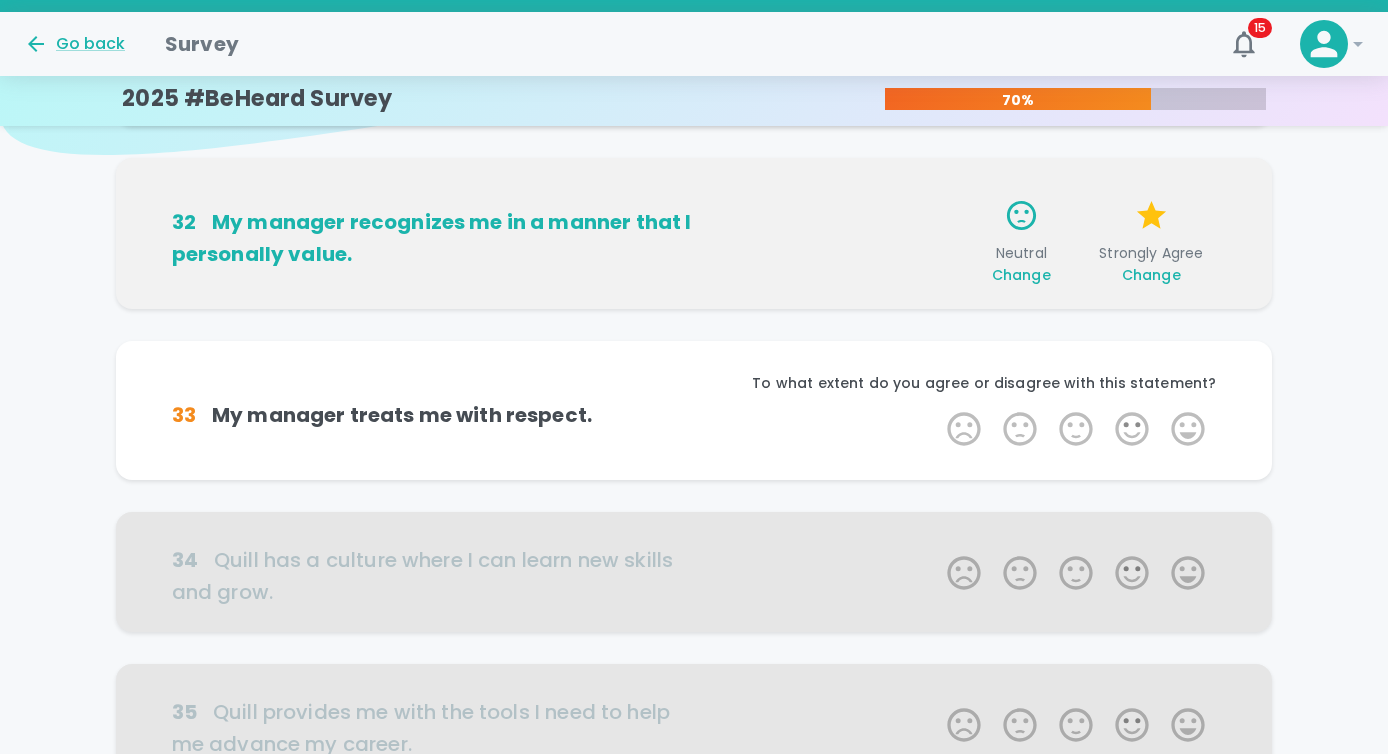 scroll, scrollTop: 207, scrollLeft: 0, axis: vertical 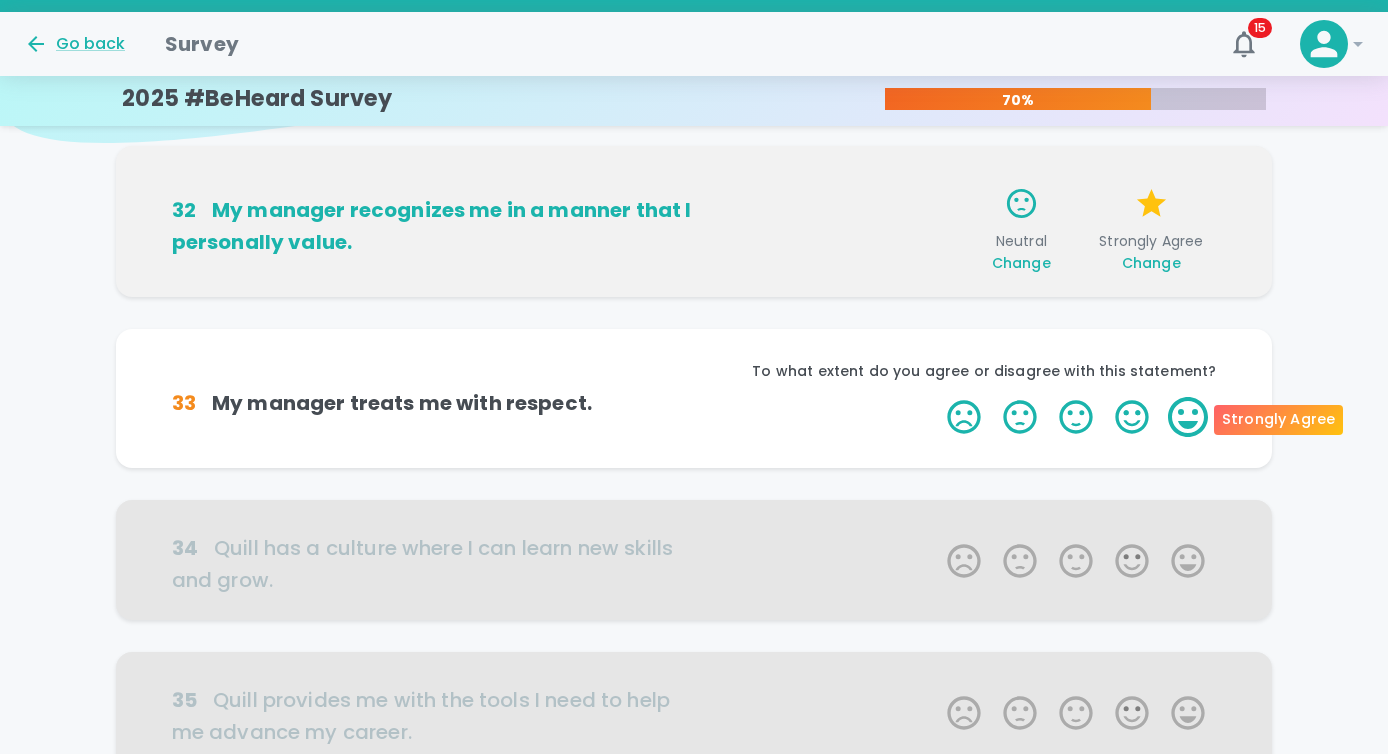 click on "5 Stars" at bounding box center [1188, 417] 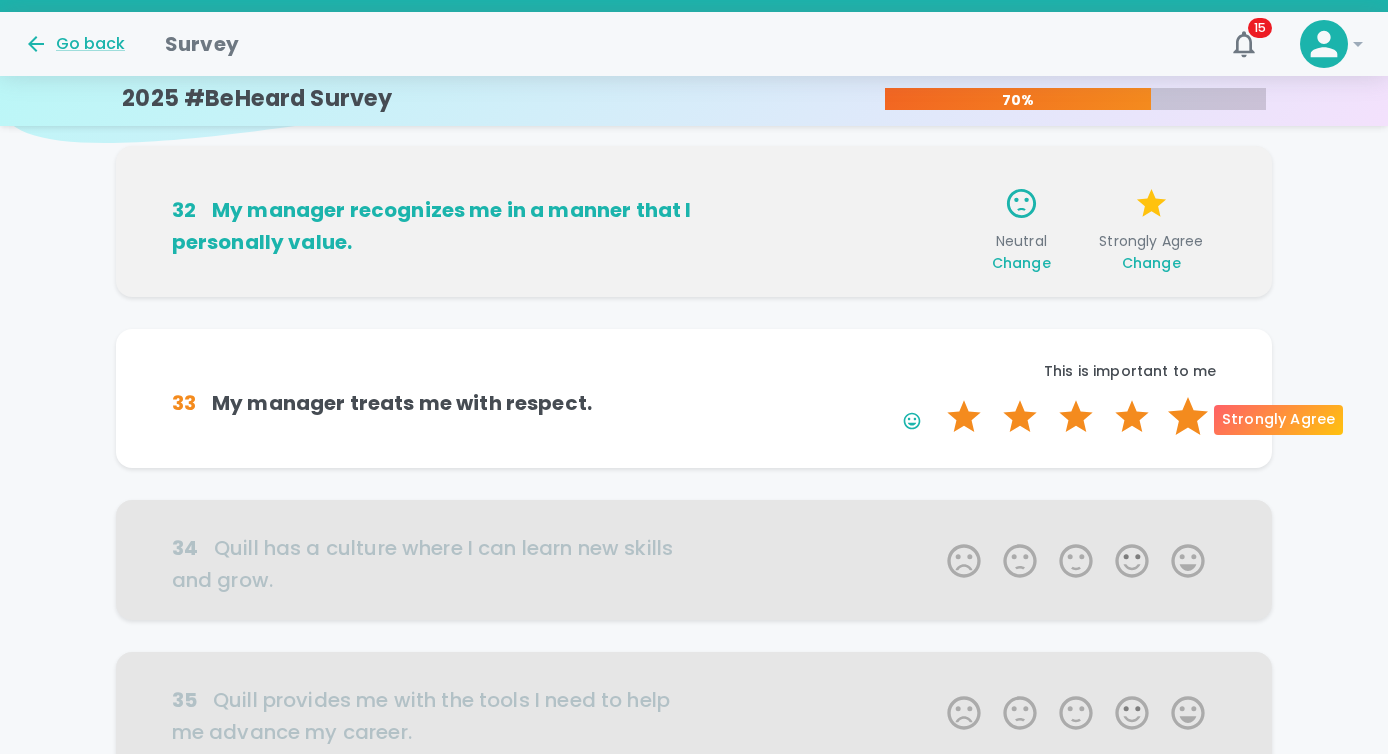 click on "5 Stars" at bounding box center [1188, 417] 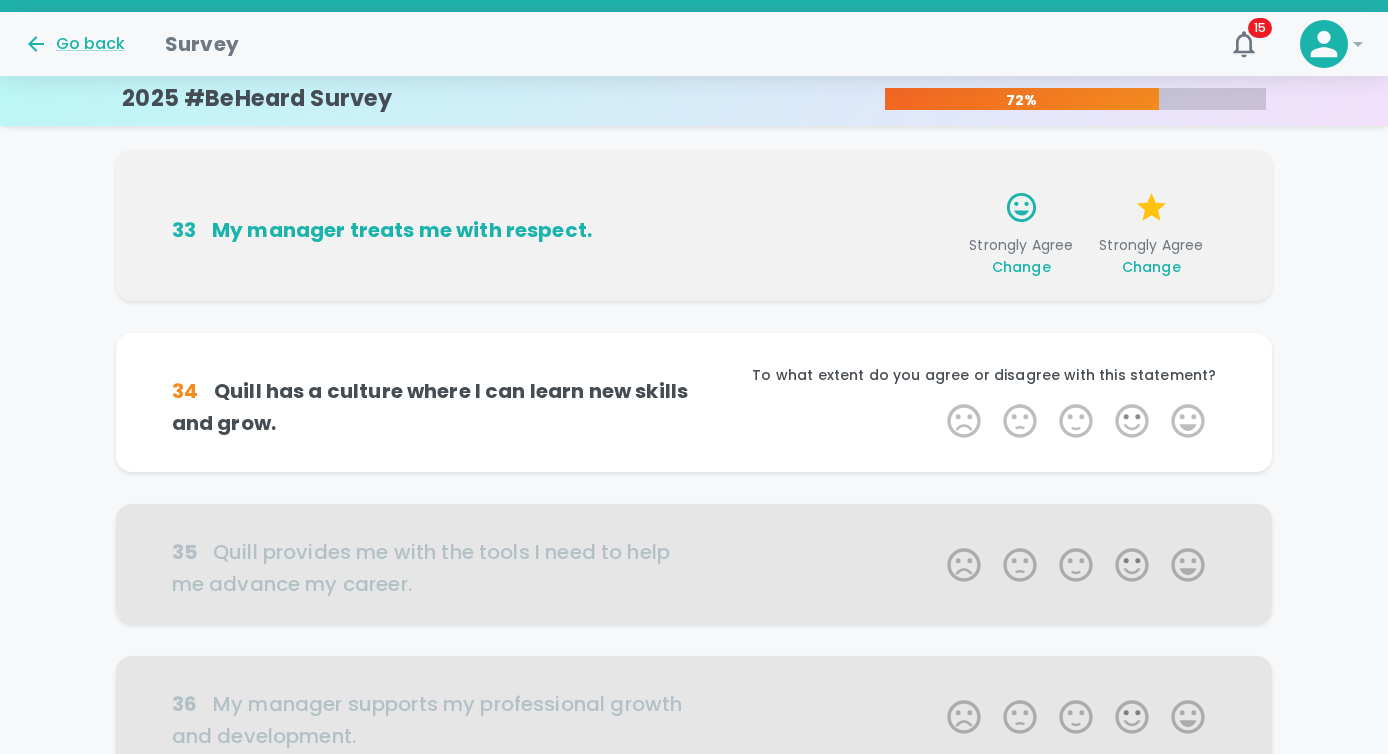 scroll, scrollTop: 389, scrollLeft: 0, axis: vertical 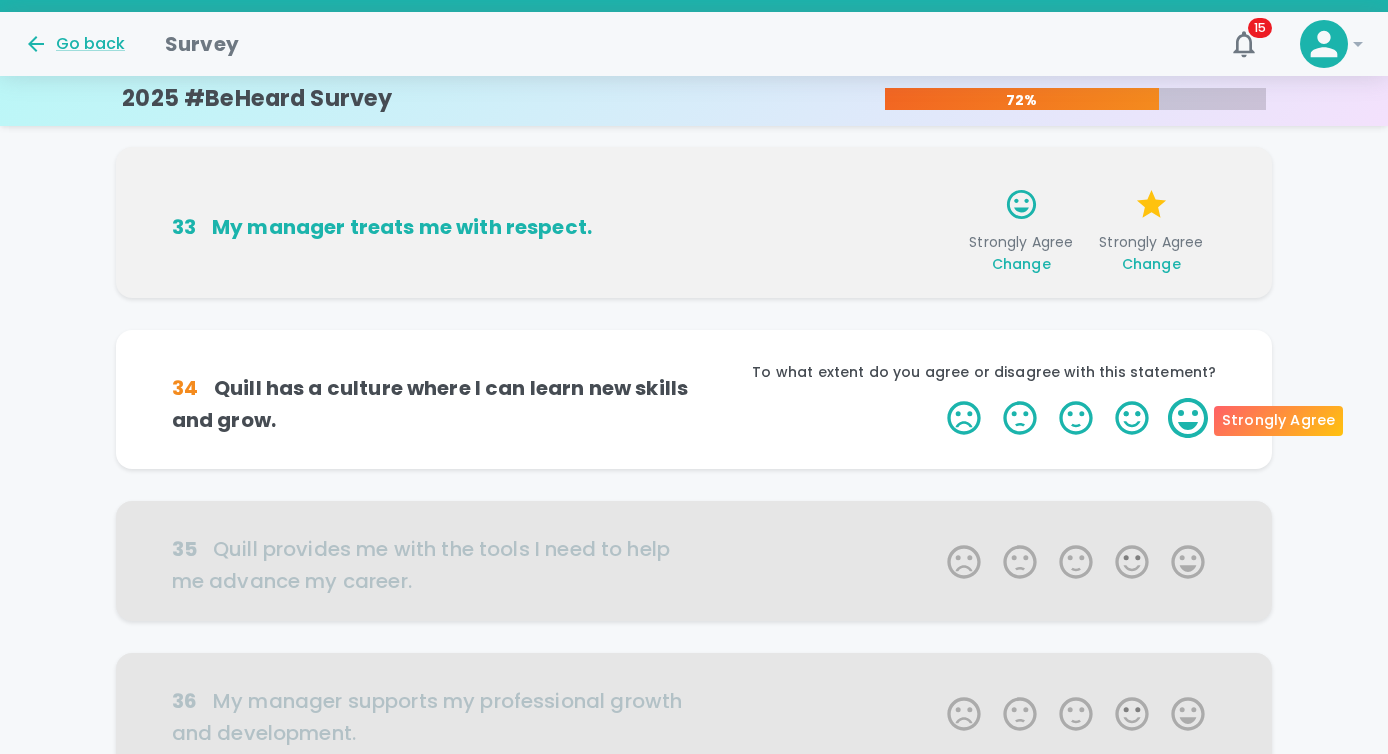 click on "5 Stars" at bounding box center [1188, 418] 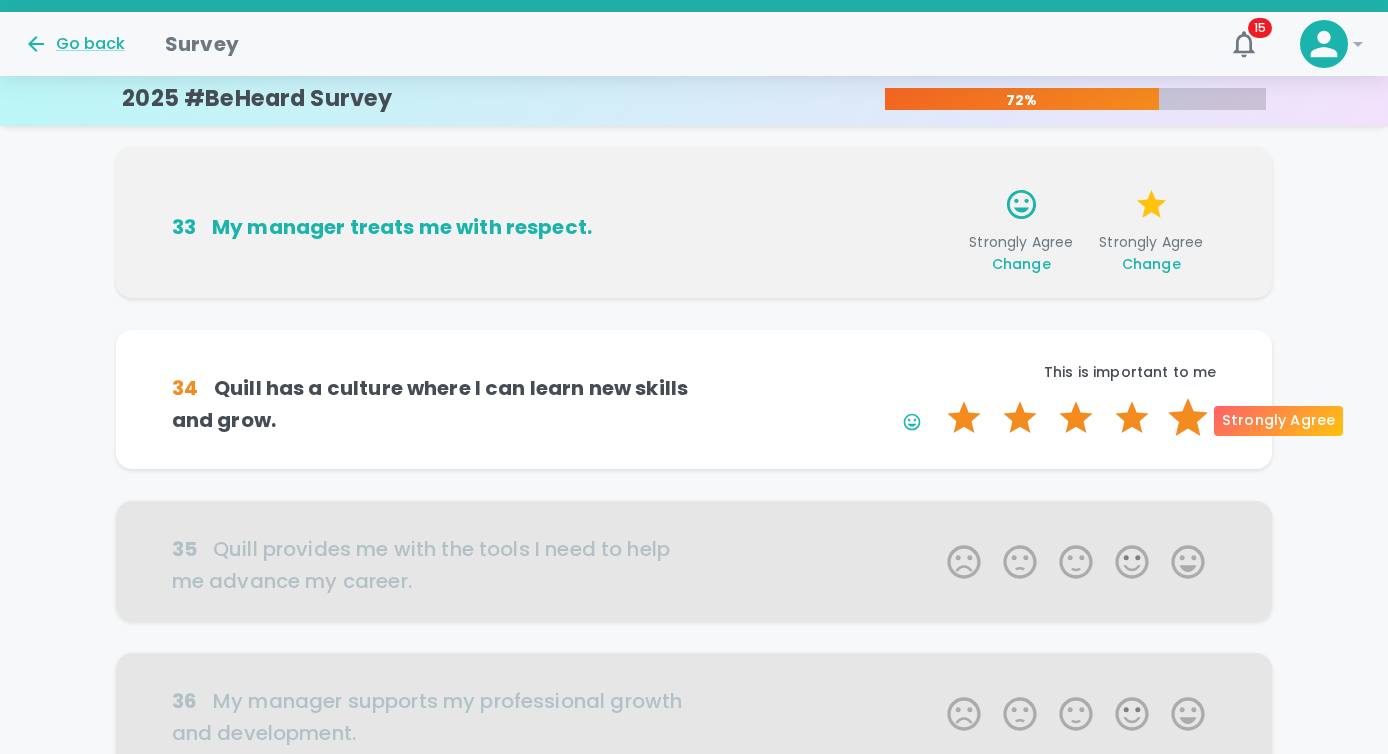 click on "5 Stars" at bounding box center [1188, 418] 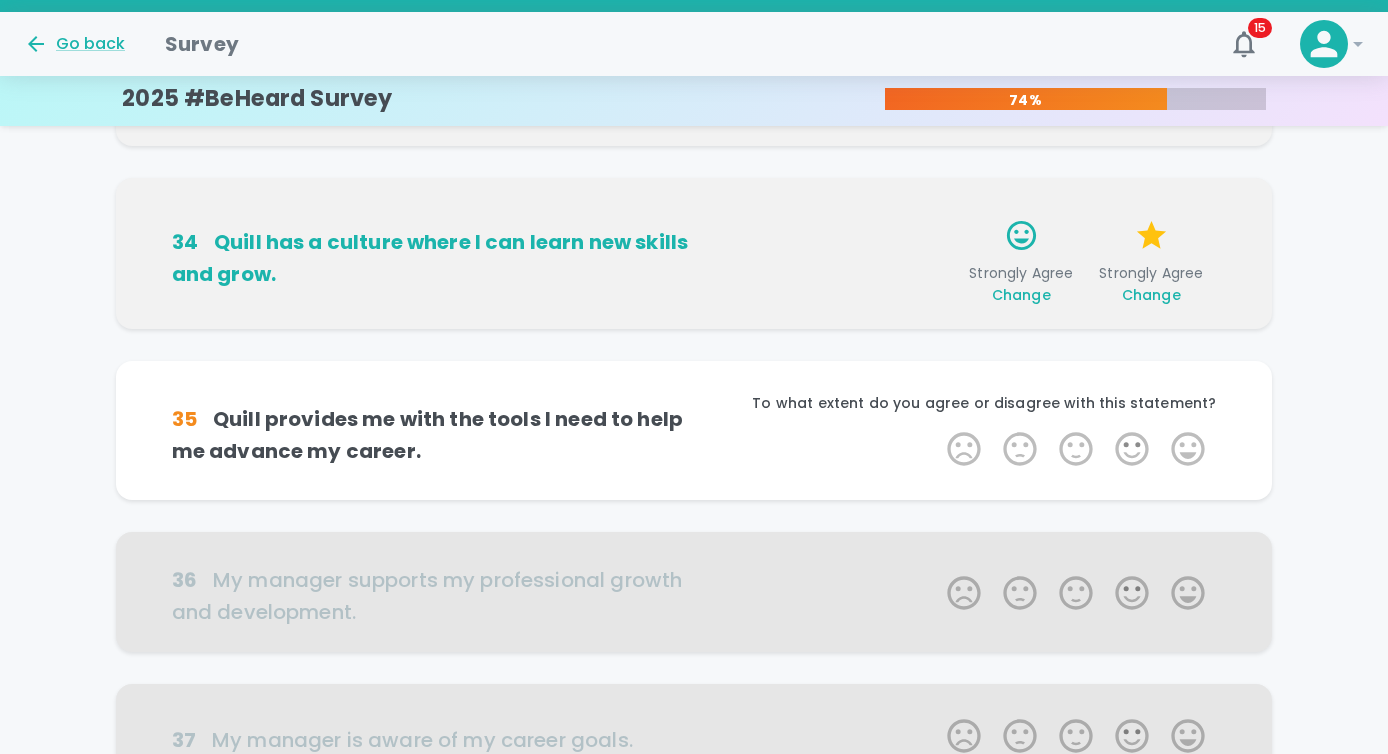 scroll, scrollTop: 565, scrollLeft: 0, axis: vertical 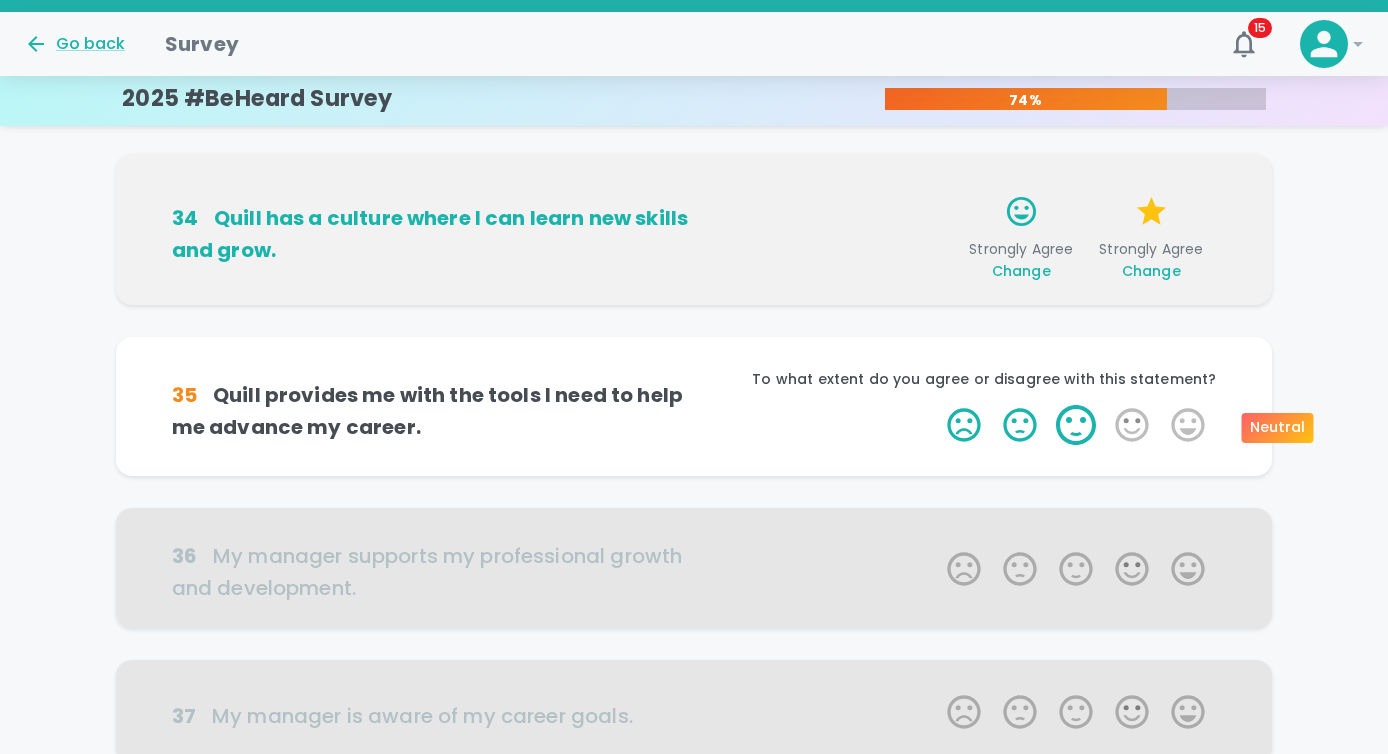 click on "3 Stars" at bounding box center [1076, 425] 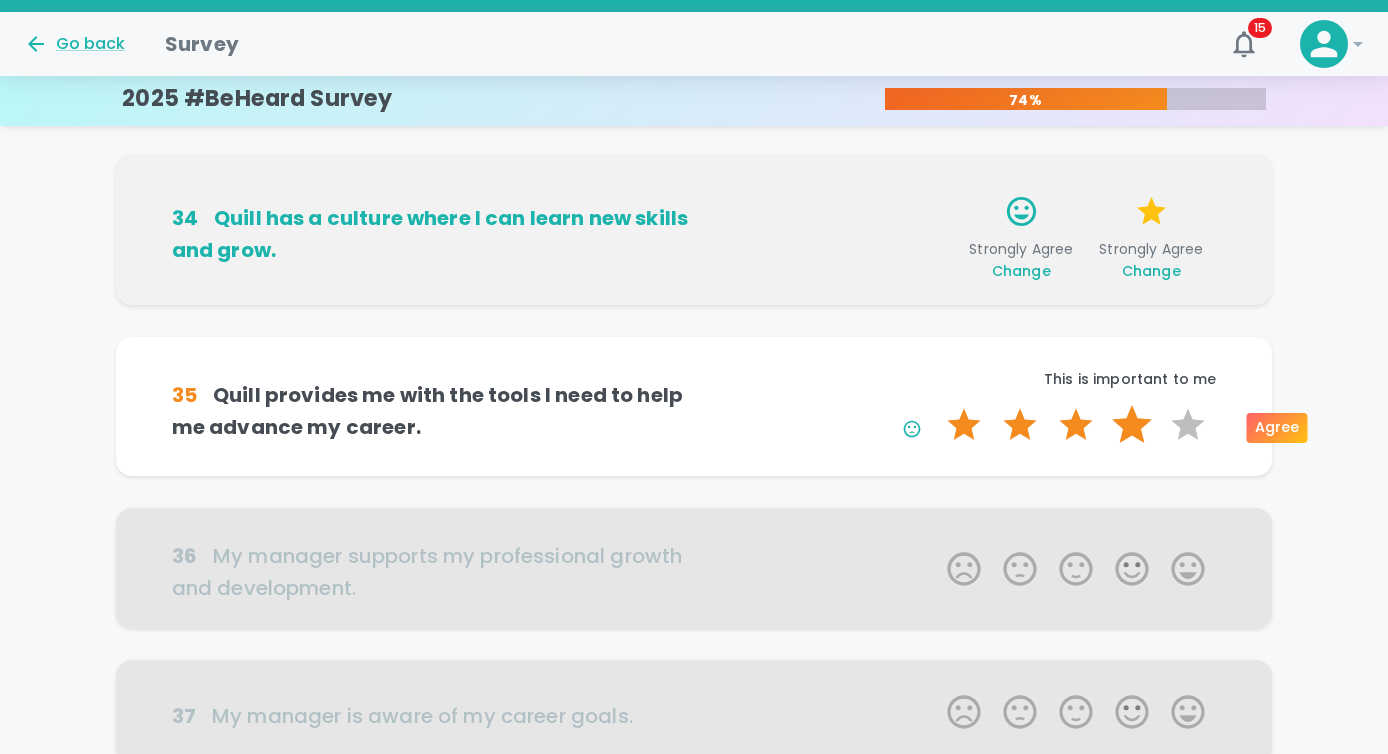 click on "4 Stars" at bounding box center [1132, 425] 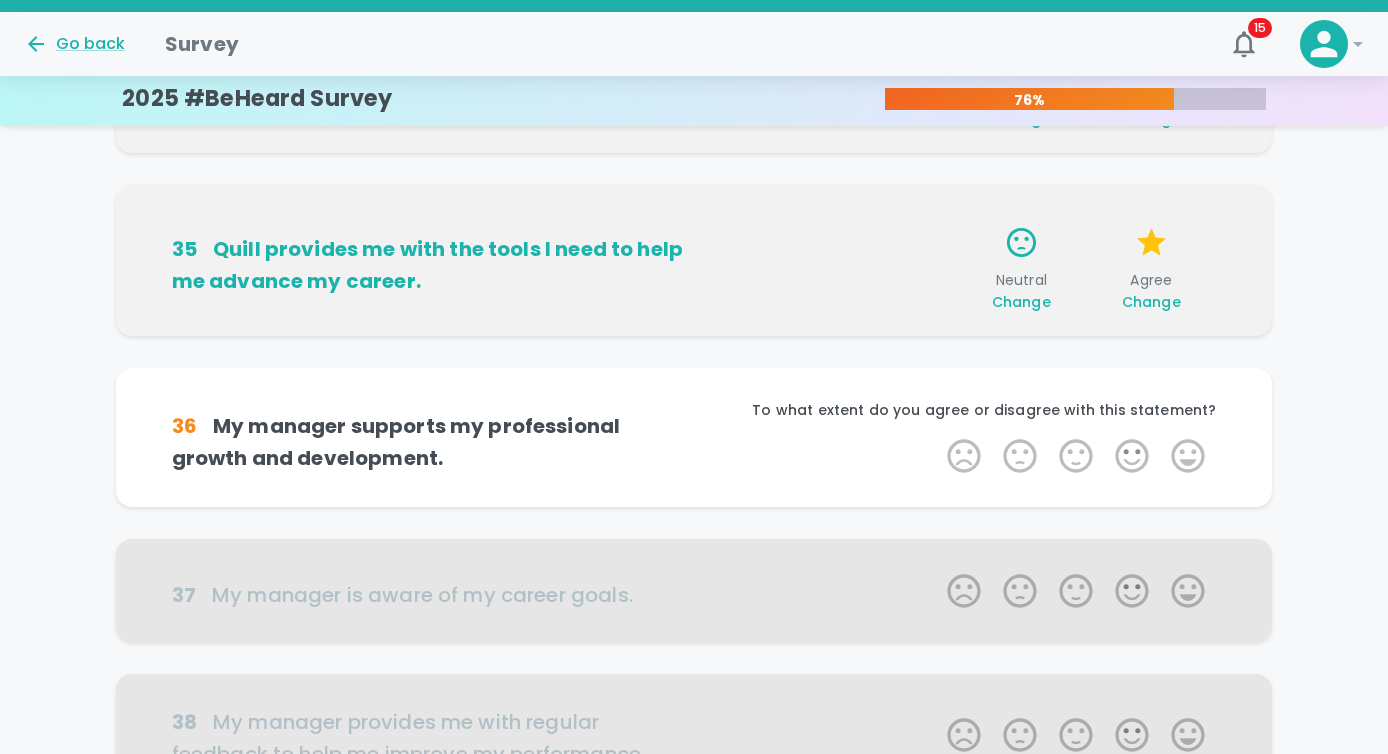 scroll, scrollTop: 741, scrollLeft: 0, axis: vertical 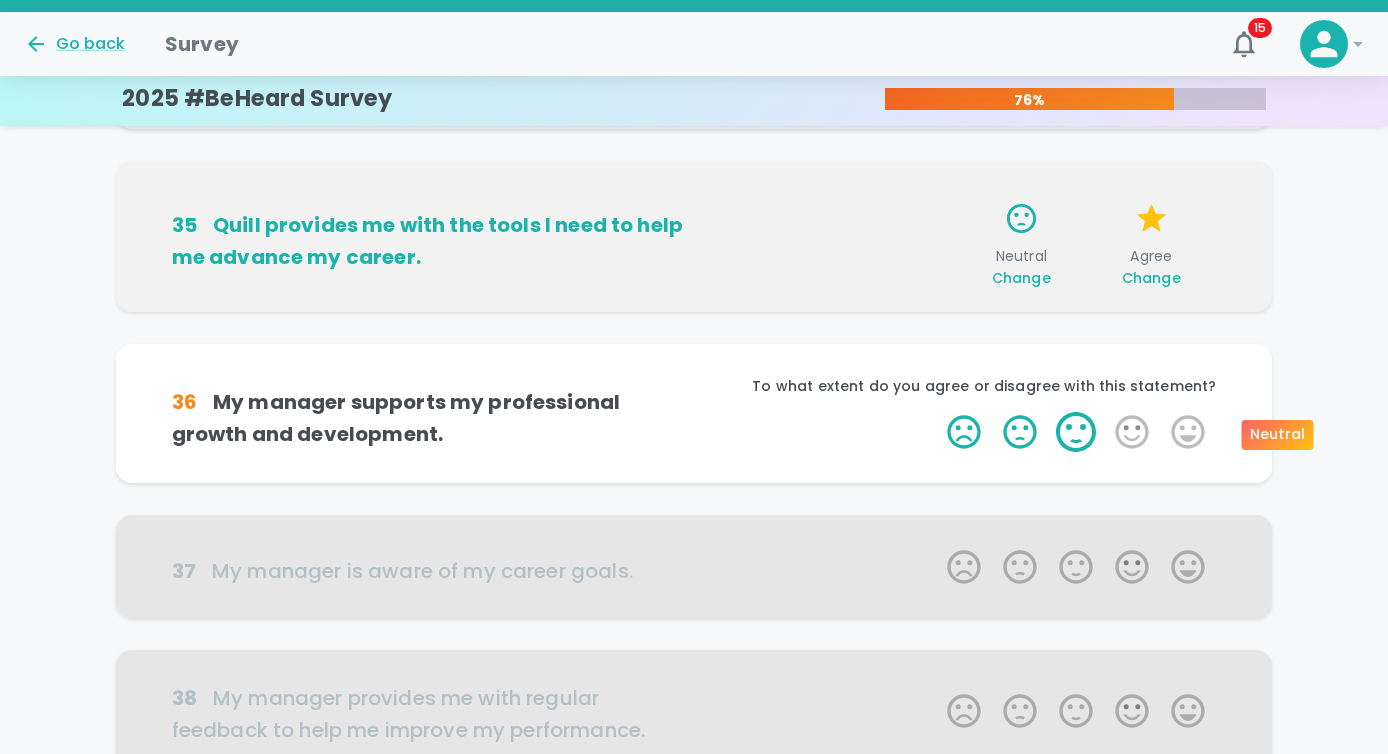 click on "3 Stars" at bounding box center (1076, 432) 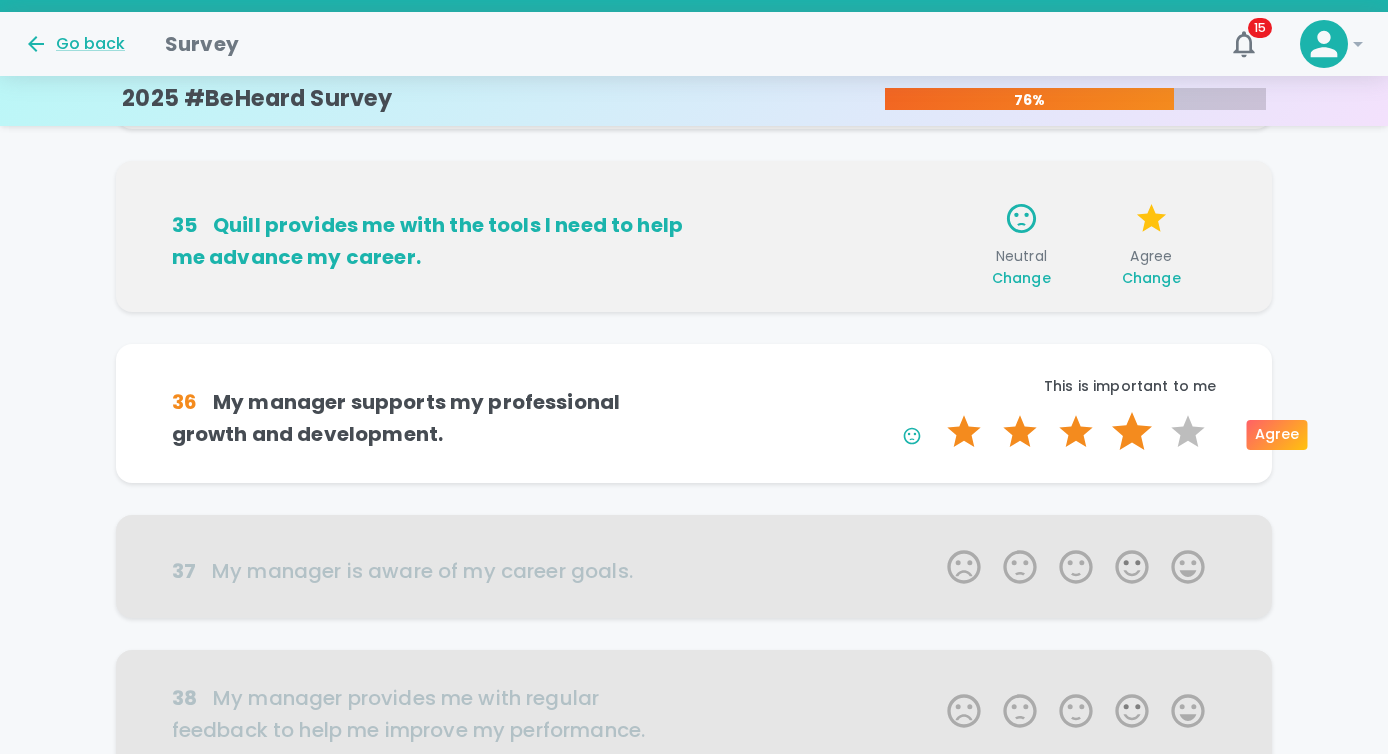 click on "4 Stars" at bounding box center [1132, 432] 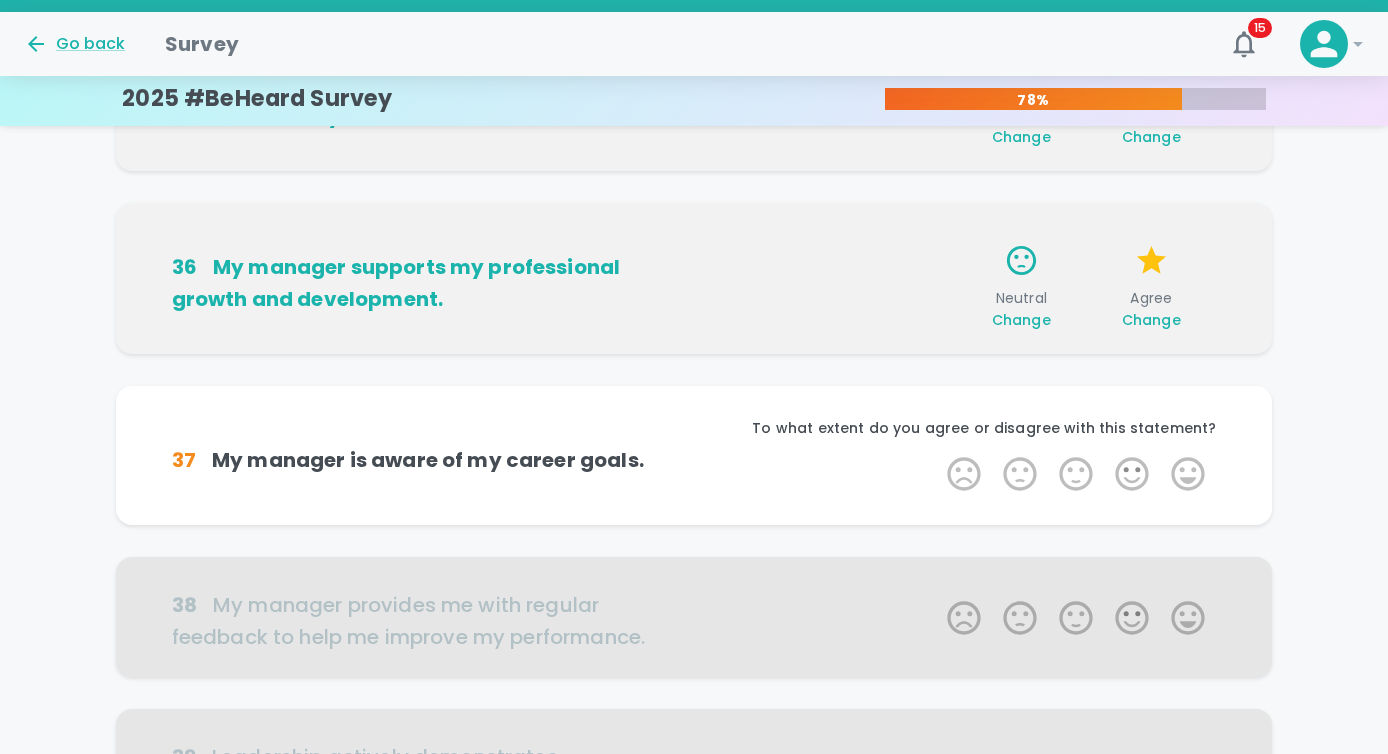 scroll, scrollTop: 917, scrollLeft: 0, axis: vertical 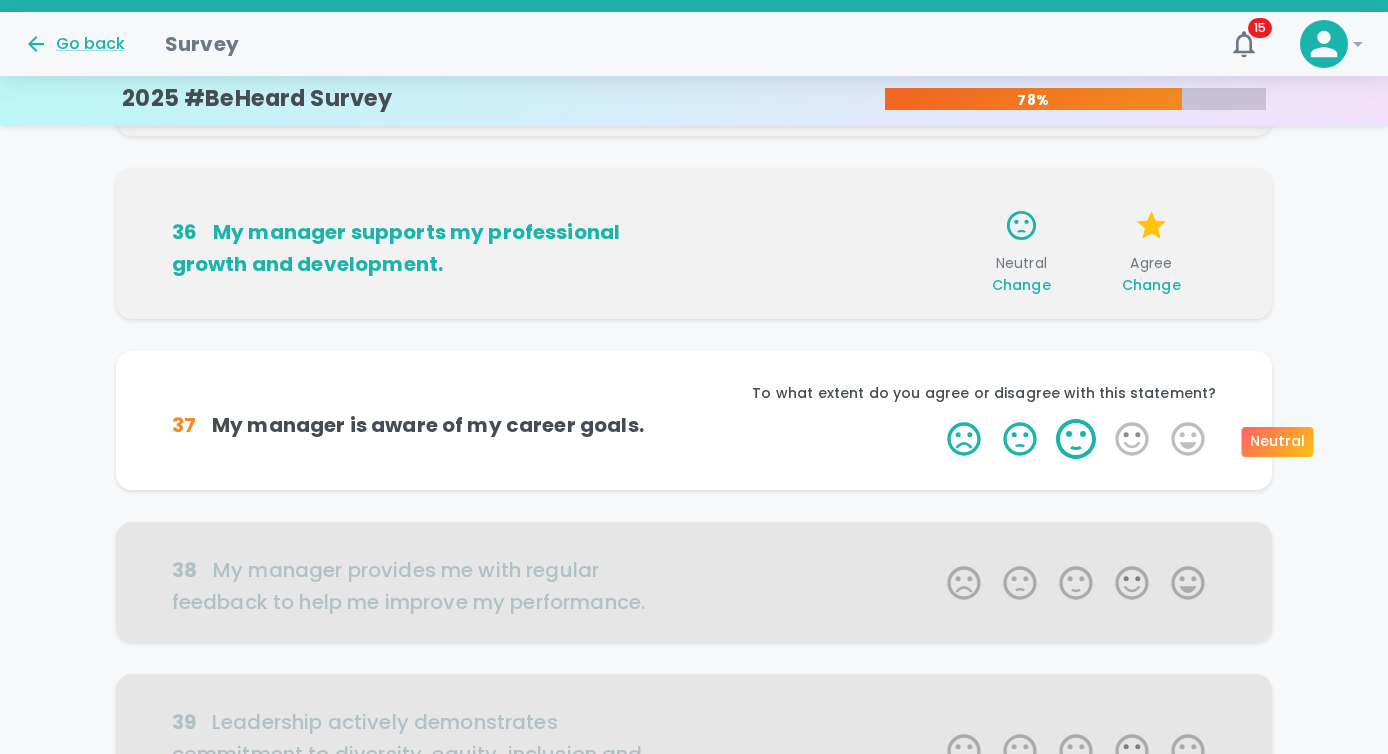 click on "3 Stars" at bounding box center [1076, 439] 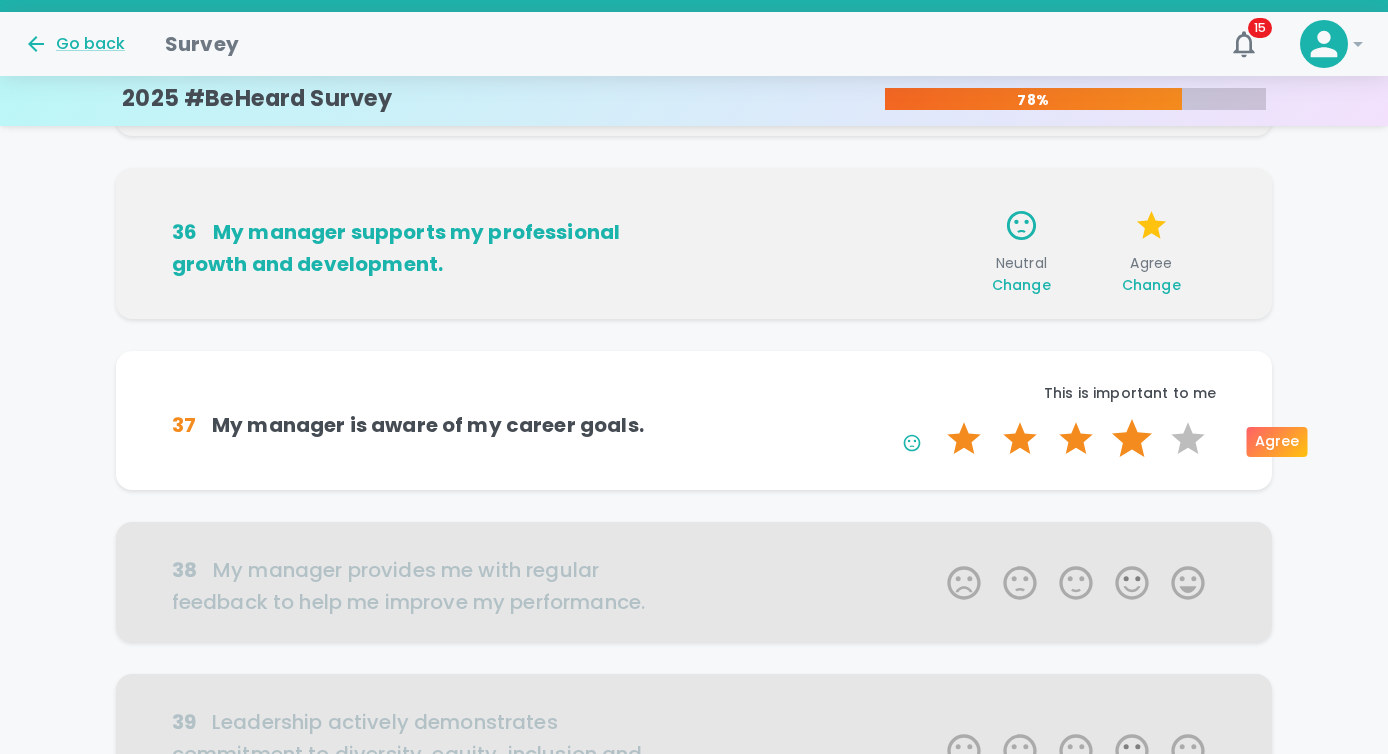 click on "4 Stars" at bounding box center (1132, 439) 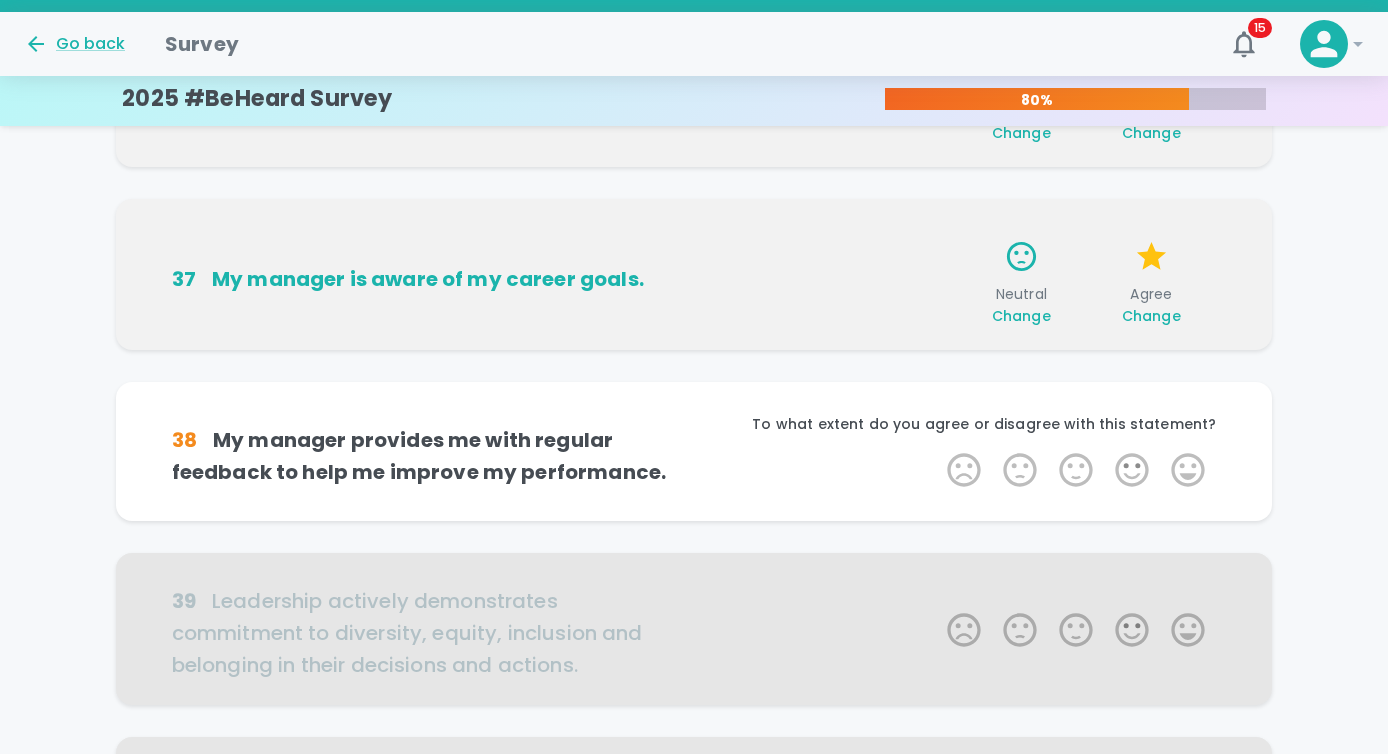 scroll, scrollTop: 1093, scrollLeft: 0, axis: vertical 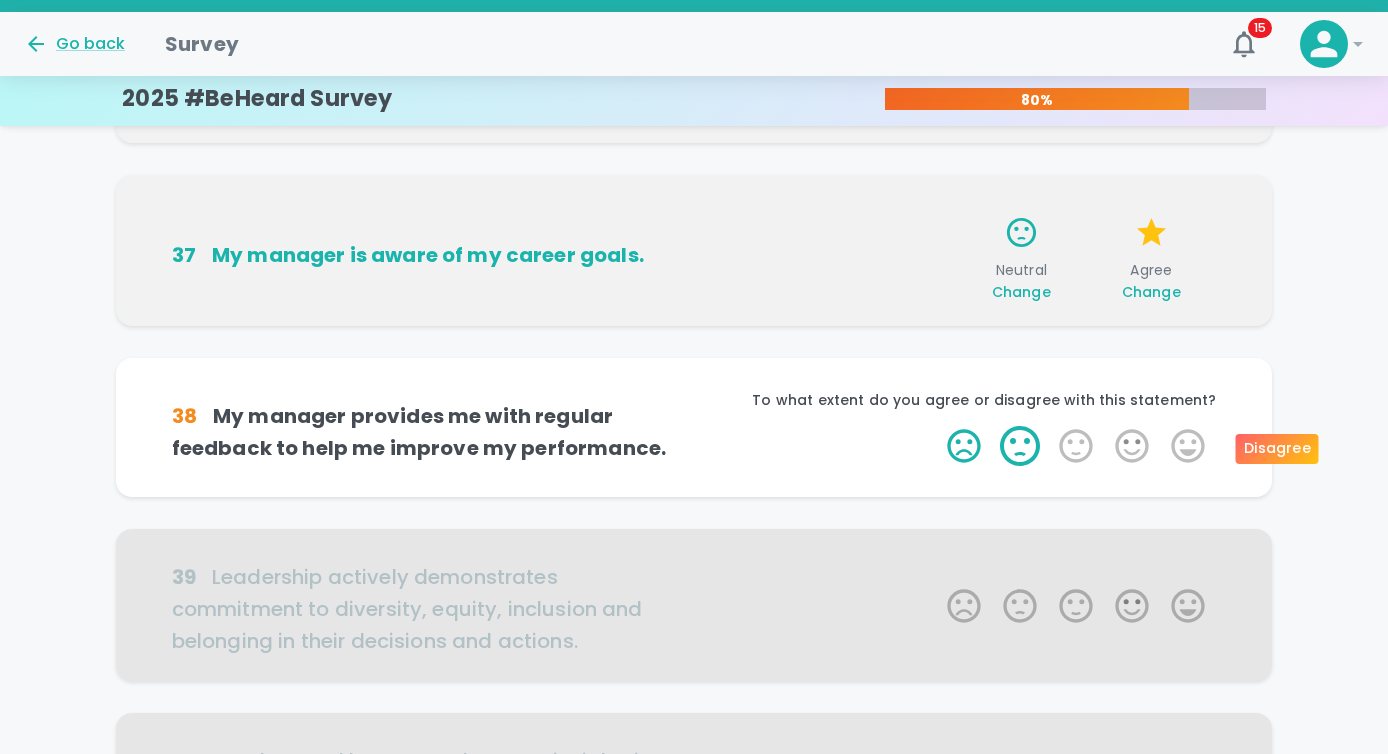 click on "2 Stars" at bounding box center [1020, 446] 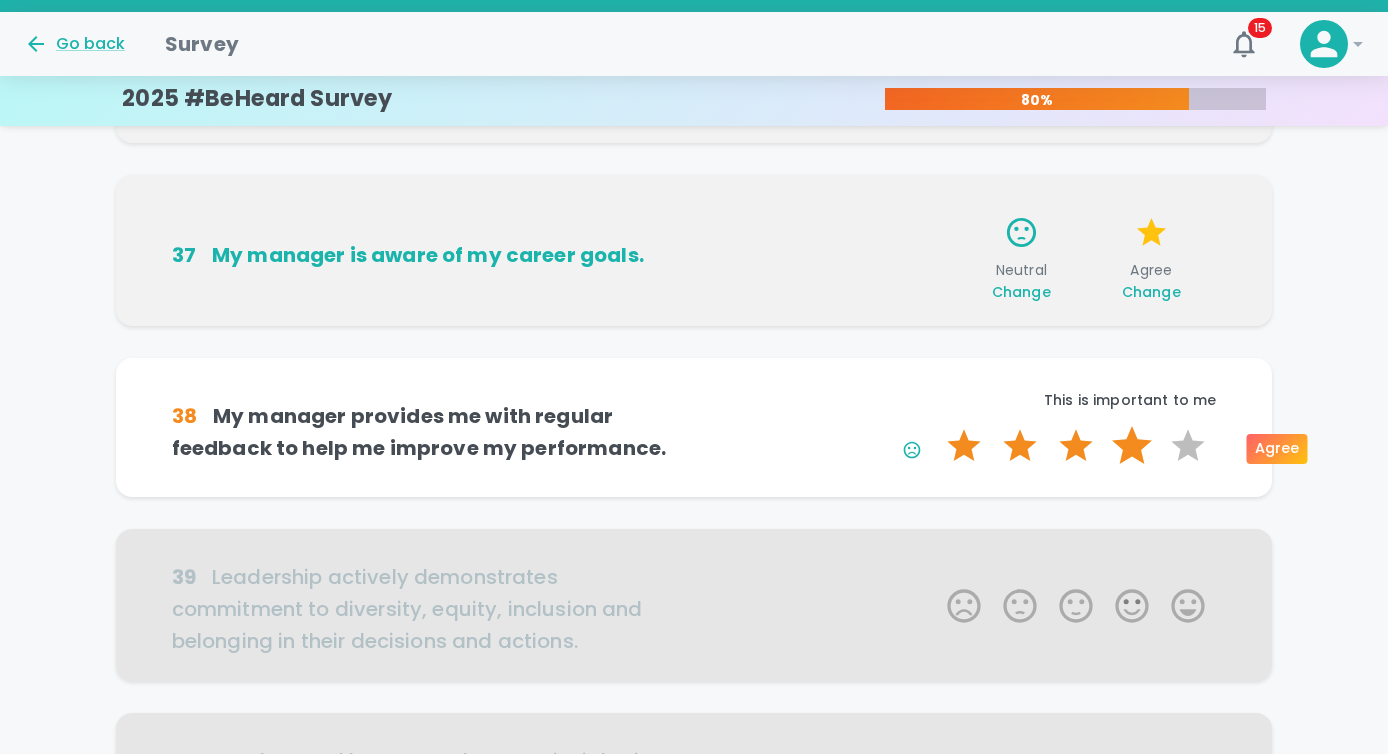 click on "4 Stars" at bounding box center [1132, 446] 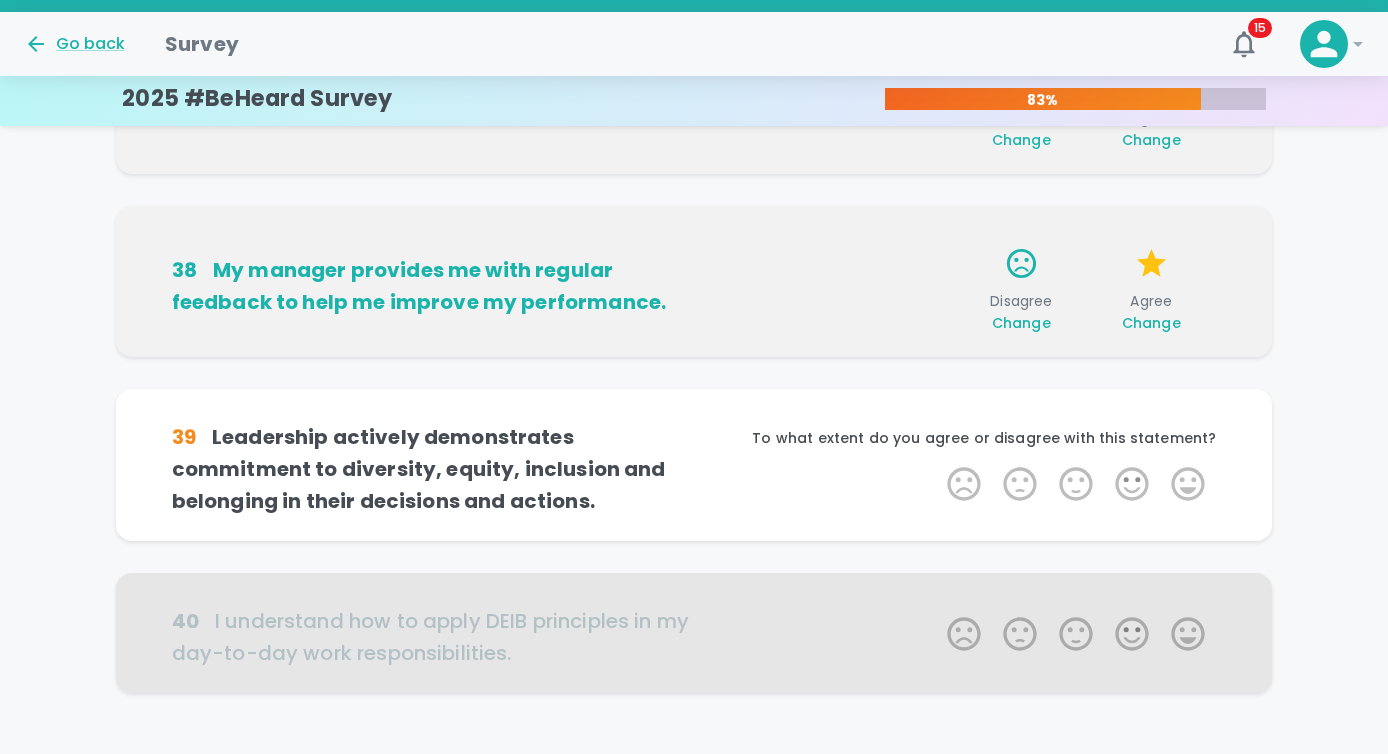 scroll, scrollTop: 1269, scrollLeft: 0, axis: vertical 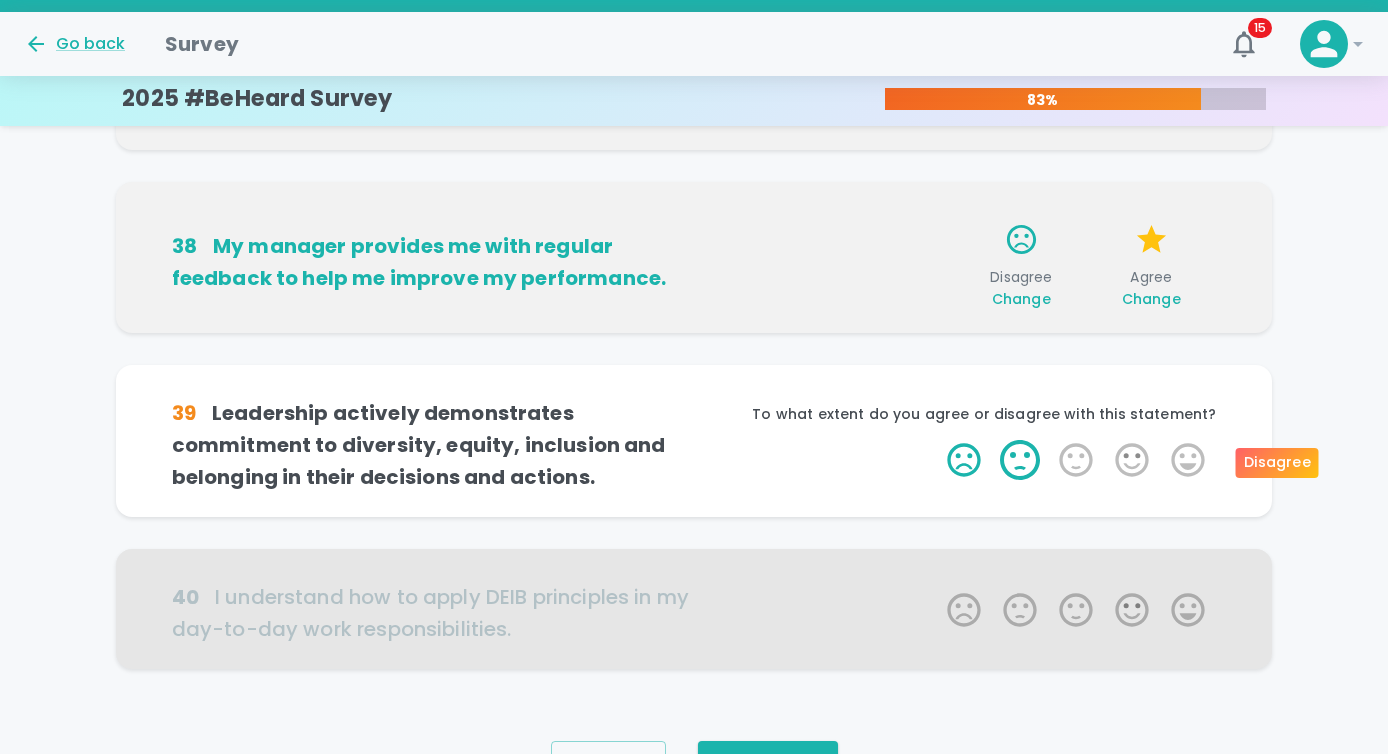 click on "2 Stars" at bounding box center [1020, 460] 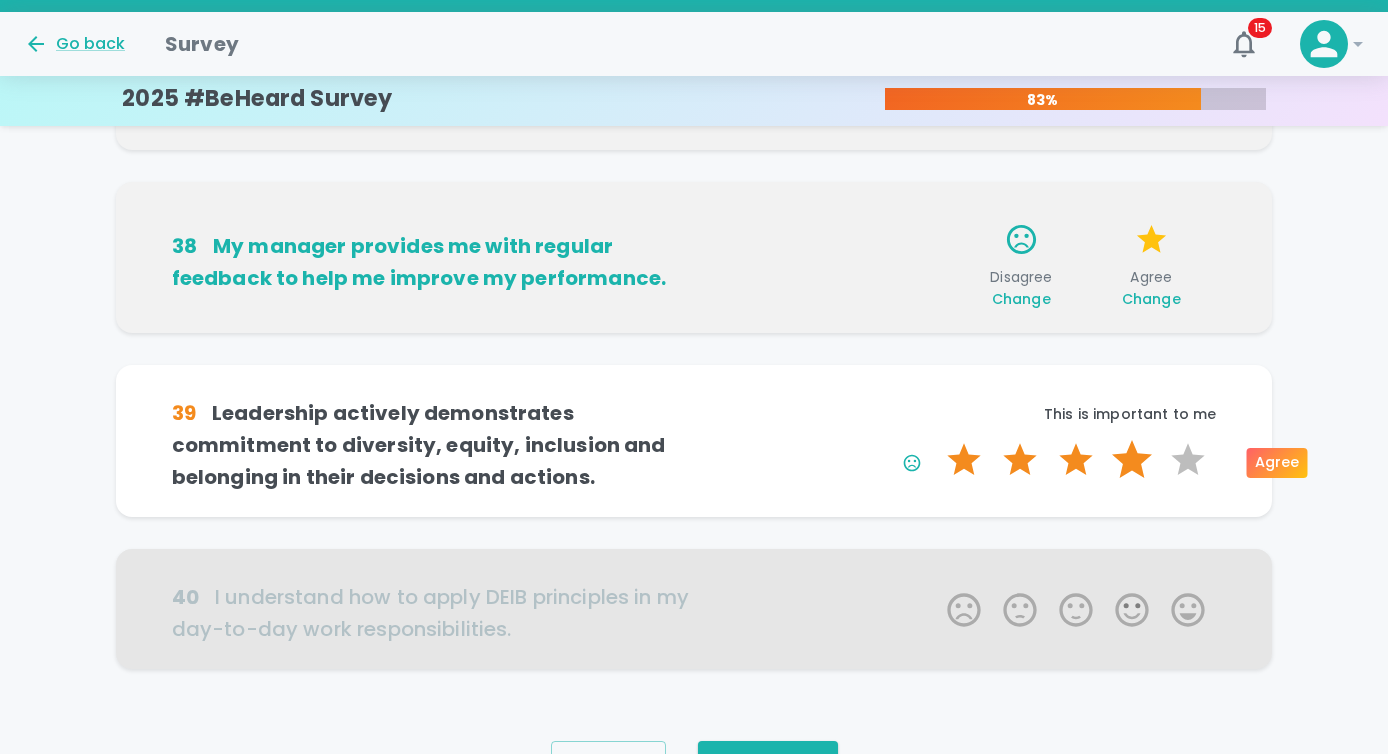 click on "4 Stars" at bounding box center [1132, 460] 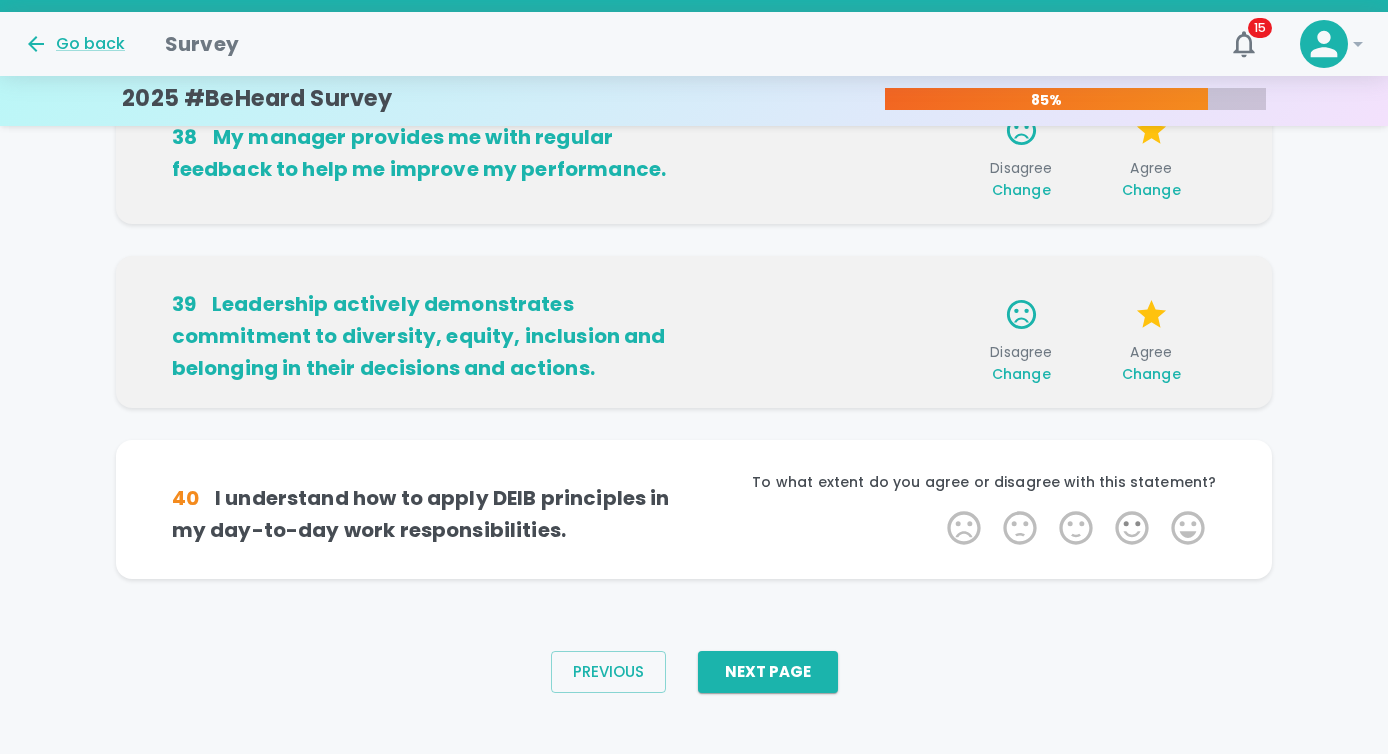 scroll, scrollTop: 1378, scrollLeft: 0, axis: vertical 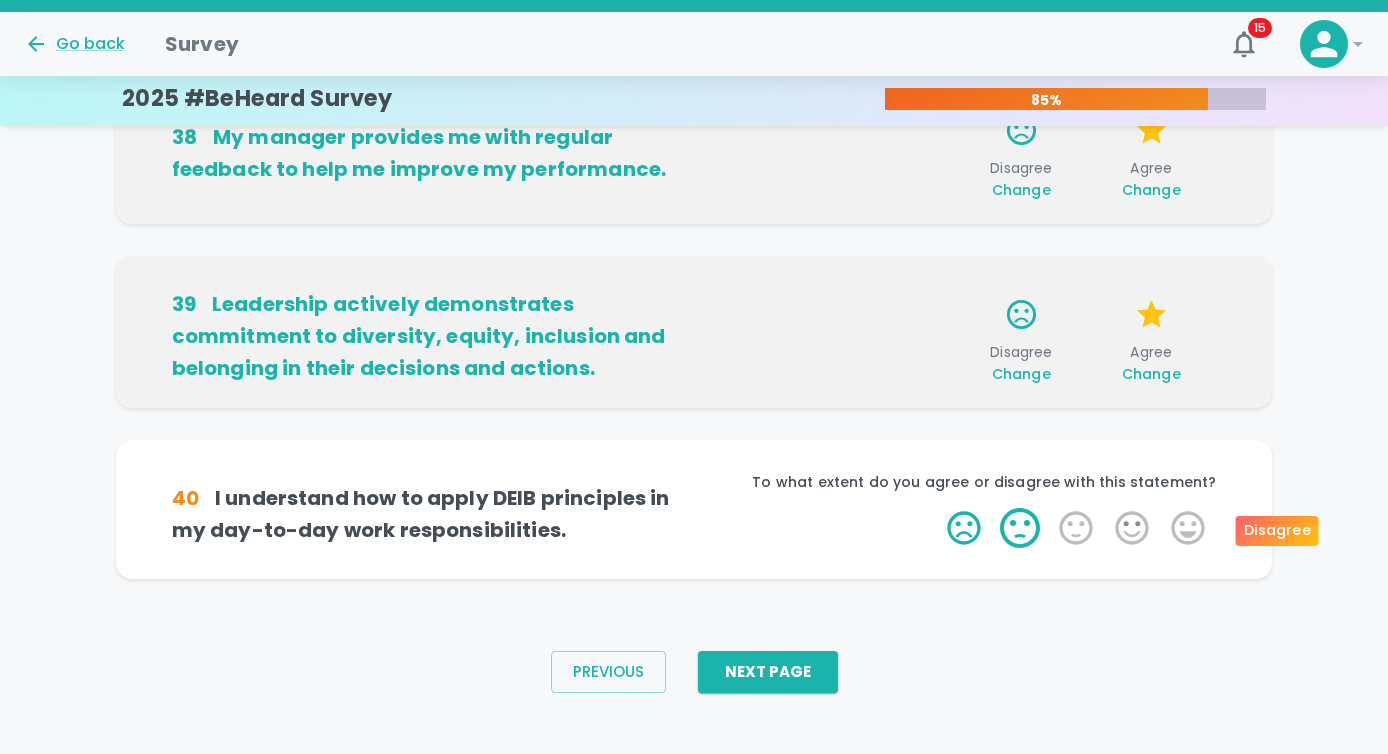 click on "2 Stars" at bounding box center [1020, 528] 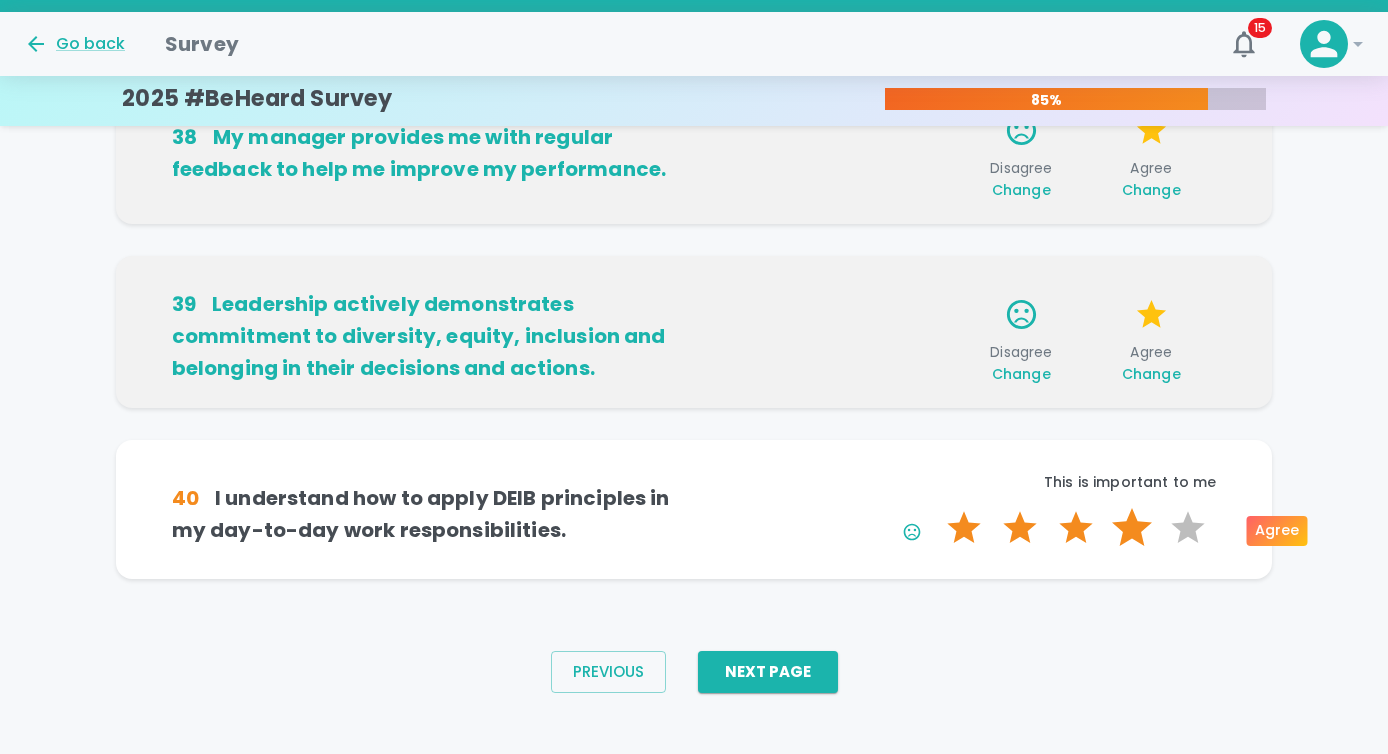 click on "4 Stars" at bounding box center [1132, 528] 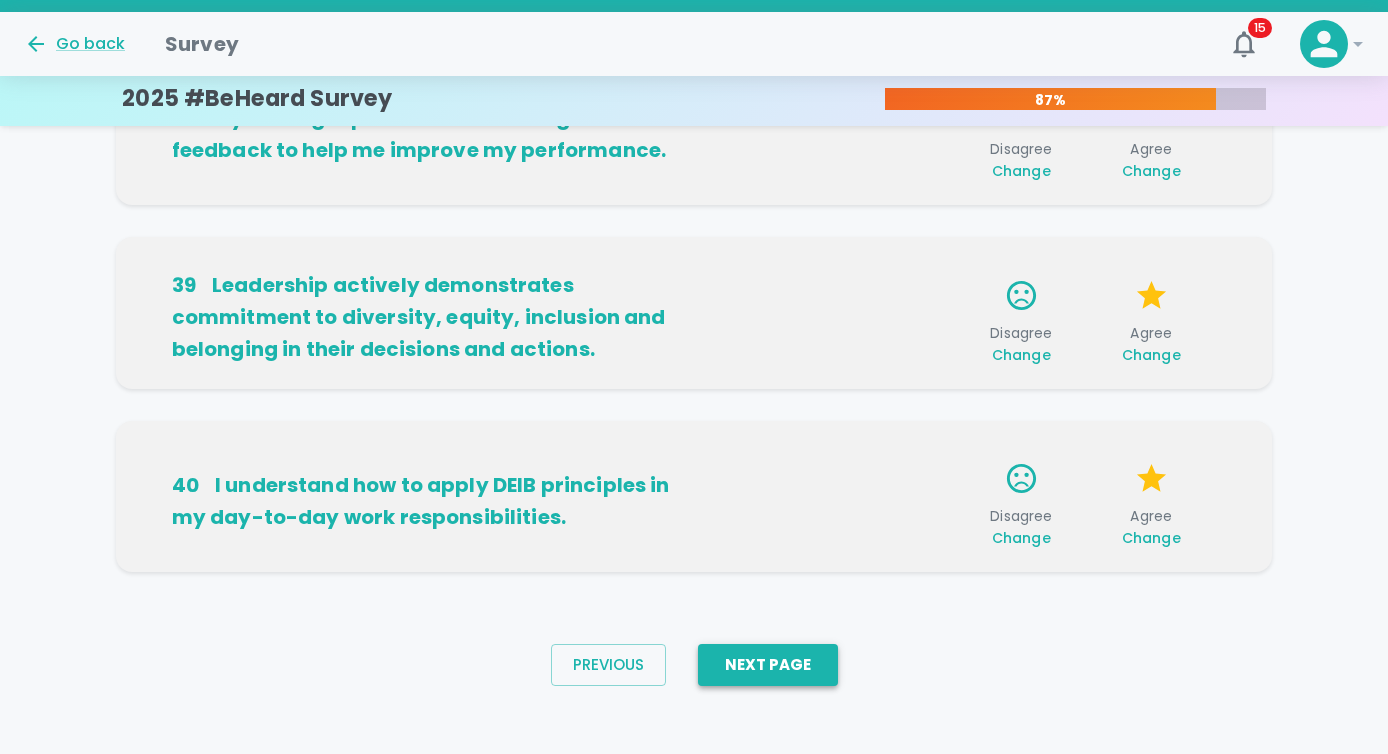 click on "Next Page" at bounding box center [768, 665] 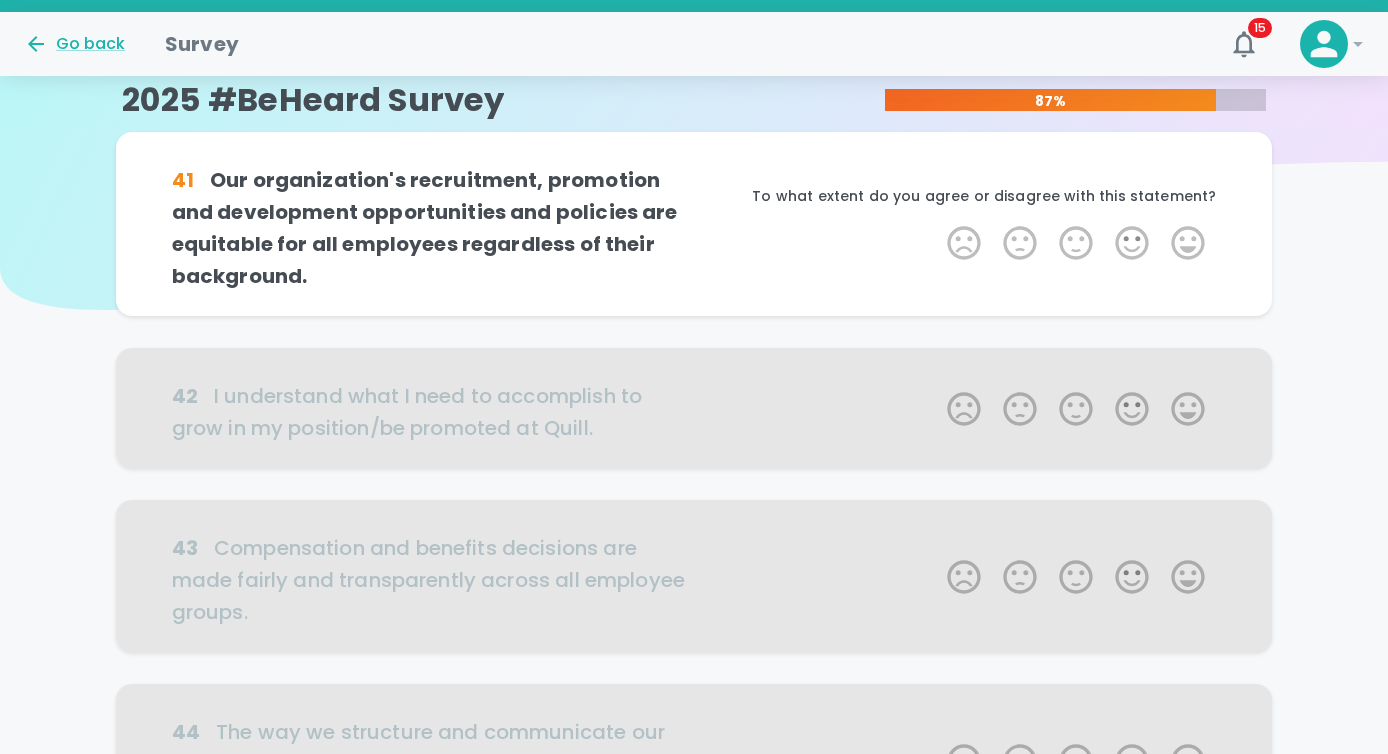 scroll, scrollTop: 0, scrollLeft: 0, axis: both 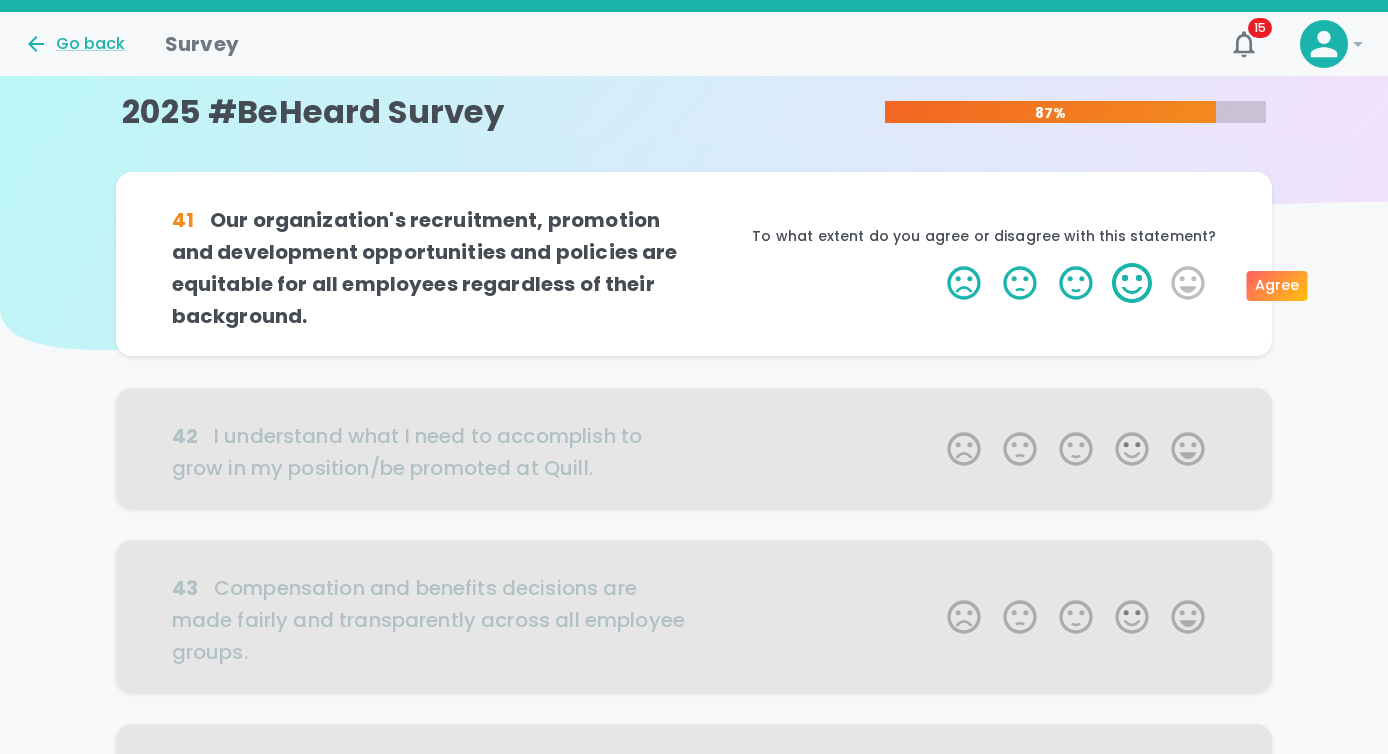 click on "4 Stars" at bounding box center (1132, 283) 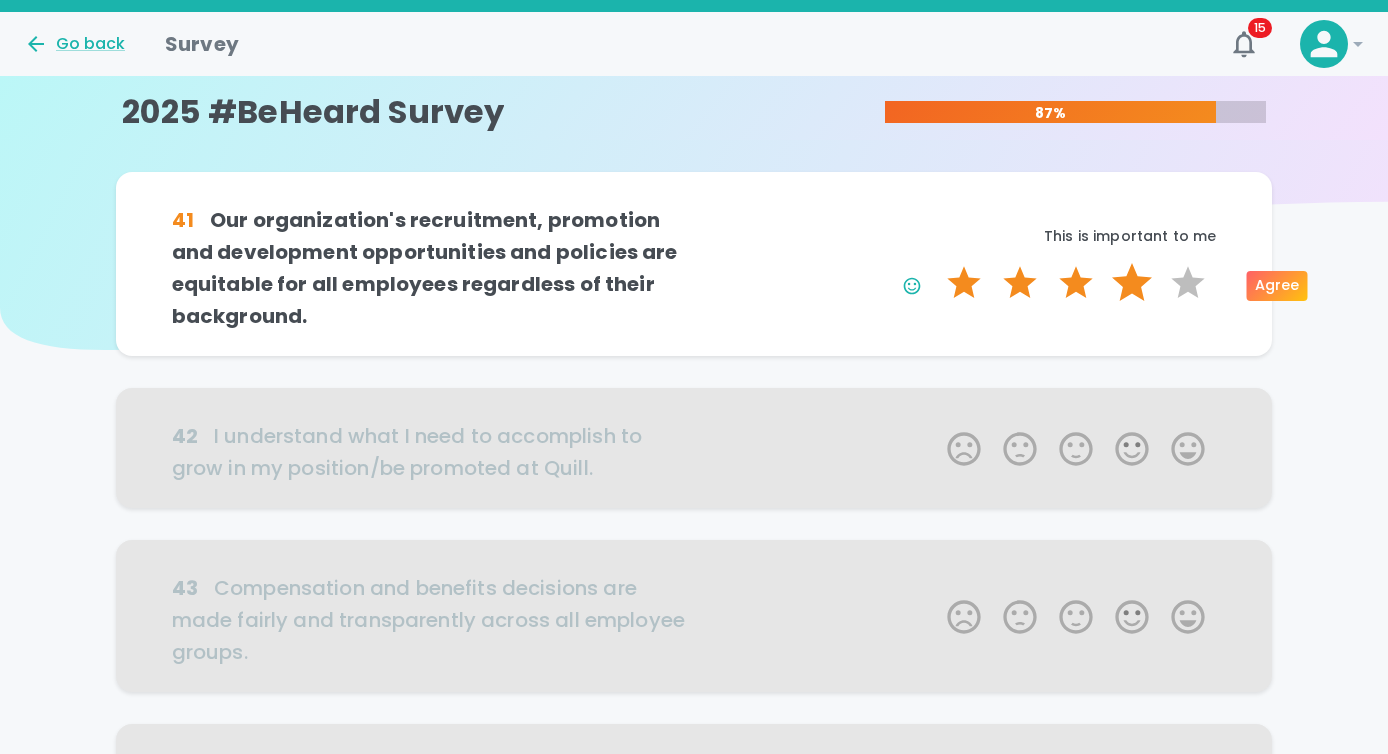 click on "4 Stars" at bounding box center (1132, 283) 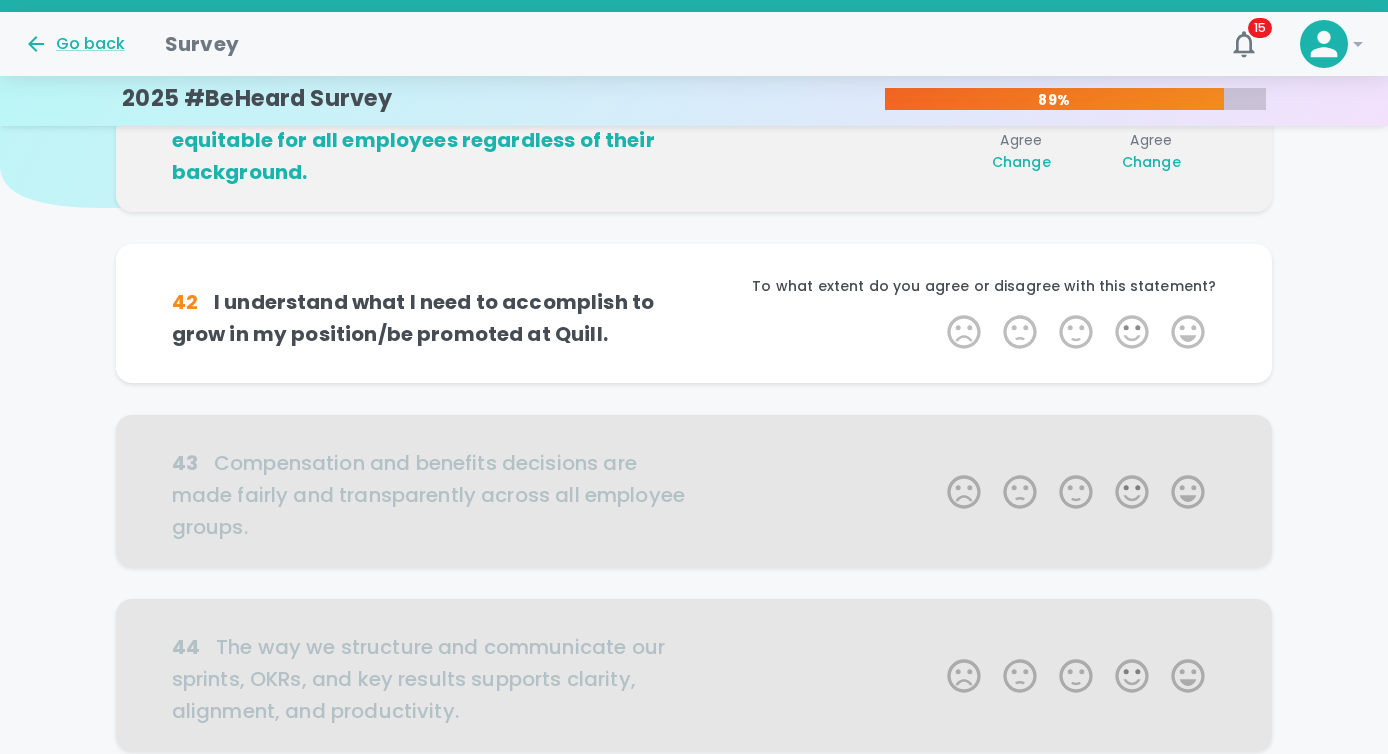 scroll, scrollTop: 176, scrollLeft: 0, axis: vertical 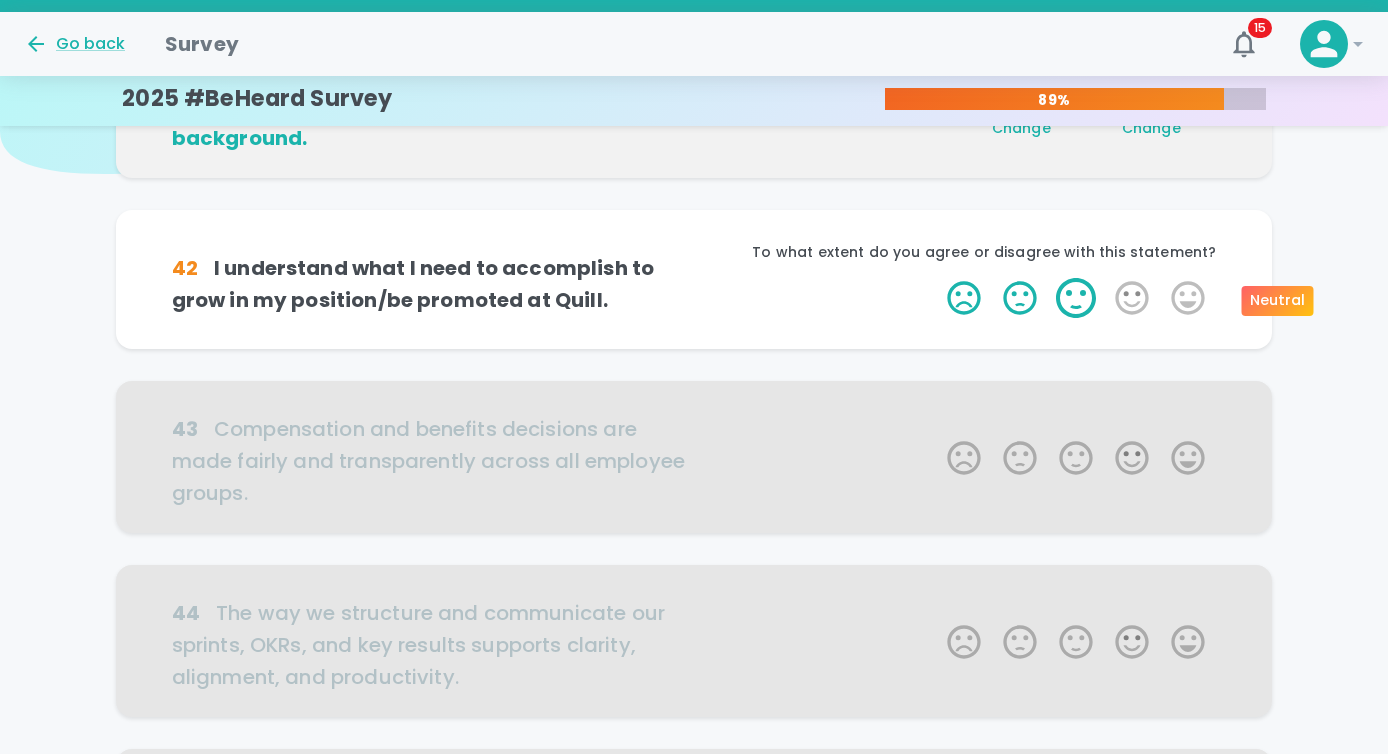 click on "3 Stars" at bounding box center [1076, 298] 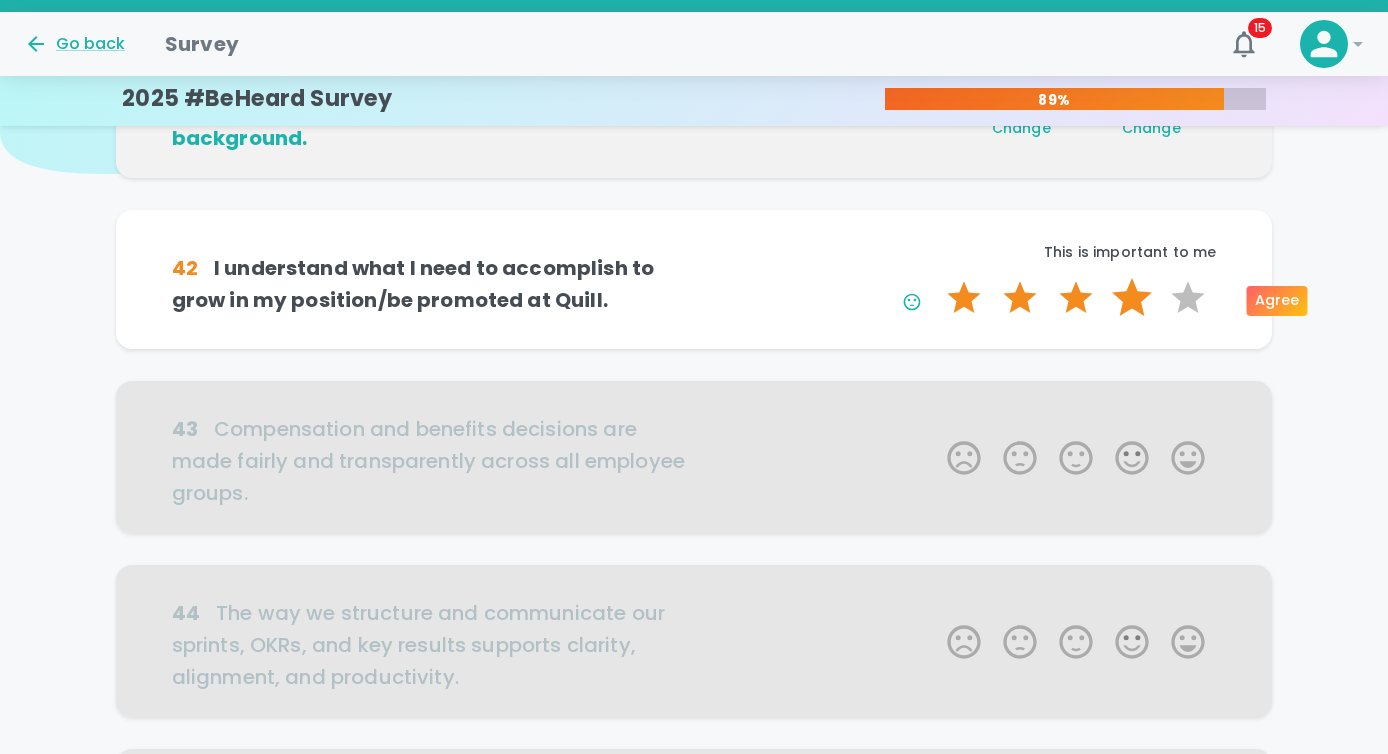click on "4 Stars" at bounding box center [1132, 298] 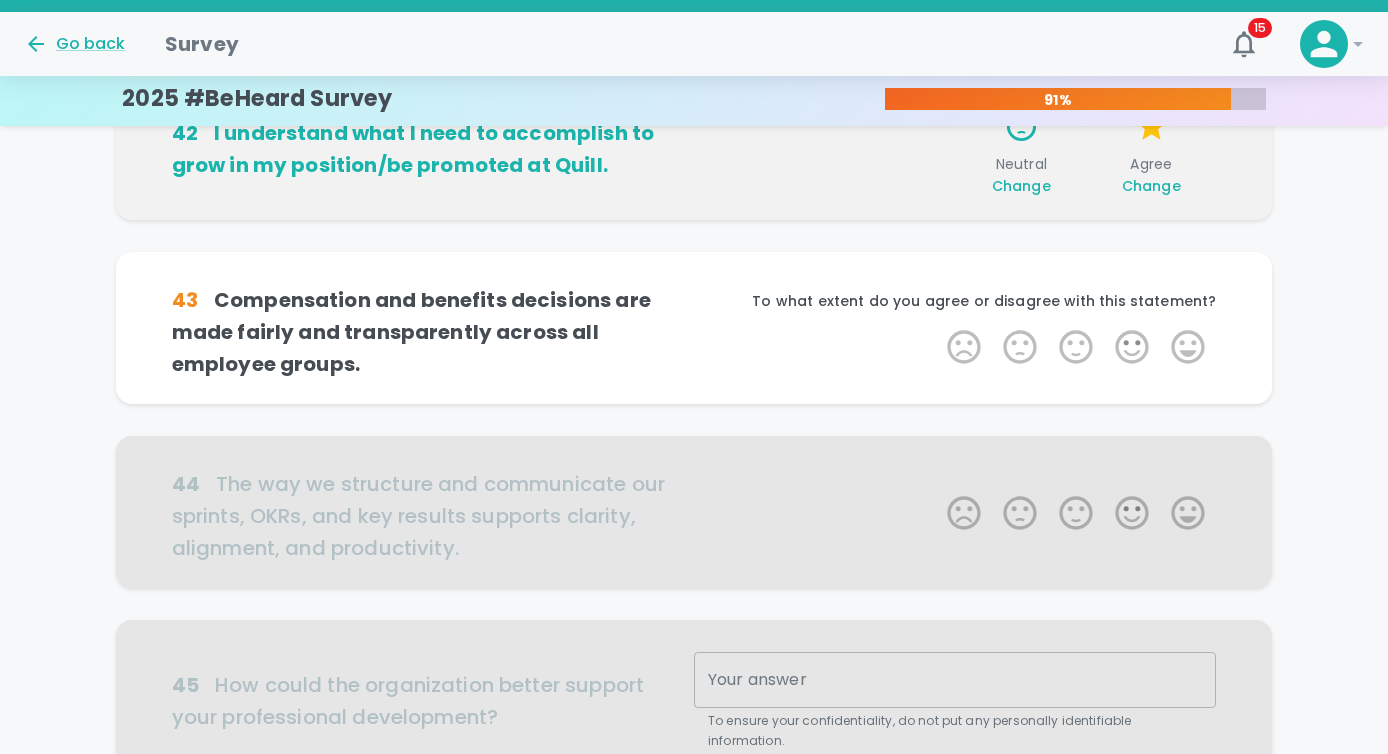 scroll, scrollTop: 352, scrollLeft: 0, axis: vertical 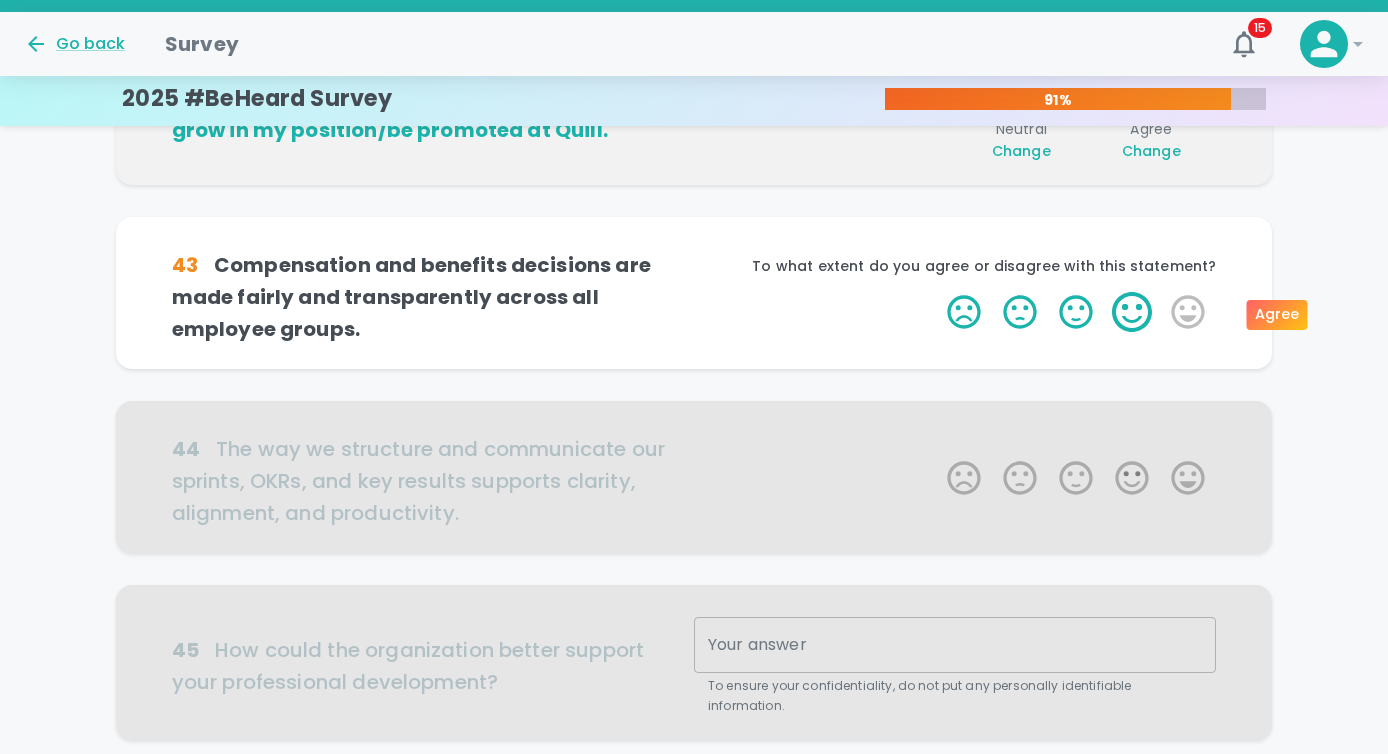 click on "4 Stars" at bounding box center (1132, 312) 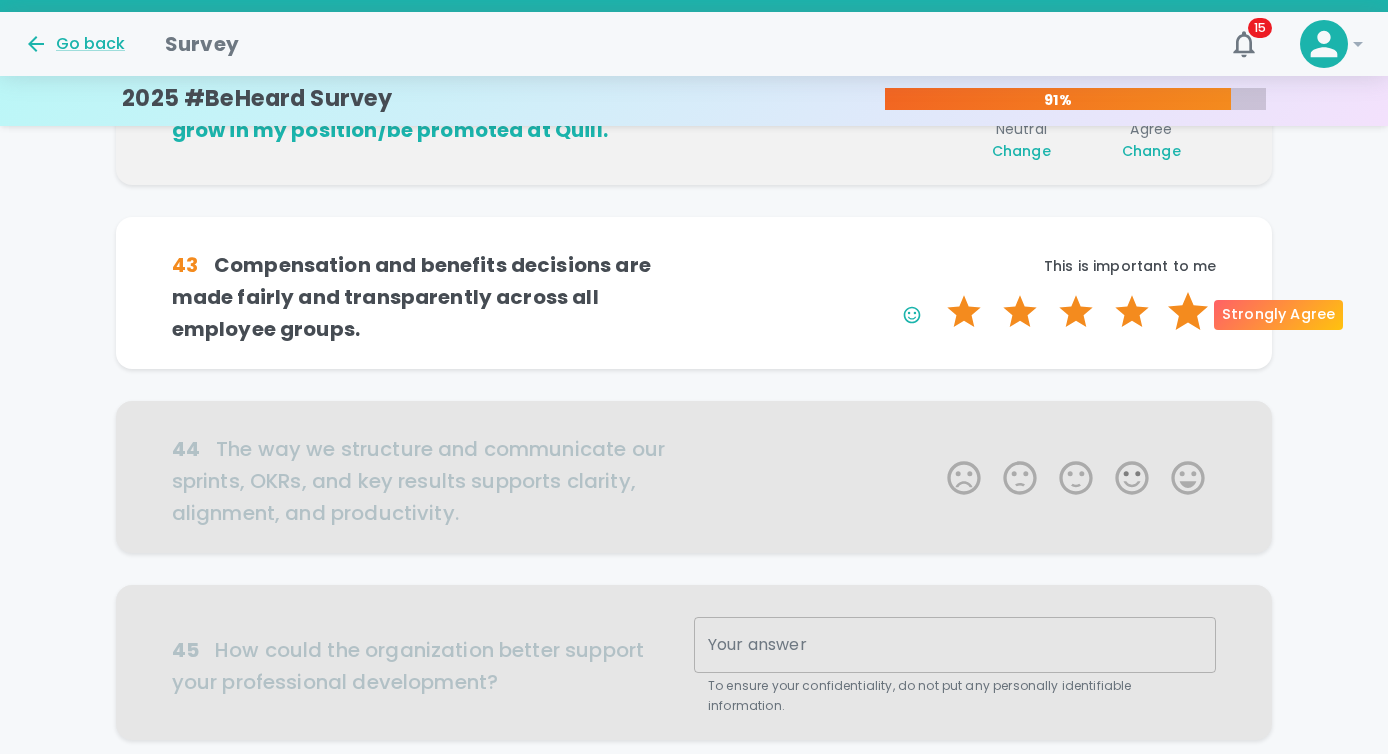 click on "5 Stars" at bounding box center [1188, 312] 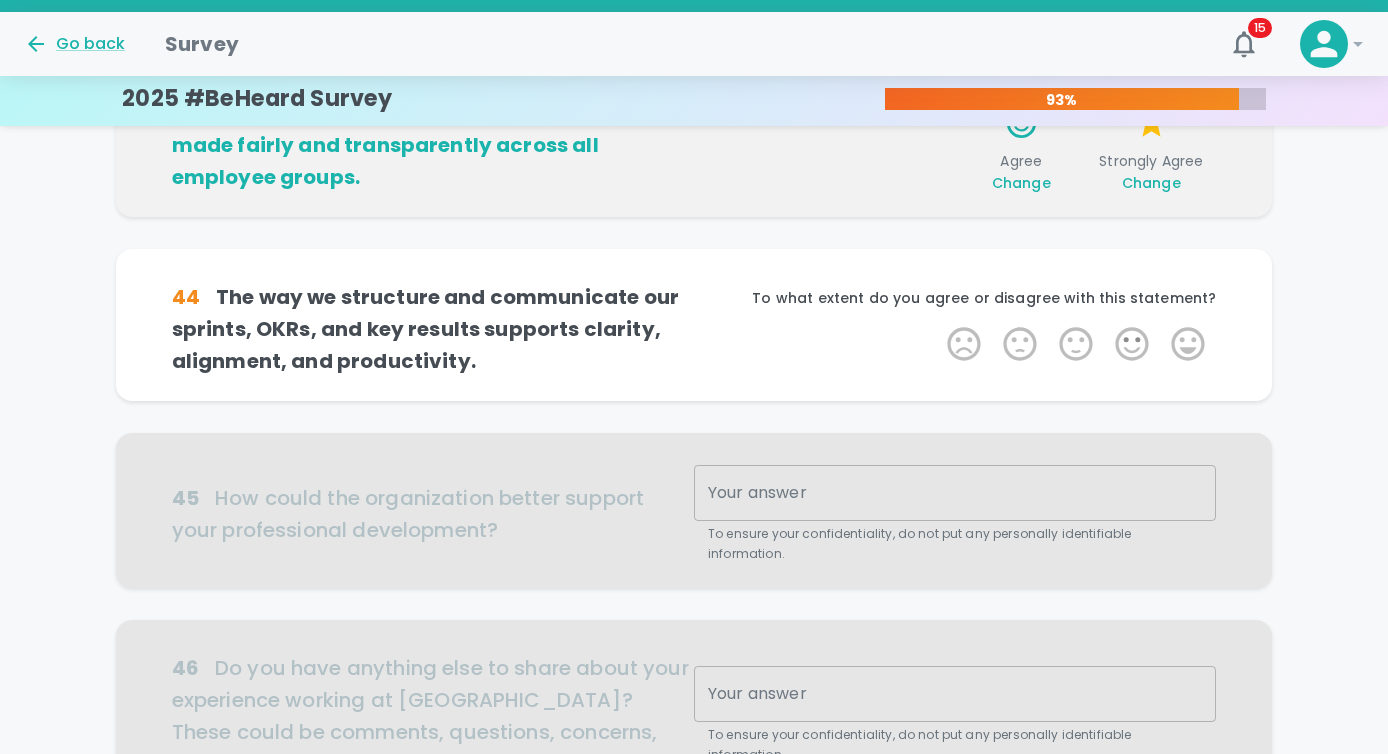 scroll, scrollTop: 528, scrollLeft: 0, axis: vertical 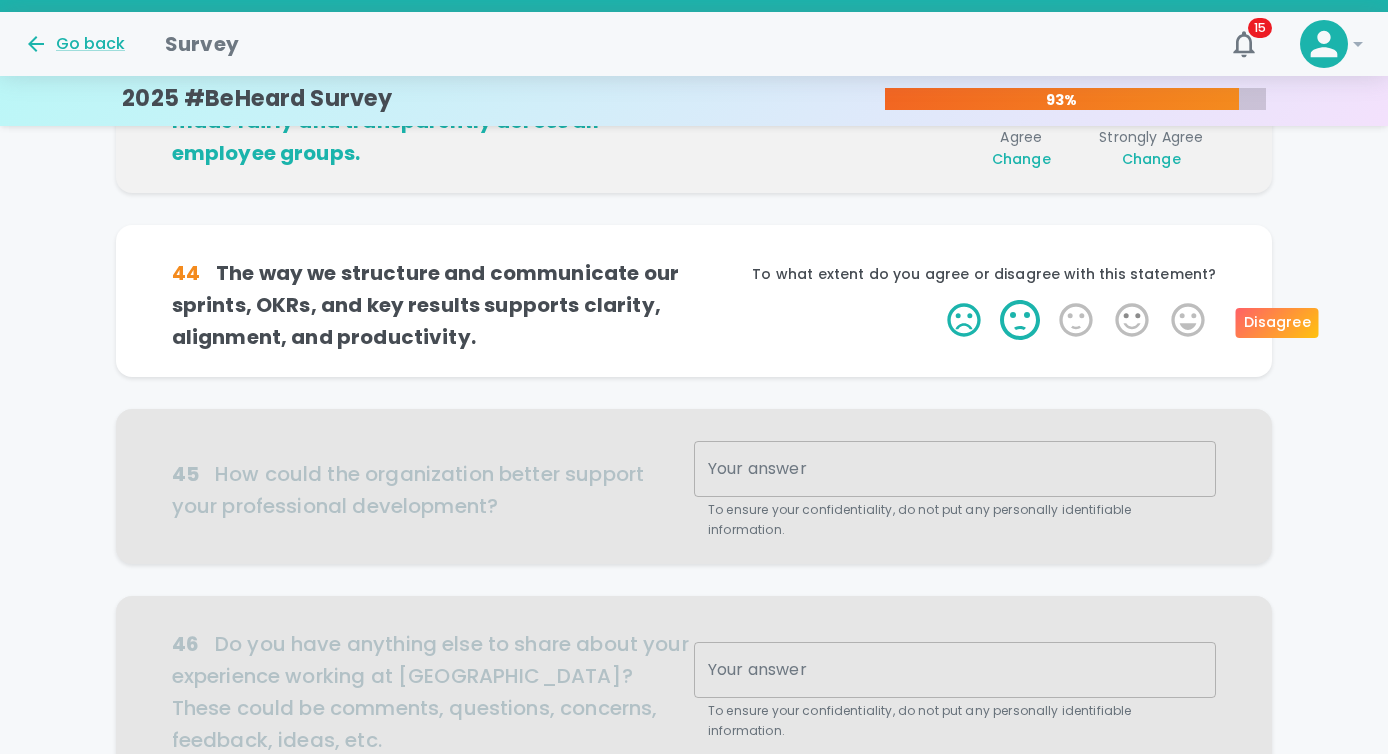 click on "2 Stars" at bounding box center (1020, 320) 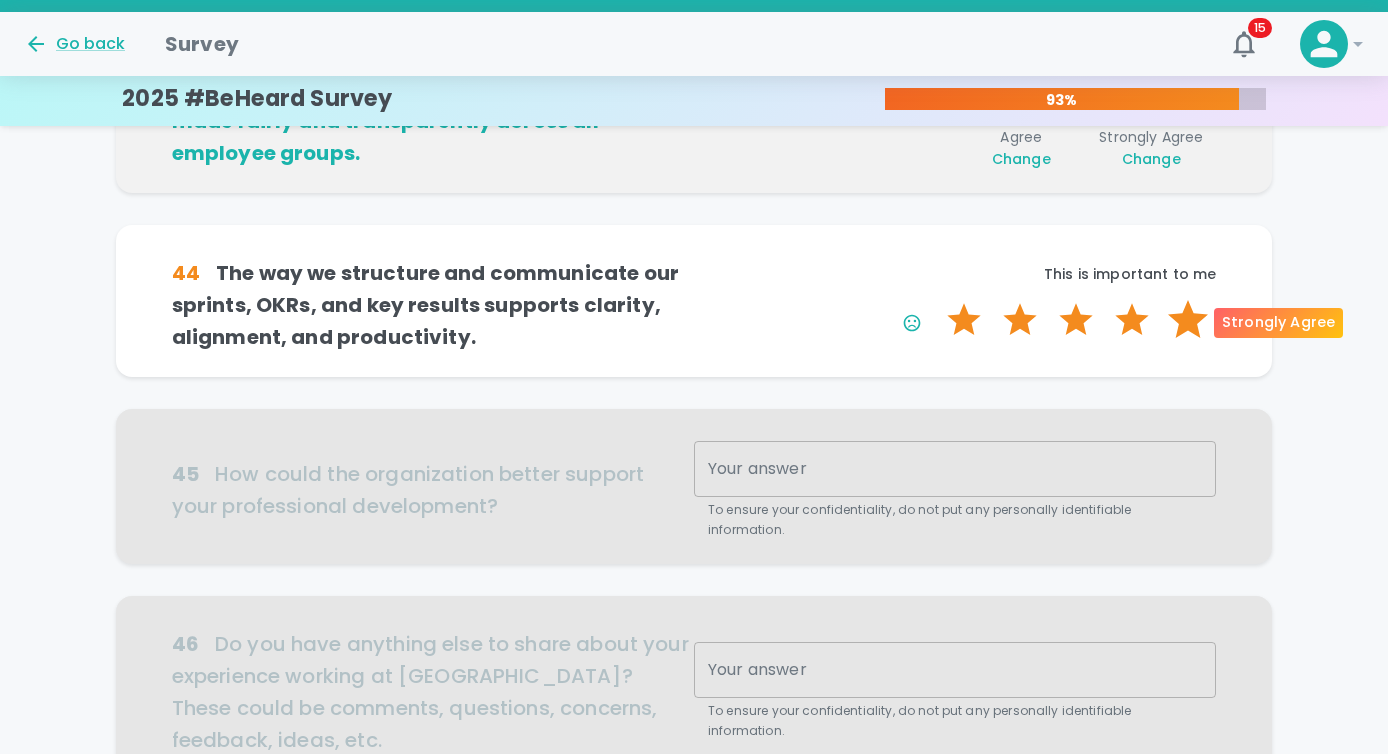 click on "5 Stars" at bounding box center (1188, 320) 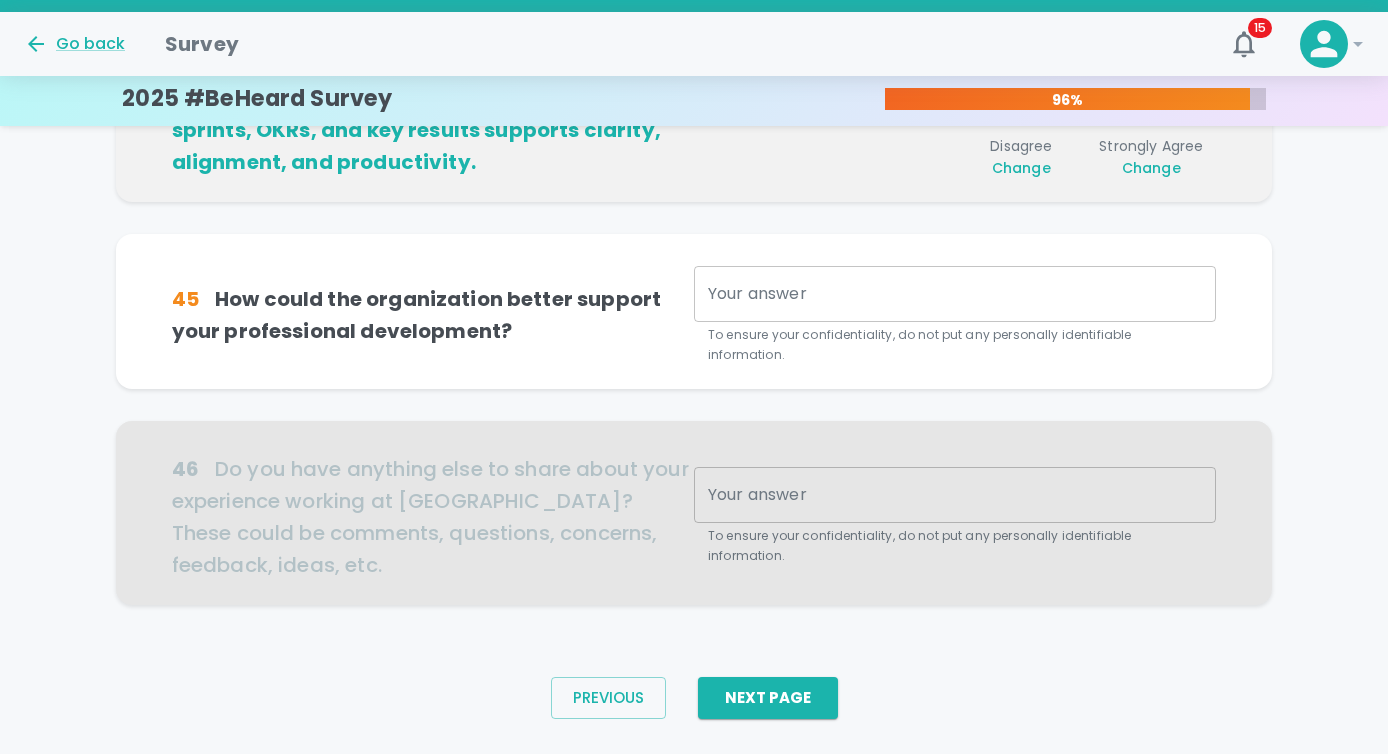 scroll, scrollTop: 704, scrollLeft: 0, axis: vertical 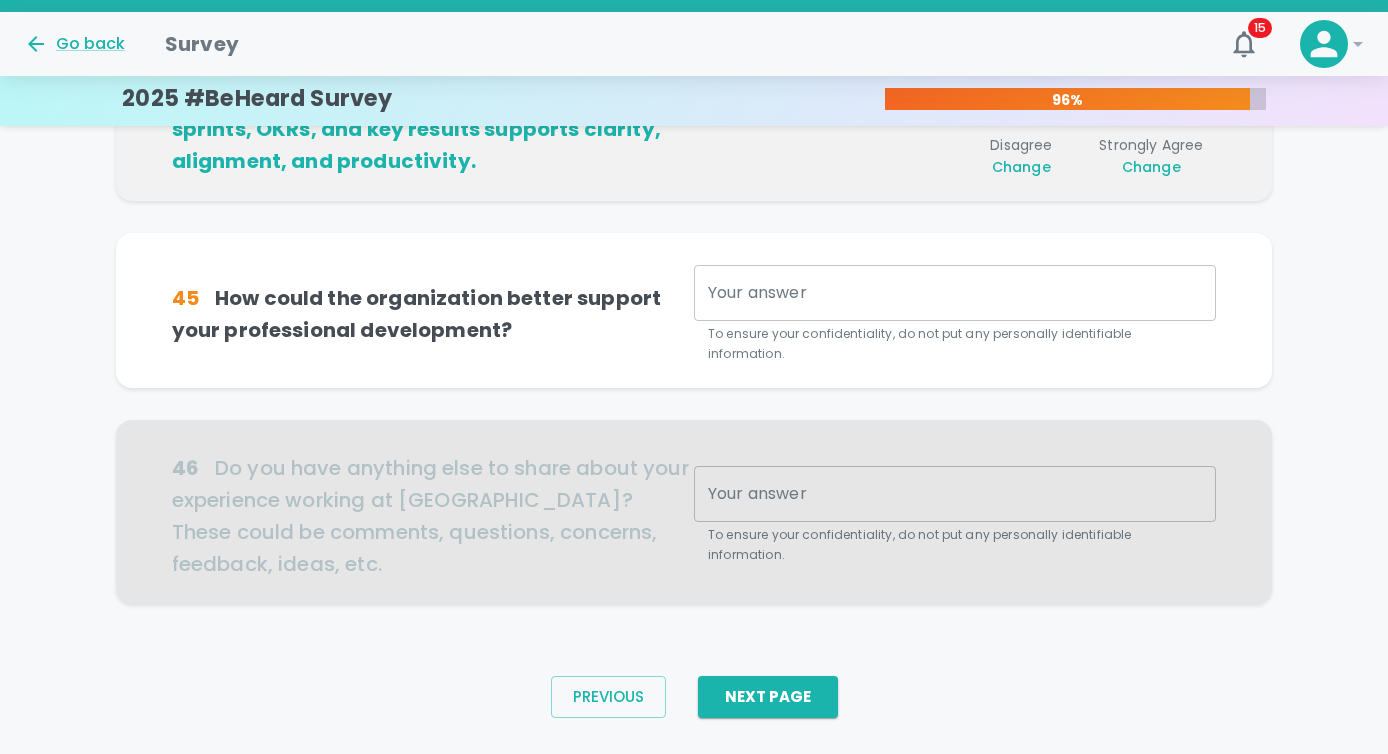 click on "x Your answer" at bounding box center [955, 293] 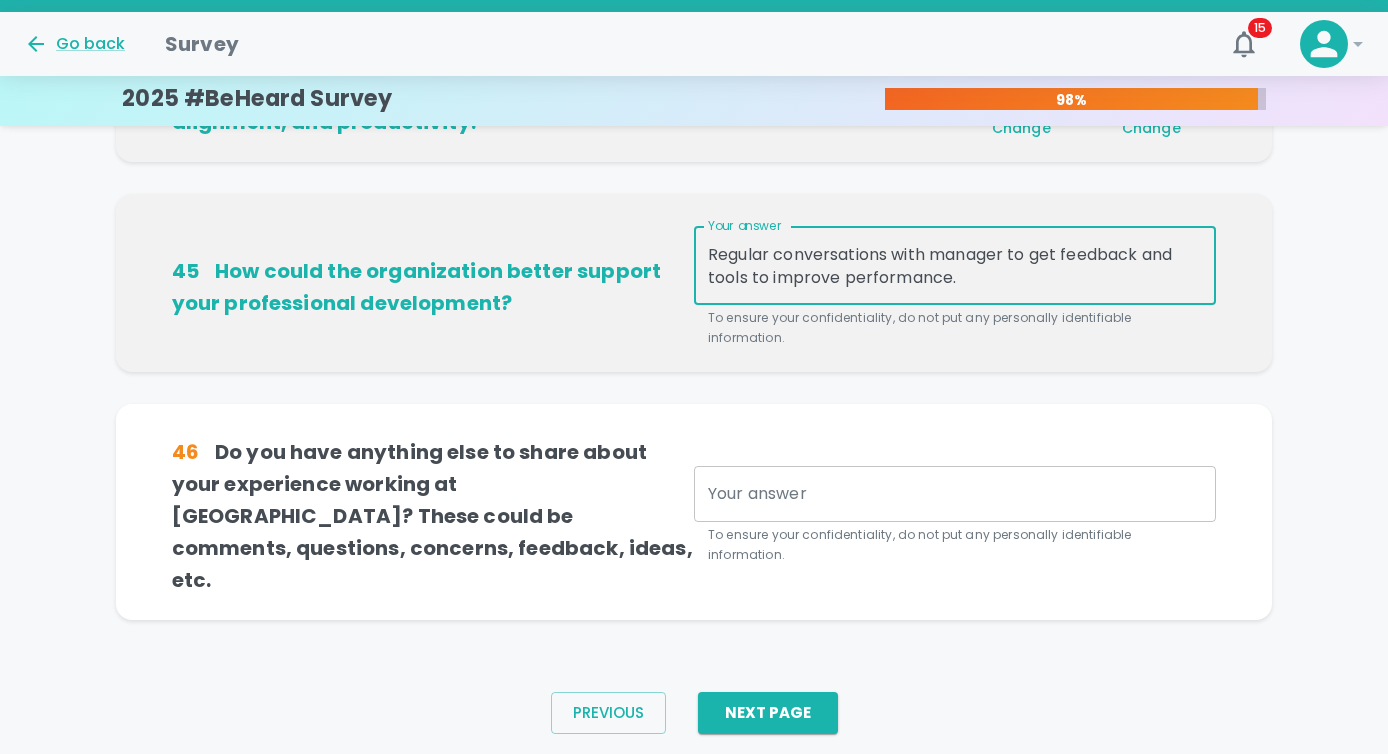 scroll, scrollTop: 751, scrollLeft: 0, axis: vertical 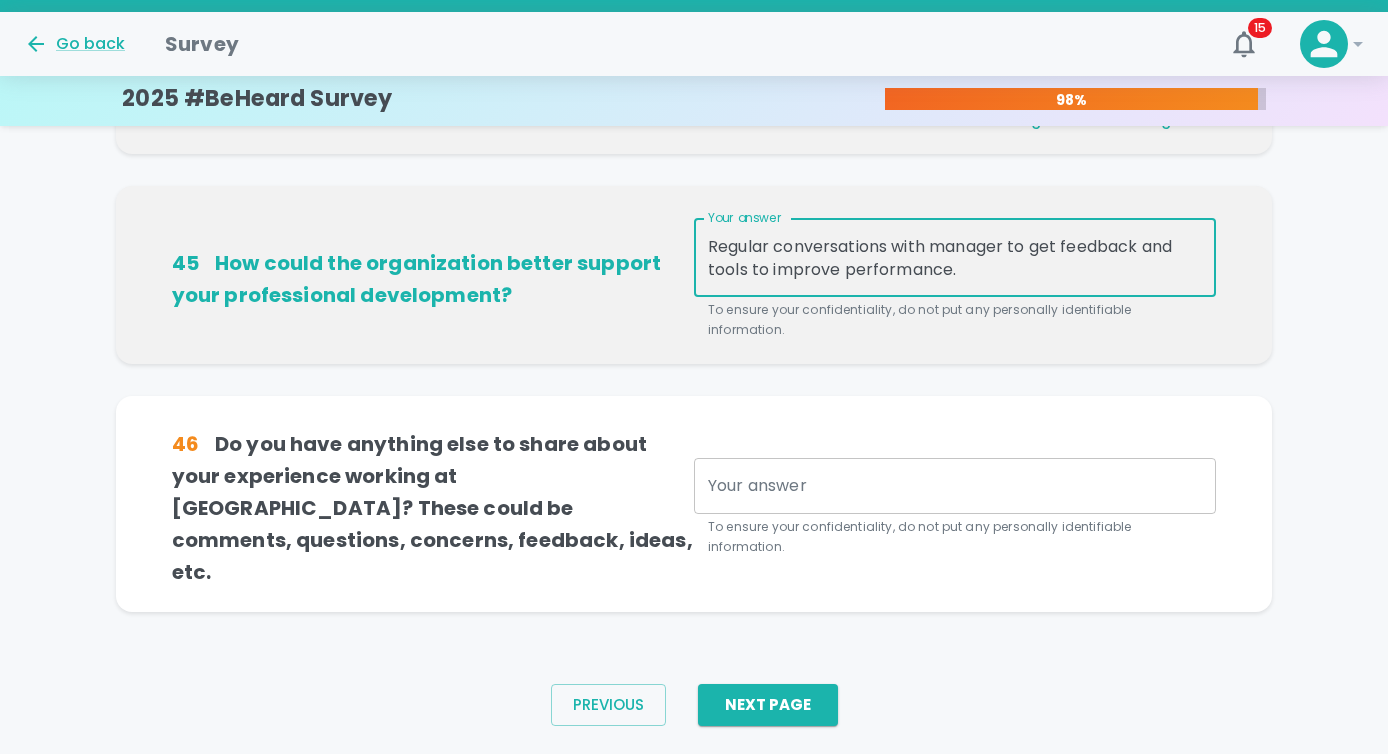 click on "Regular conversations with manager to get feedback and tools to improve performance." at bounding box center (955, 258) 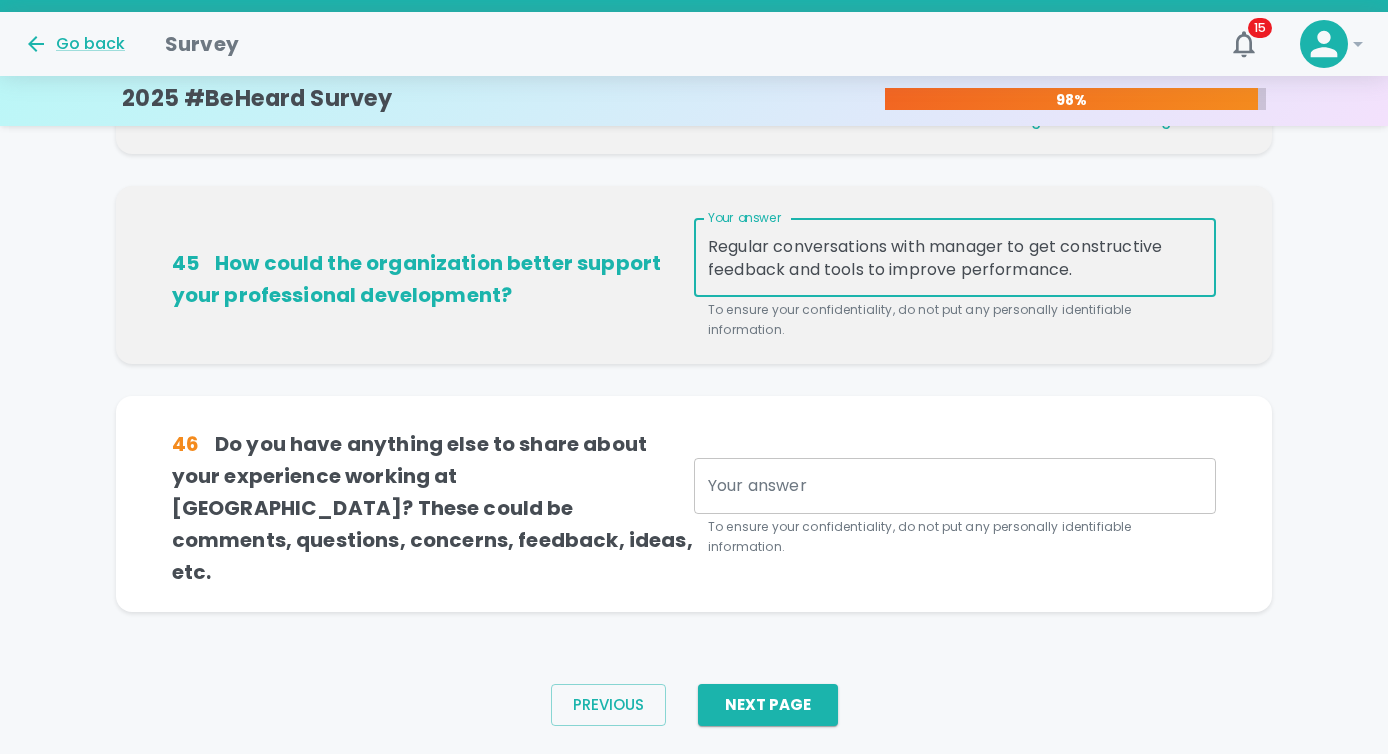 click on "Regular conversations with manager to get constructive feedback and tools to improve performance." at bounding box center (955, 258) 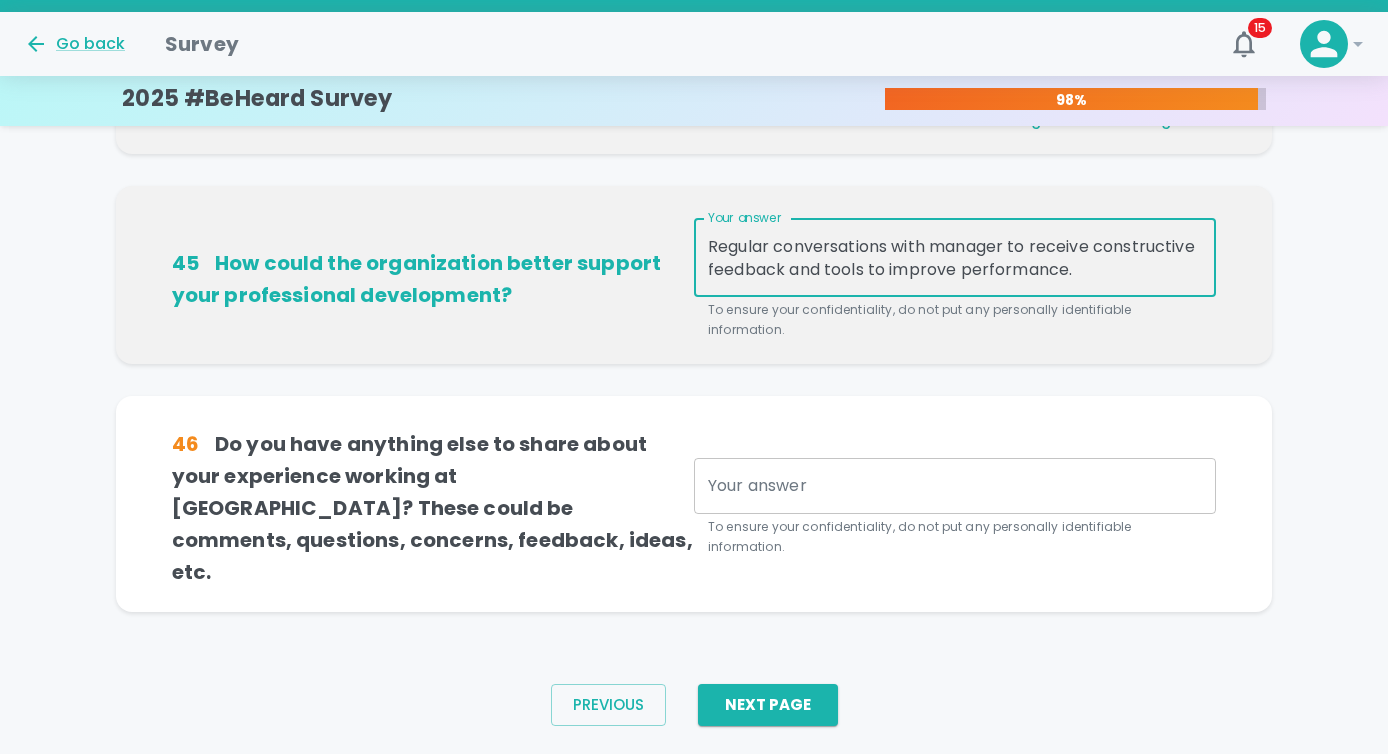 click on "Regular conversations with manager to receive constructive feedback and tools to improve performance." at bounding box center [955, 258] 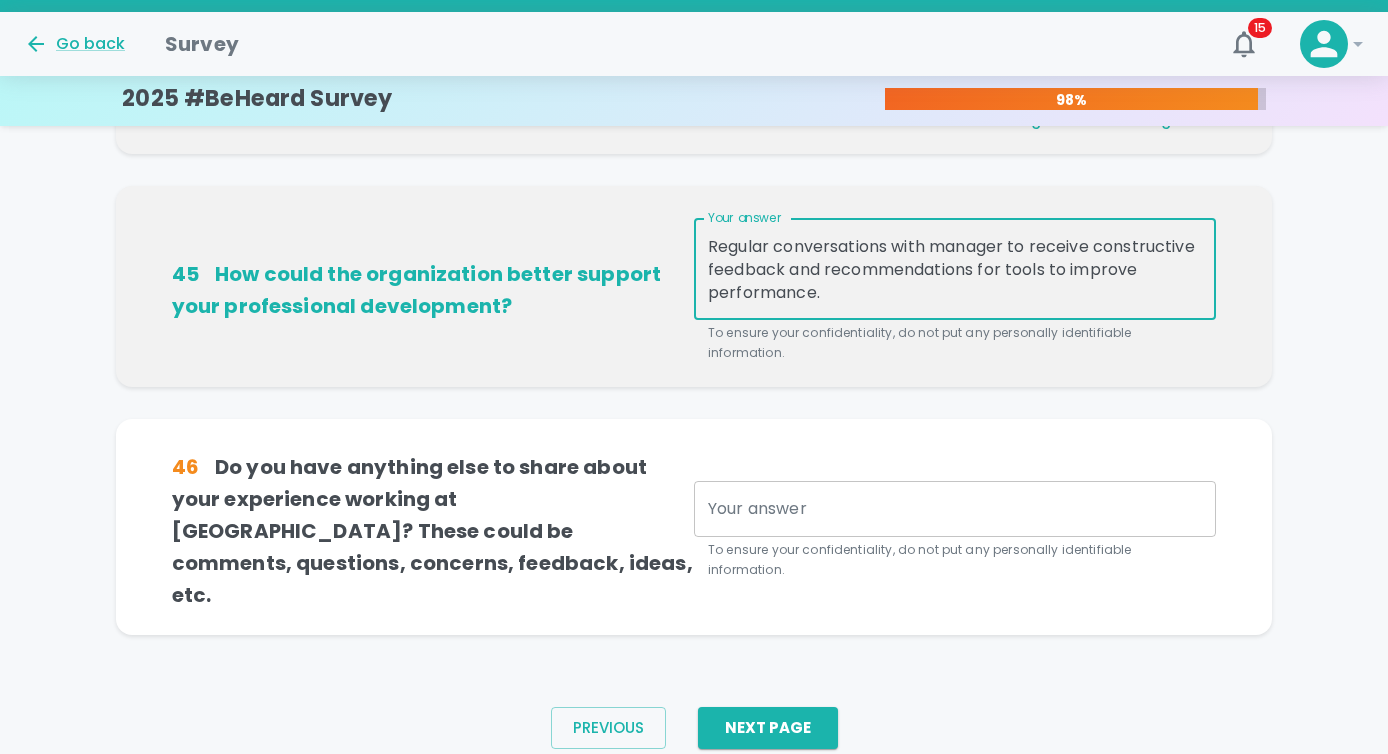 click on "Regular conversations with manager to receive constructive feedback and recommendations for tools to improve performance." at bounding box center [955, 269] 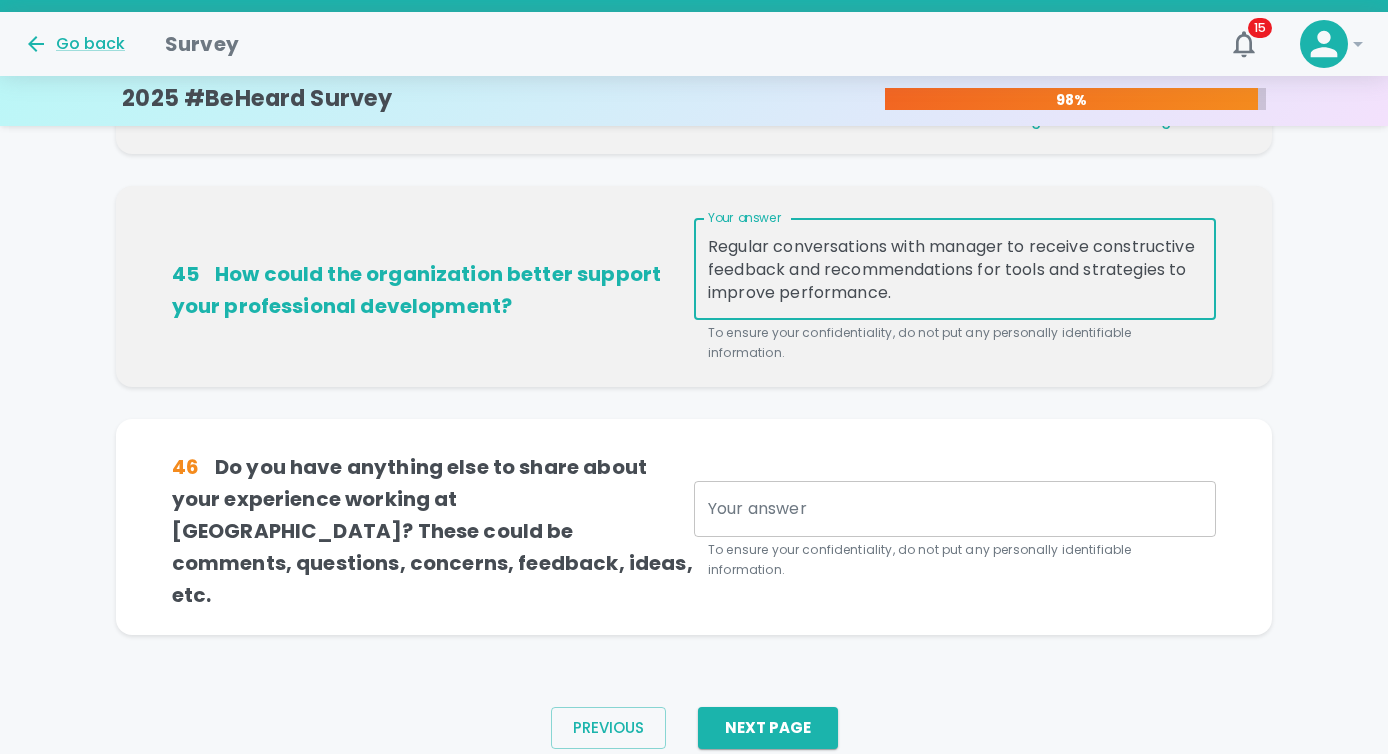 scroll, scrollTop: 774, scrollLeft: 0, axis: vertical 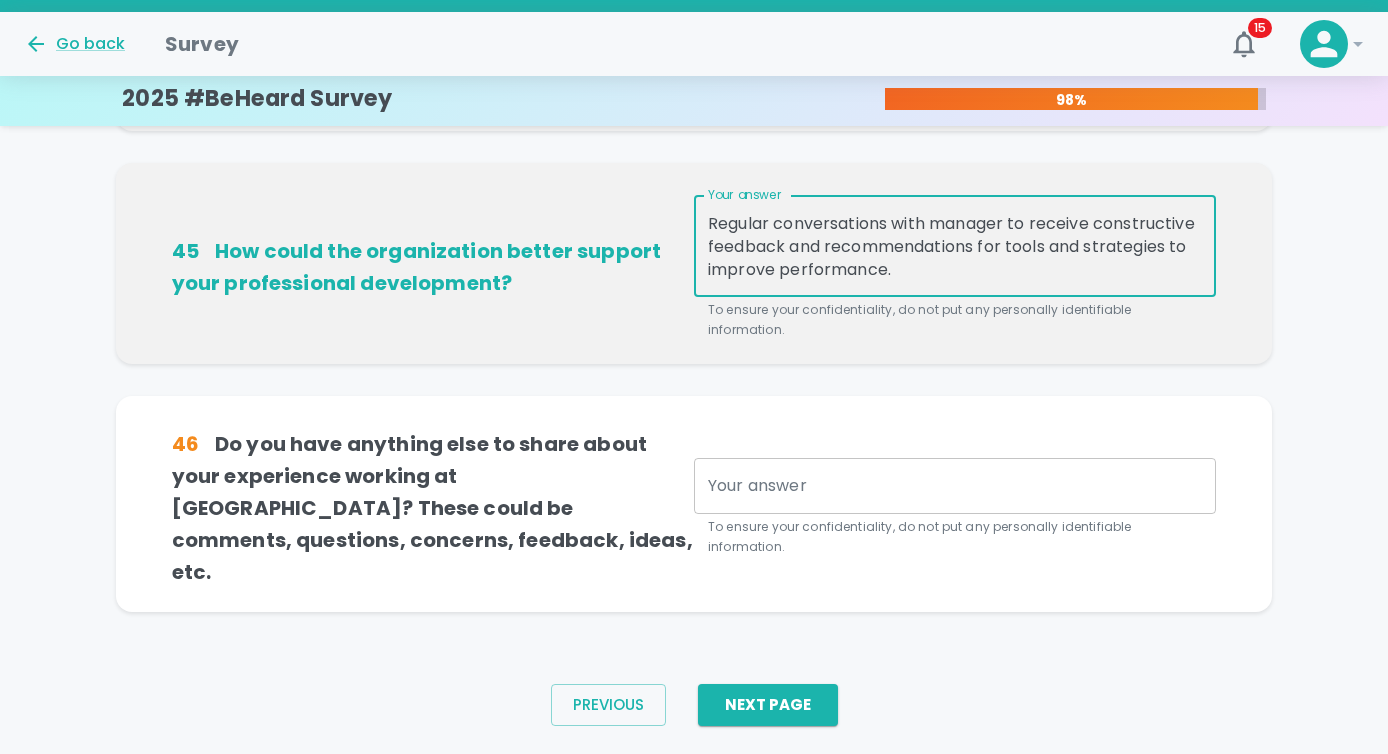 type on "Regular conversations with manager to receive constructive feedback and recommendations for tools and strategies to improve performance." 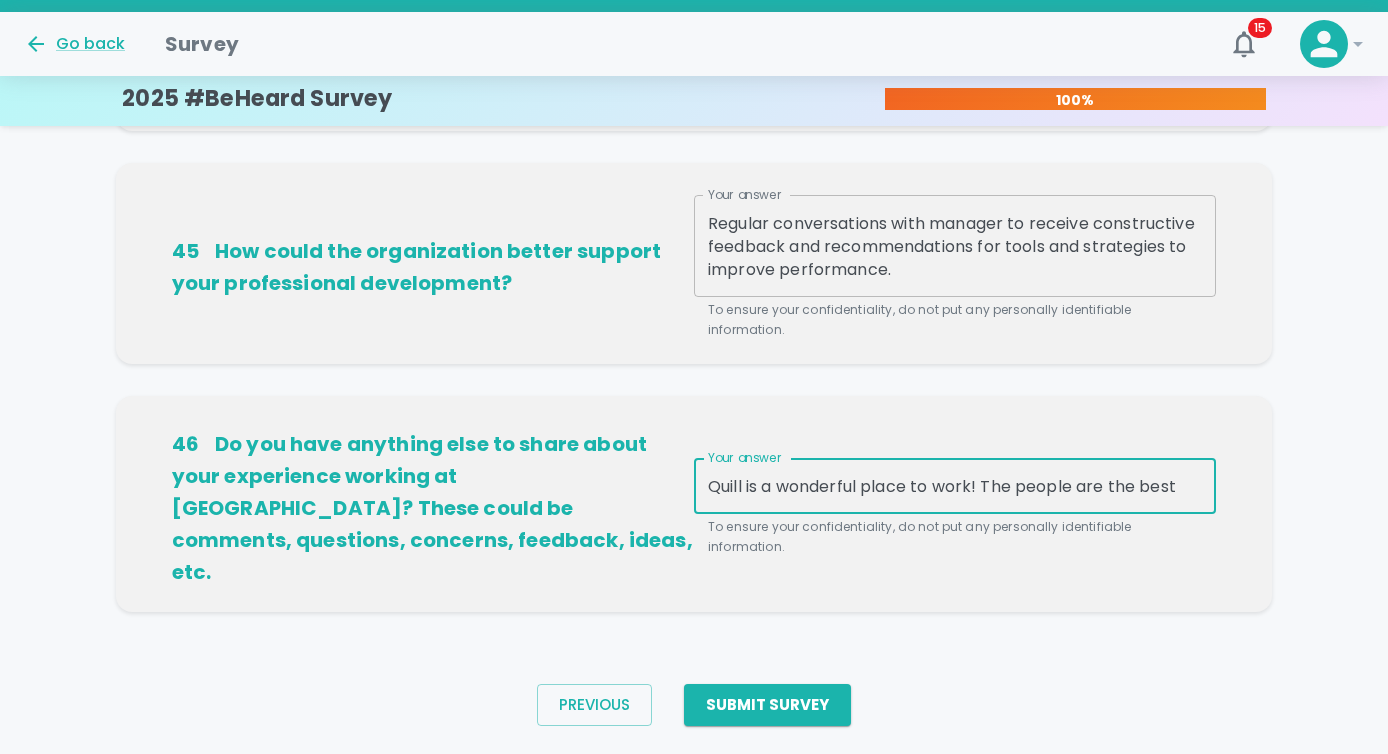 click on "Quill is a wonderful place to work! The people are the best" at bounding box center [955, 486] 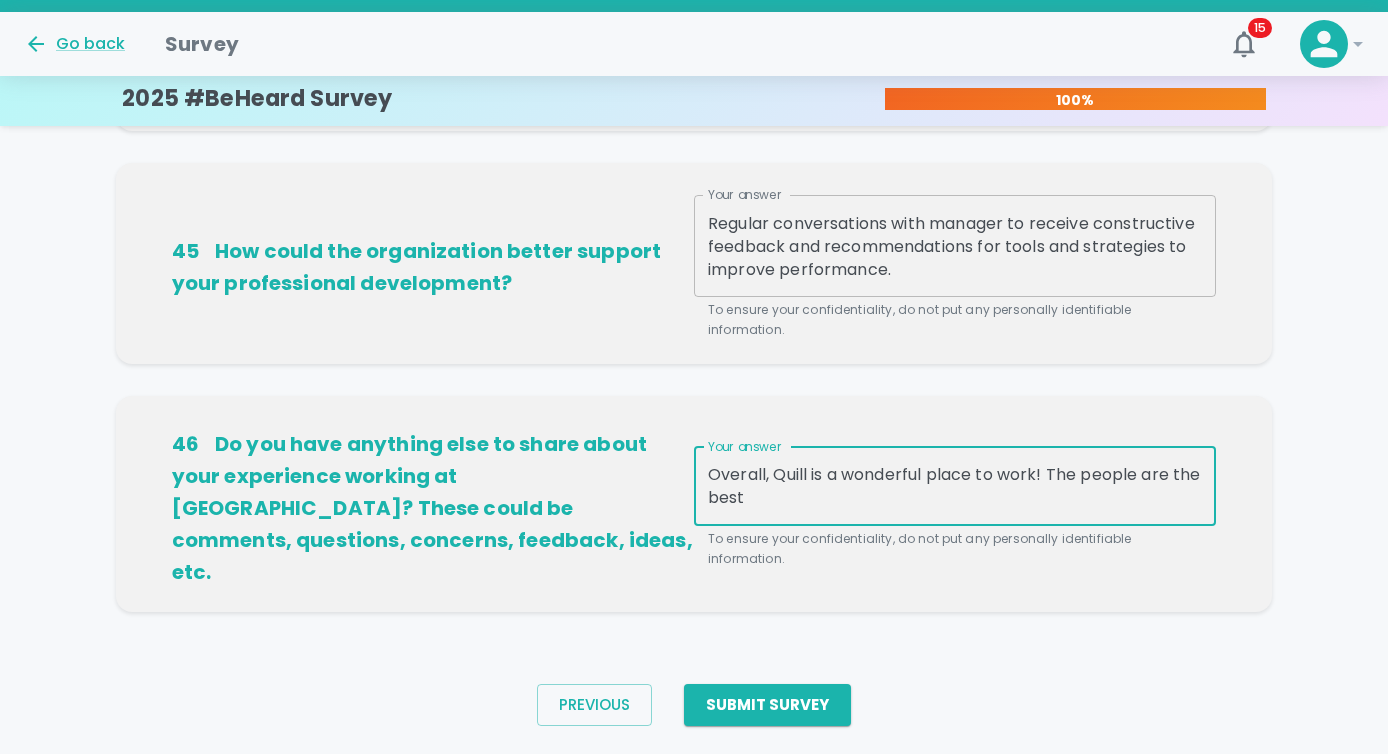 click on "Overall, Quill is a wonderful place to work! The people are the best" at bounding box center [955, 486] 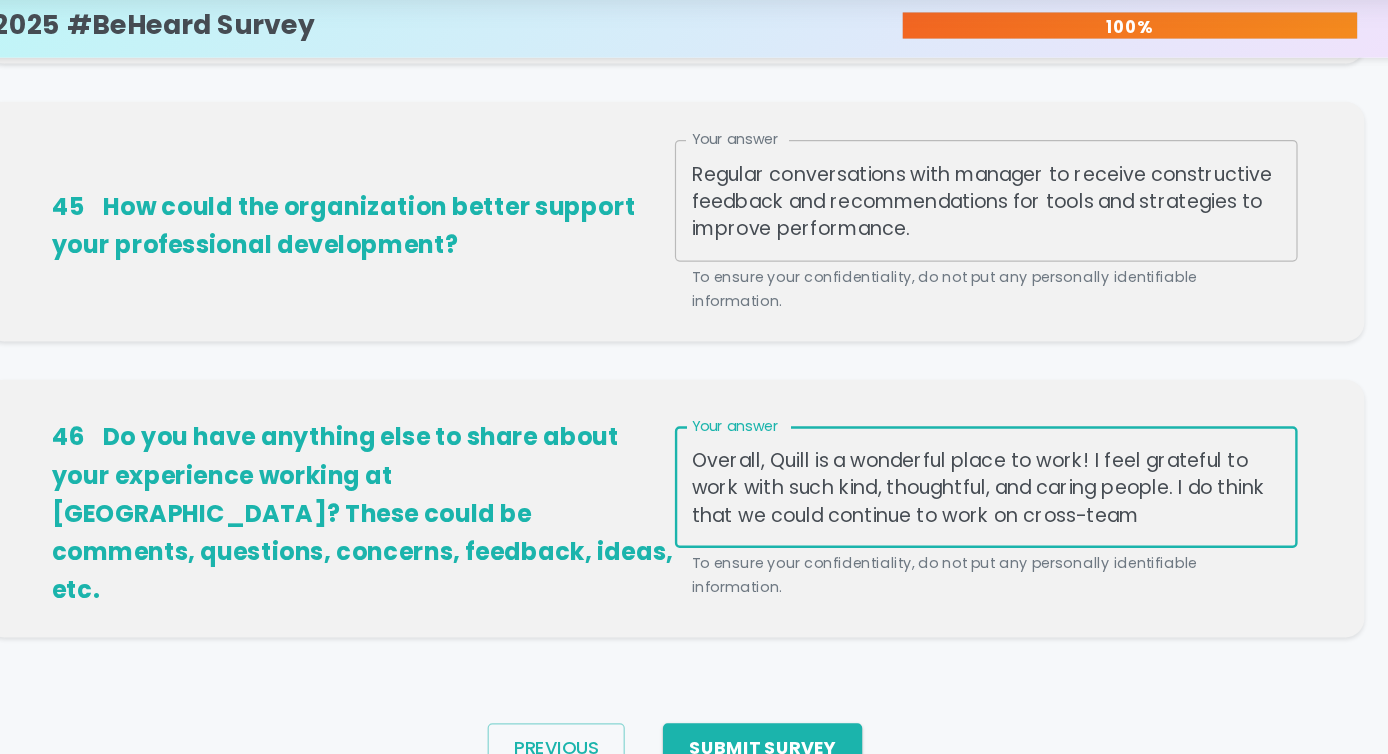 drag, startPoint x: 1129, startPoint y: 476, endPoint x: 821, endPoint y: 487, distance: 308.19638 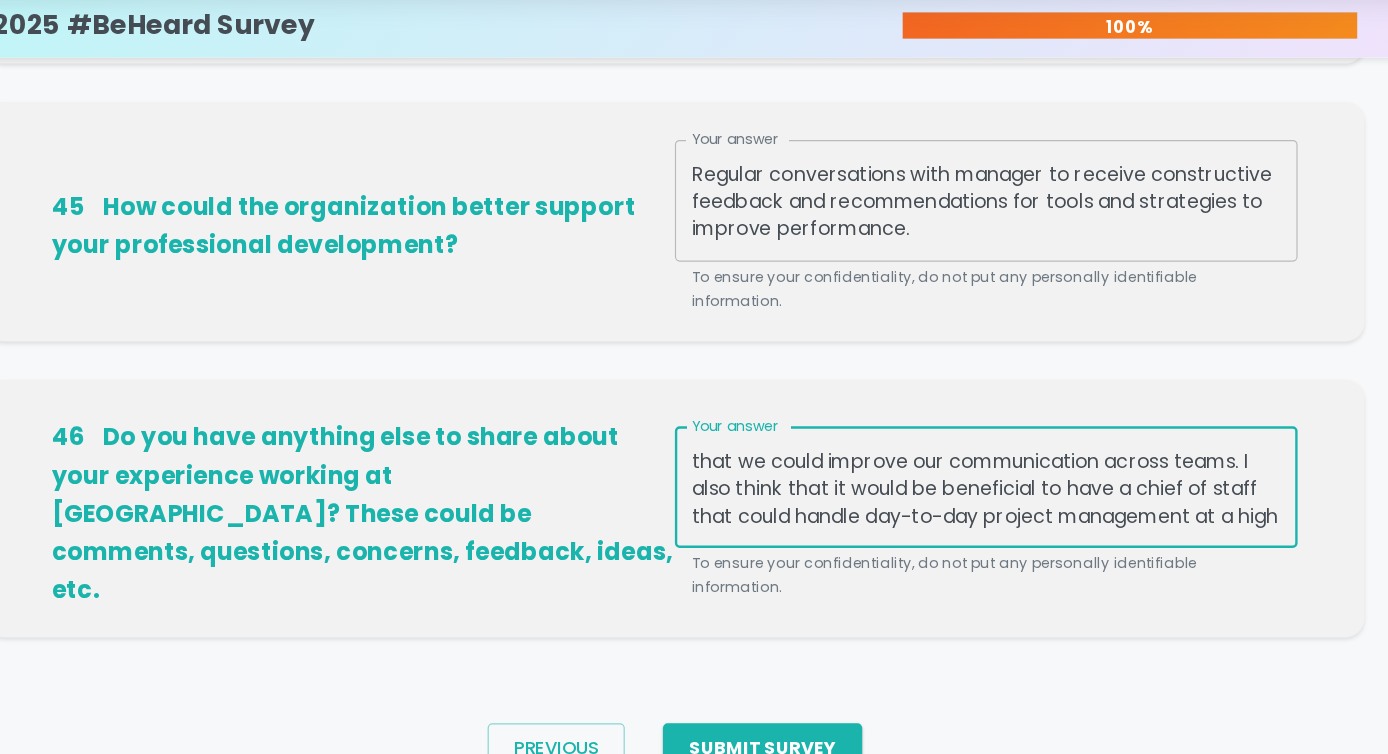 scroll, scrollTop: 68, scrollLeft: 0, axis: vertical 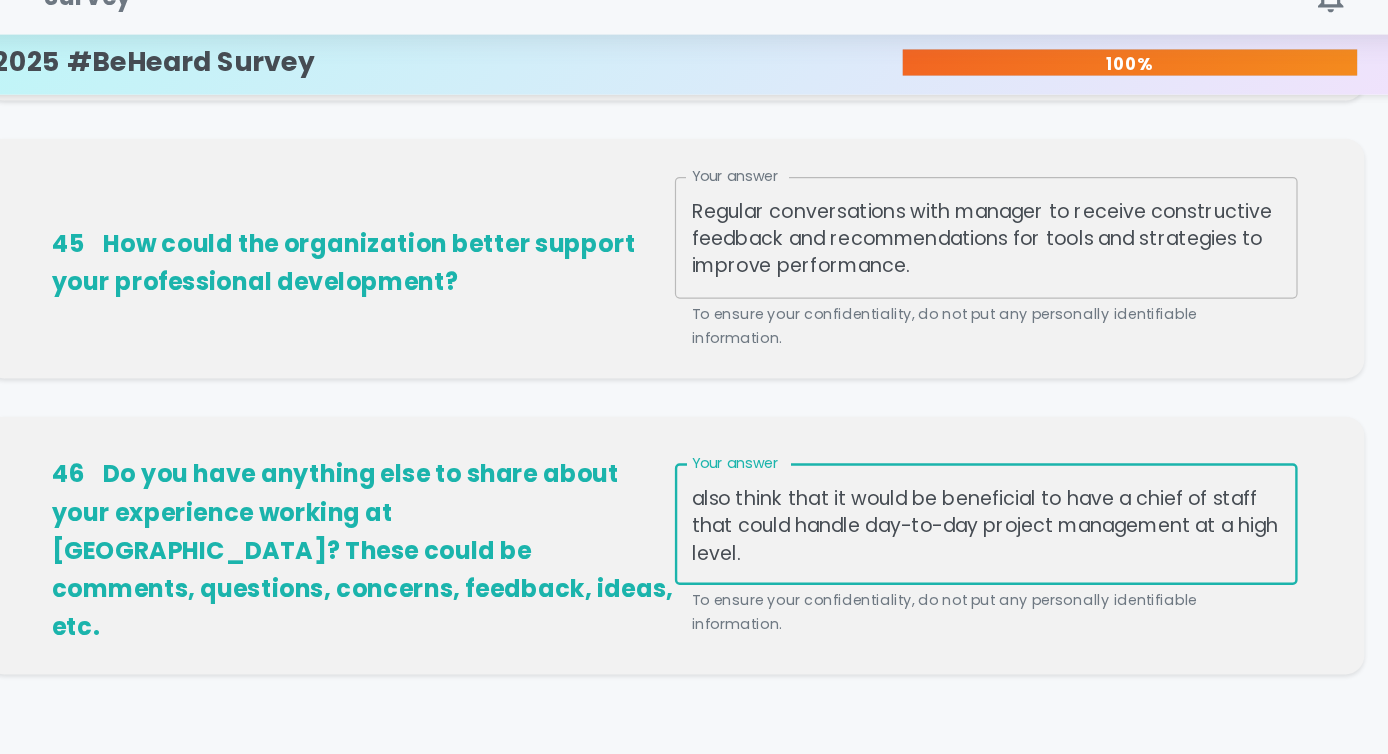click on "Overall, Quill is a wonderful place to work! I feel grateful to work with such kind, thoughtful, and caring people. I do think that we could improve our communication across teams. I also think that it would be beneficial to have a chief of staff that could handle day-to-day project management at a high level." at bounding box center [955, 486] 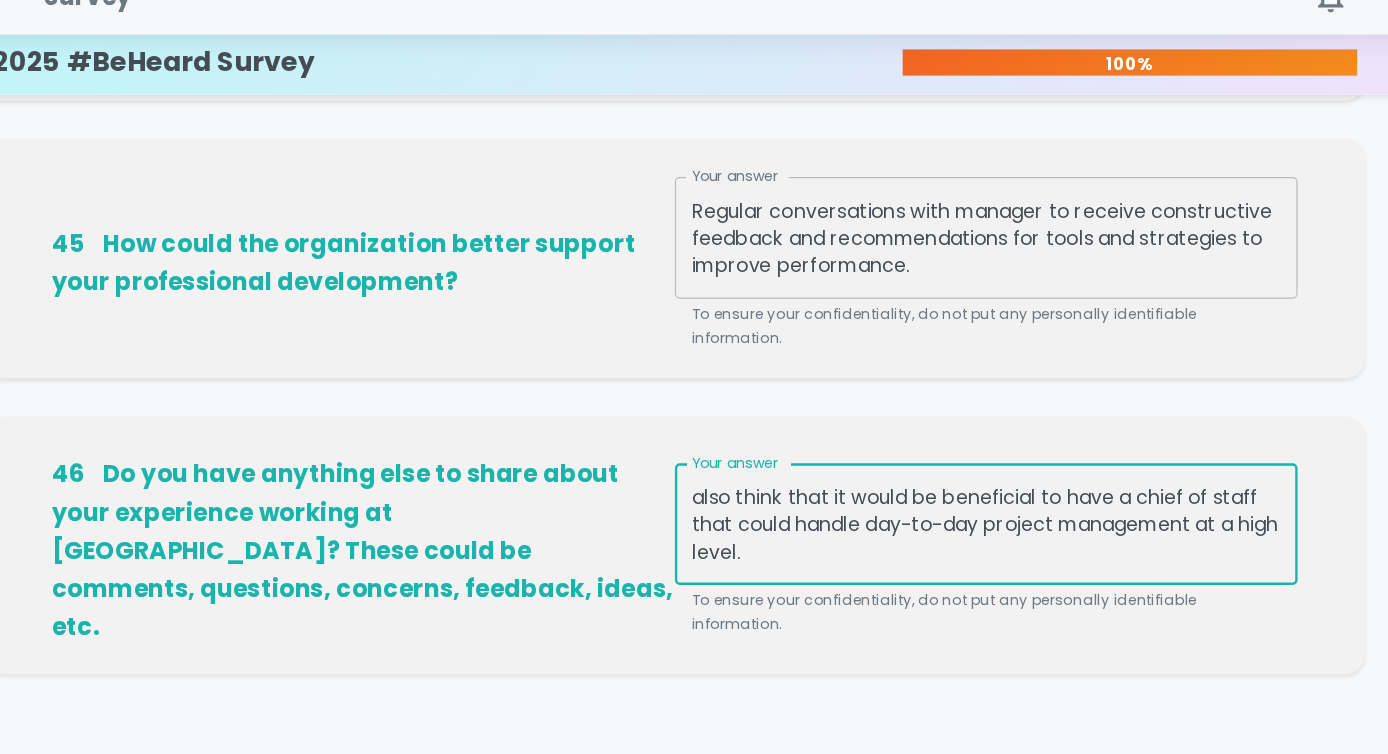 scroll, scrollTop: 68, scrollLeft: 0, axis: vertical 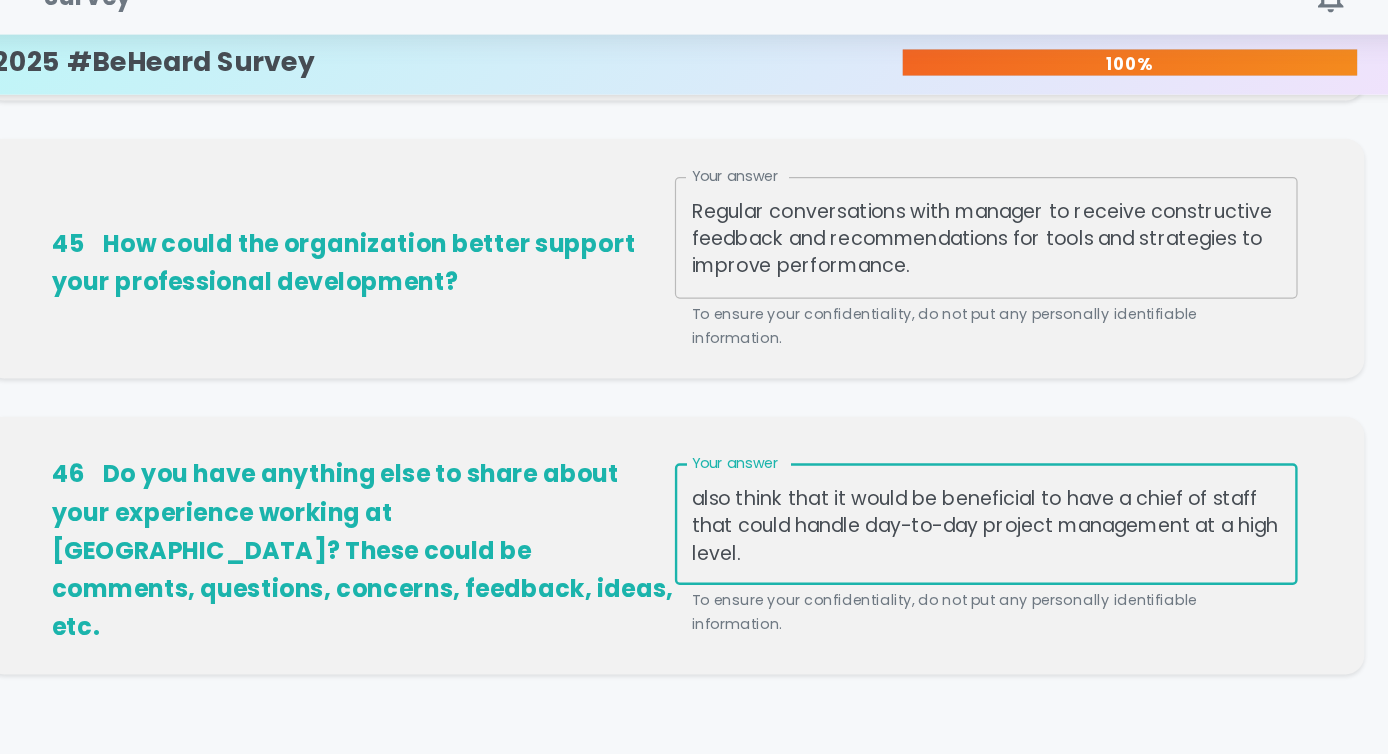 click on "Overall, Quill is a wonderful place to work! I feel grateful to work with such kind, thoughtful, and caring people. I do think that we could improve our communication across teams. I also think that it would be beneficial to have a chief of staff that could handle day-to-day project management at a high level." at bounding box center (955, 486) 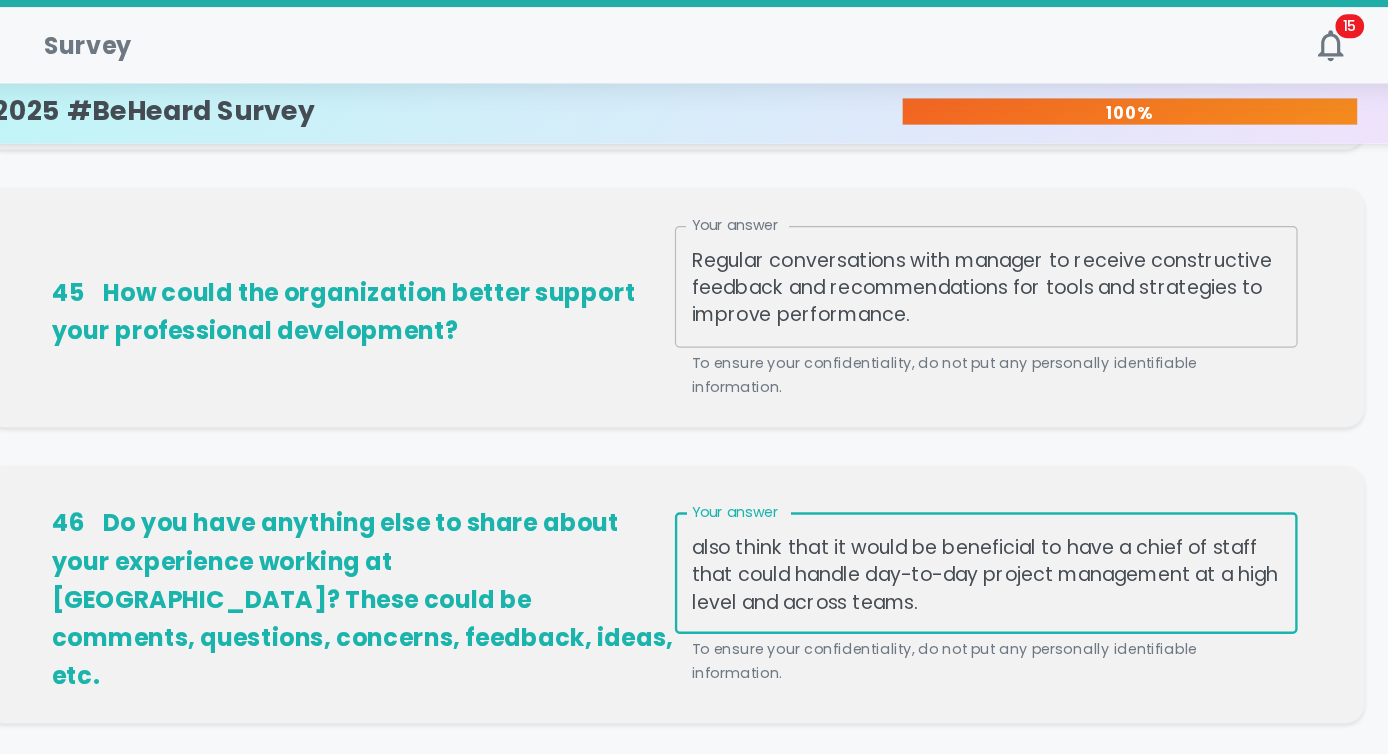 click on "Overall, Quill is a wonderful place to work! I feel grateful to work with such kind, thoughtful, and caring people. I do think that we could improve our communication across teams. I also think that it would be beneficial to have a chief of staff that could handle day-to-day project management at a high level and across teams." at bounding box center [955, 486] 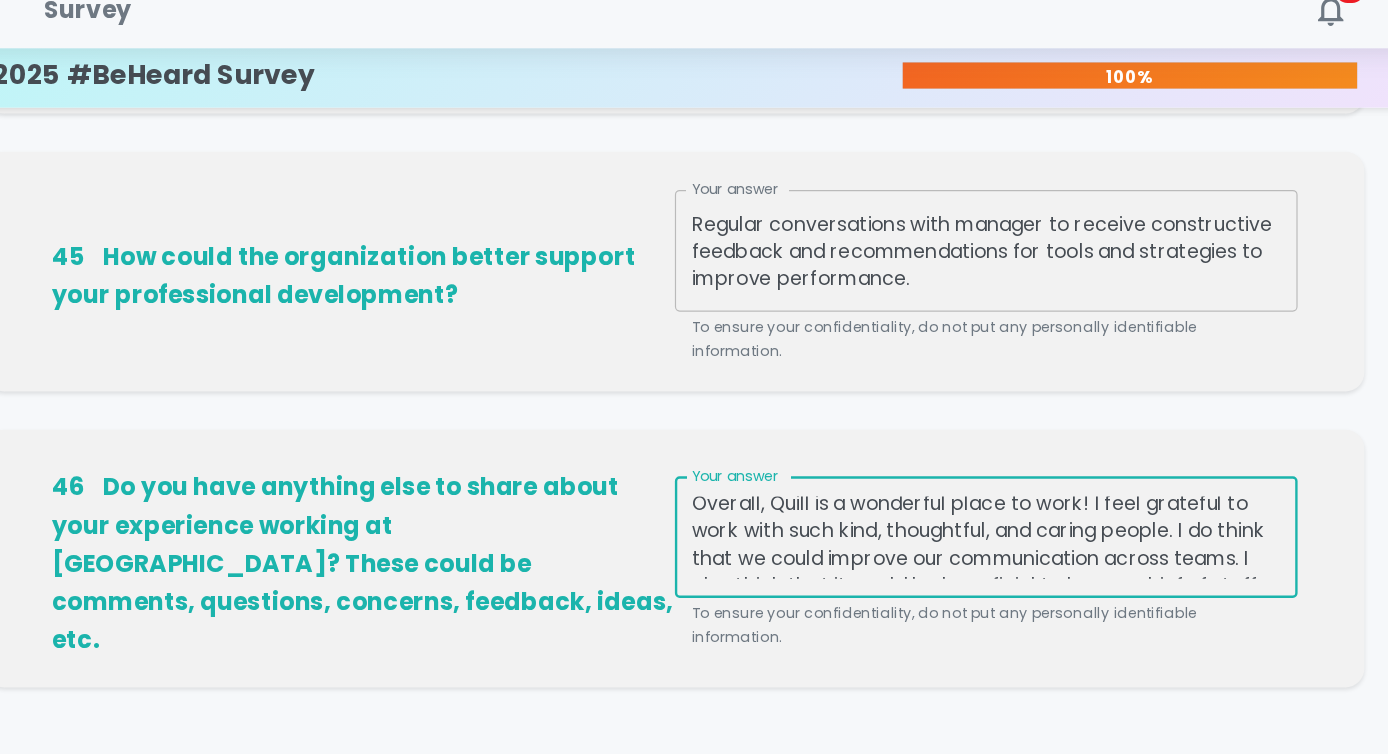 scroll, scrollTop: 0, scrollLeft: 0, axis: both 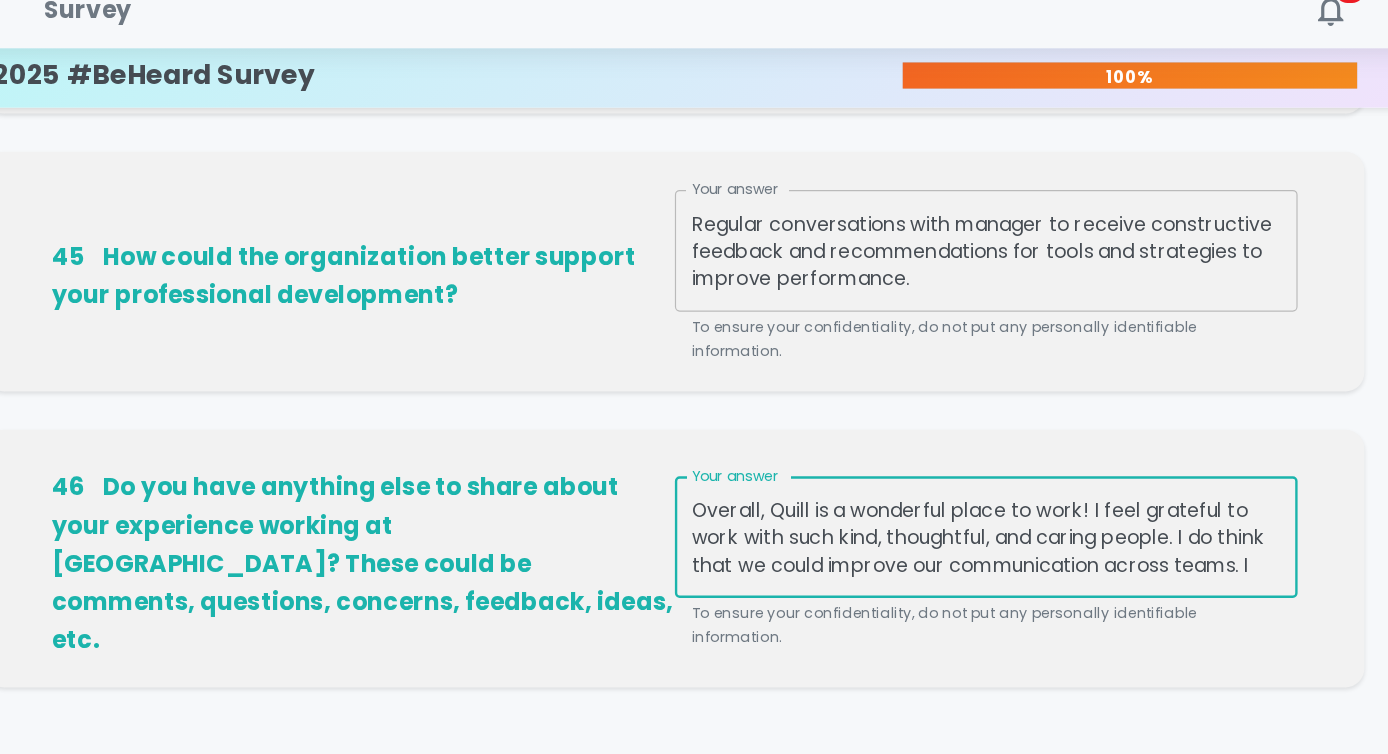 click on "Overall, Quill is a wonderful place to work! I feel grateful to work with such kind, thoughtful, and caring people. I do think that we could improve our communication across teams. I also think that it would be beneficial to have a chief of staff that could handle day-to-day project management at a high level and across teams." at bounding box center (955, 486) 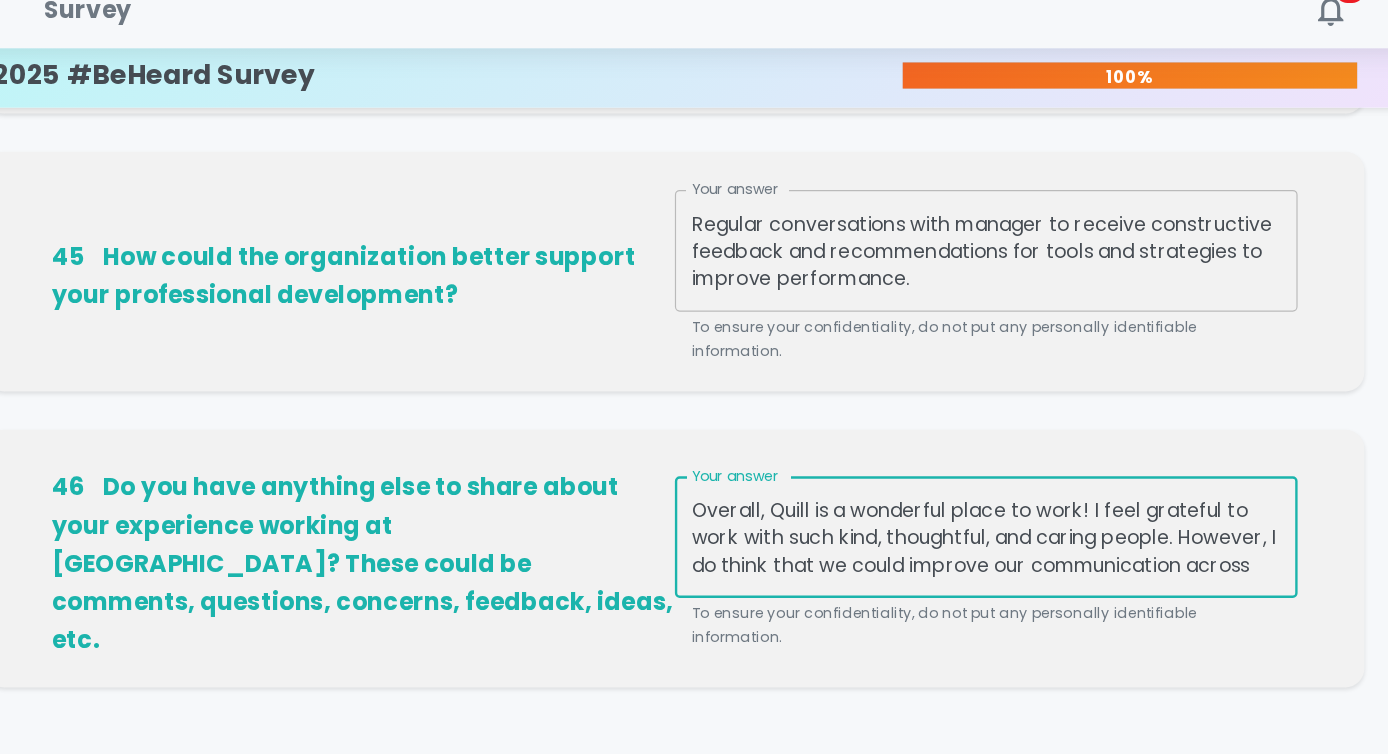 click on "Overall, Quill is a wonderful place to work! I feel grateful to work with such kind, thoughtful, and caring people. However, I do think that we could improve our communication across teams. I also think that it would be beneficial to have a chief of staff that could handle day-to-day project management at a high level and across teams." at bounding box center (955, 486) 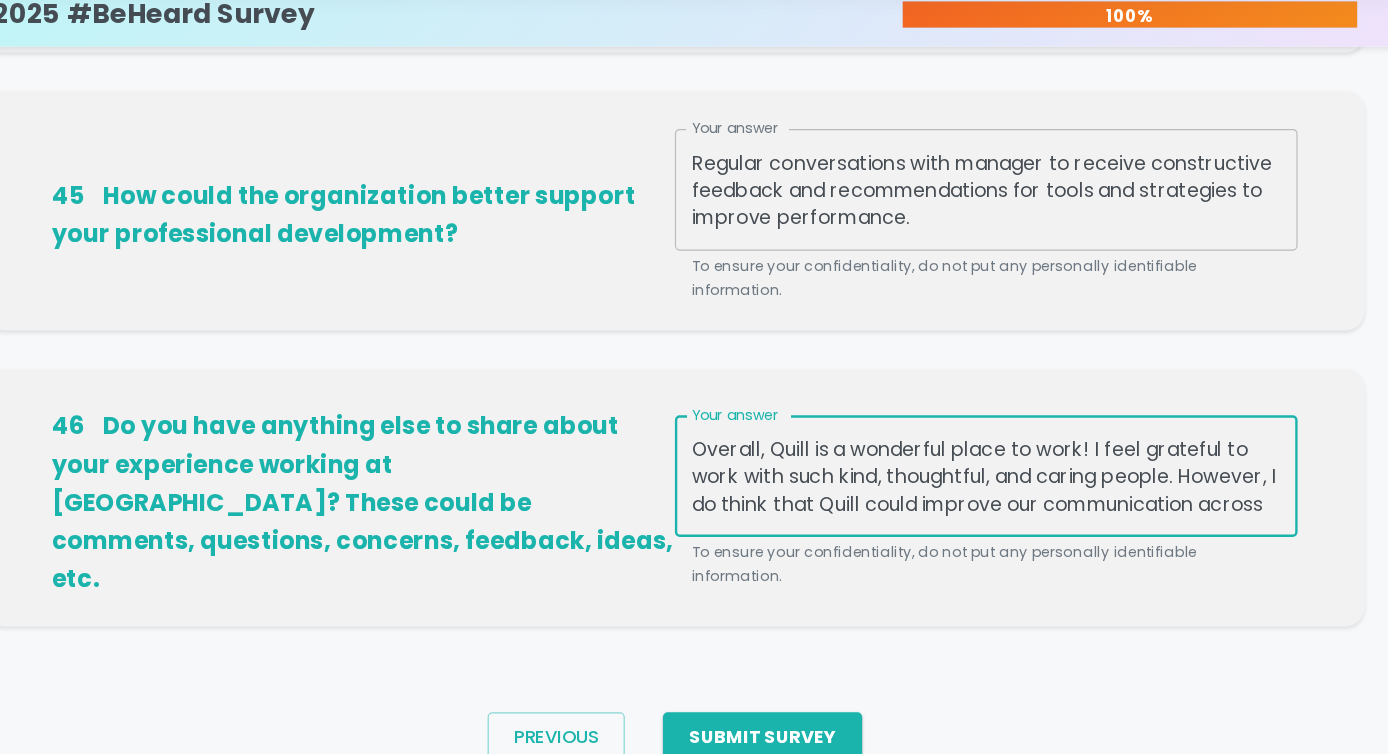 drag, startPoint x: 908, startPoint y: 482, endPoint x: 1009, endPoint y: 477, distance: 101.12369 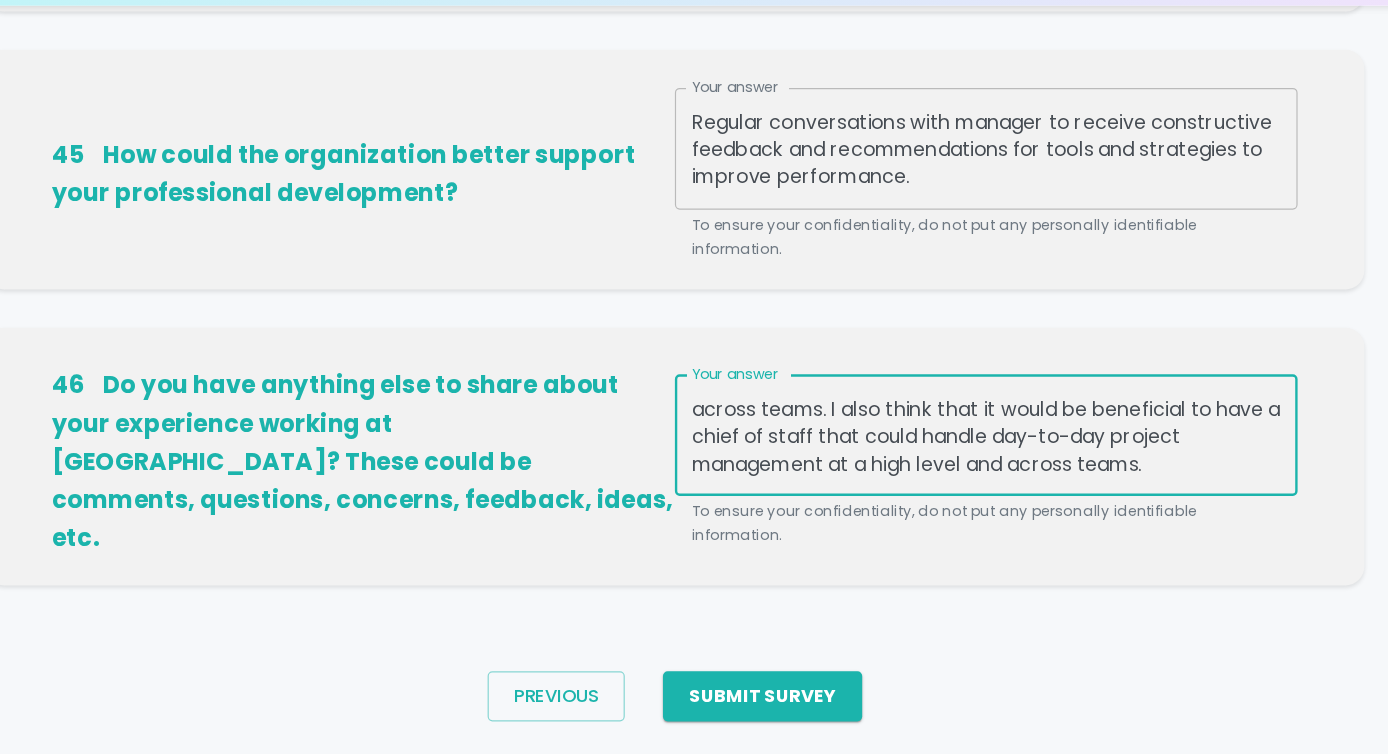 scroll, scrollTop: 45, scrollLeft: 0, axis: vertical 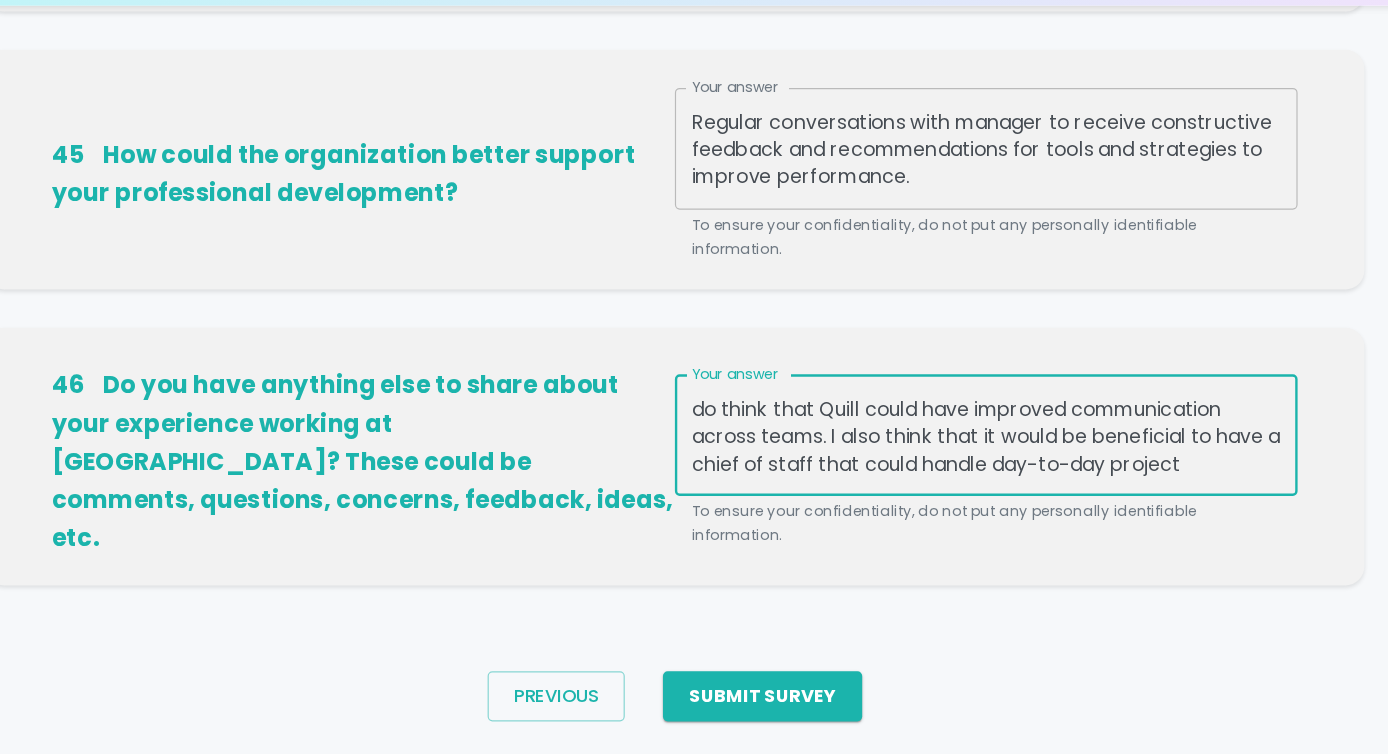 click on "Overall, Quill is a wonderful place to work! I feel grateful to work with such kind, thoughtful, and caring people. However, I do think that Quill could have improved communication across teams. I also think that it would be beneficial to have a chief of staff that could handle day-to-day project management at a high level and across teams." at bounding box center [955, 486] 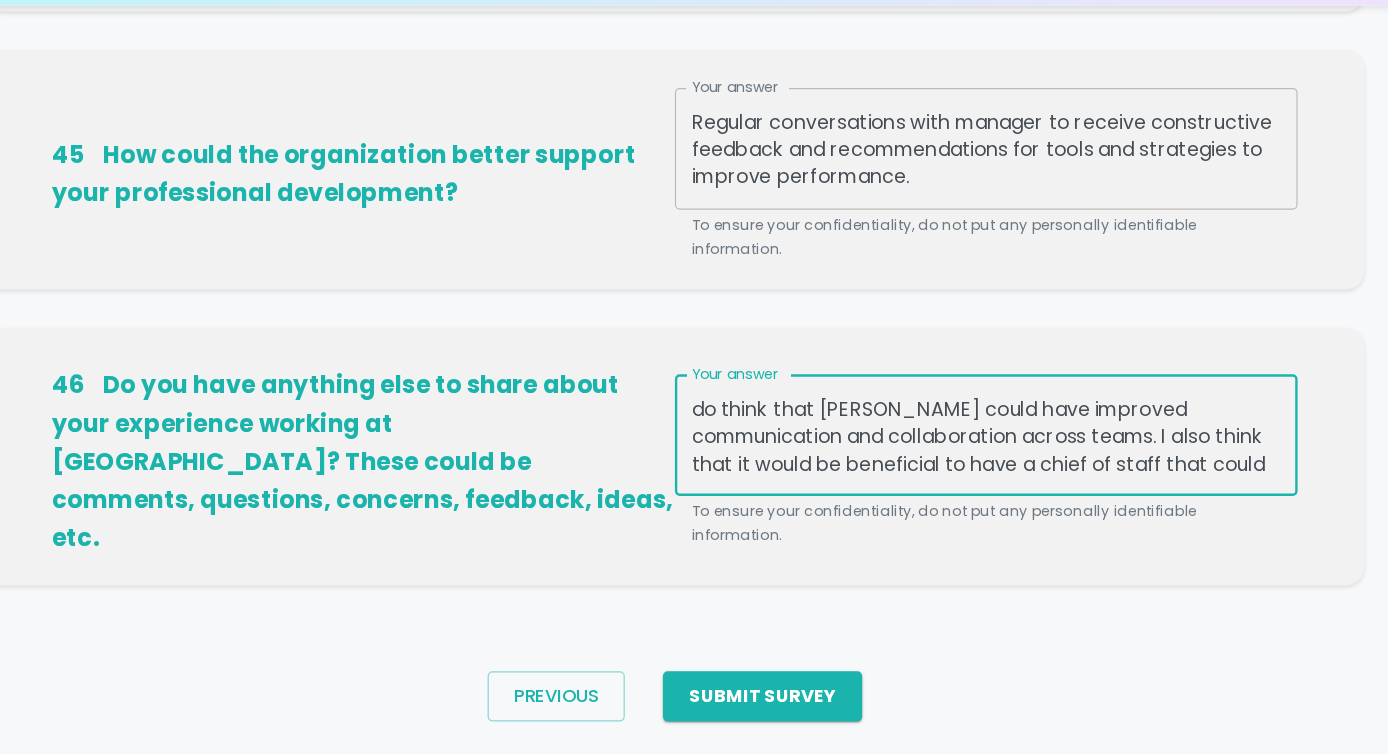 click on "Overall, Quill is a wonderful place to work! I feel grateful to work with such kind, thoughtful, and caring people. However, I do think that [PERSON_NAME] could have improved communication and collaboration across teams. I also think that it would be beneficial to have a chief of staff that could handle day-to-day project management at a high level and across teams." at bounding box center (955, 486) 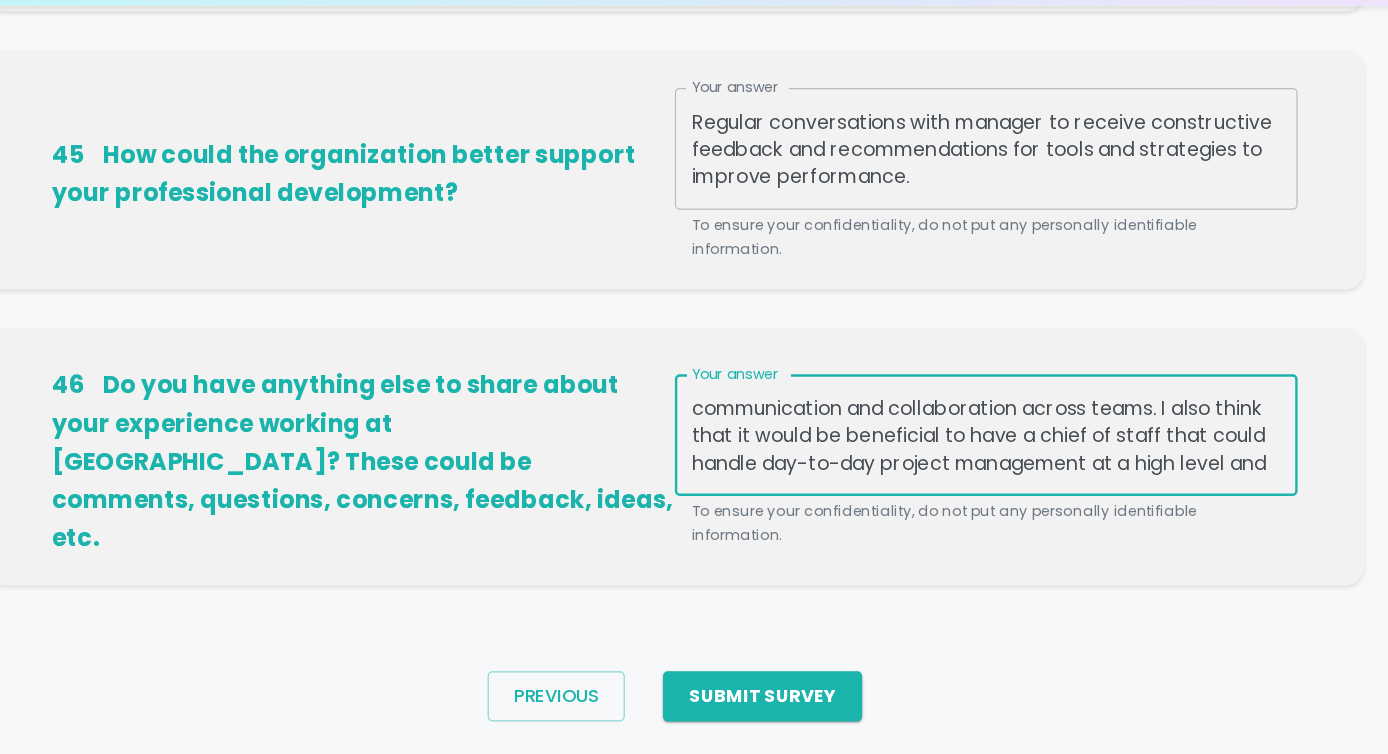 scroll, scrollTop: 68, scrollLeft: 0, axis: vertical 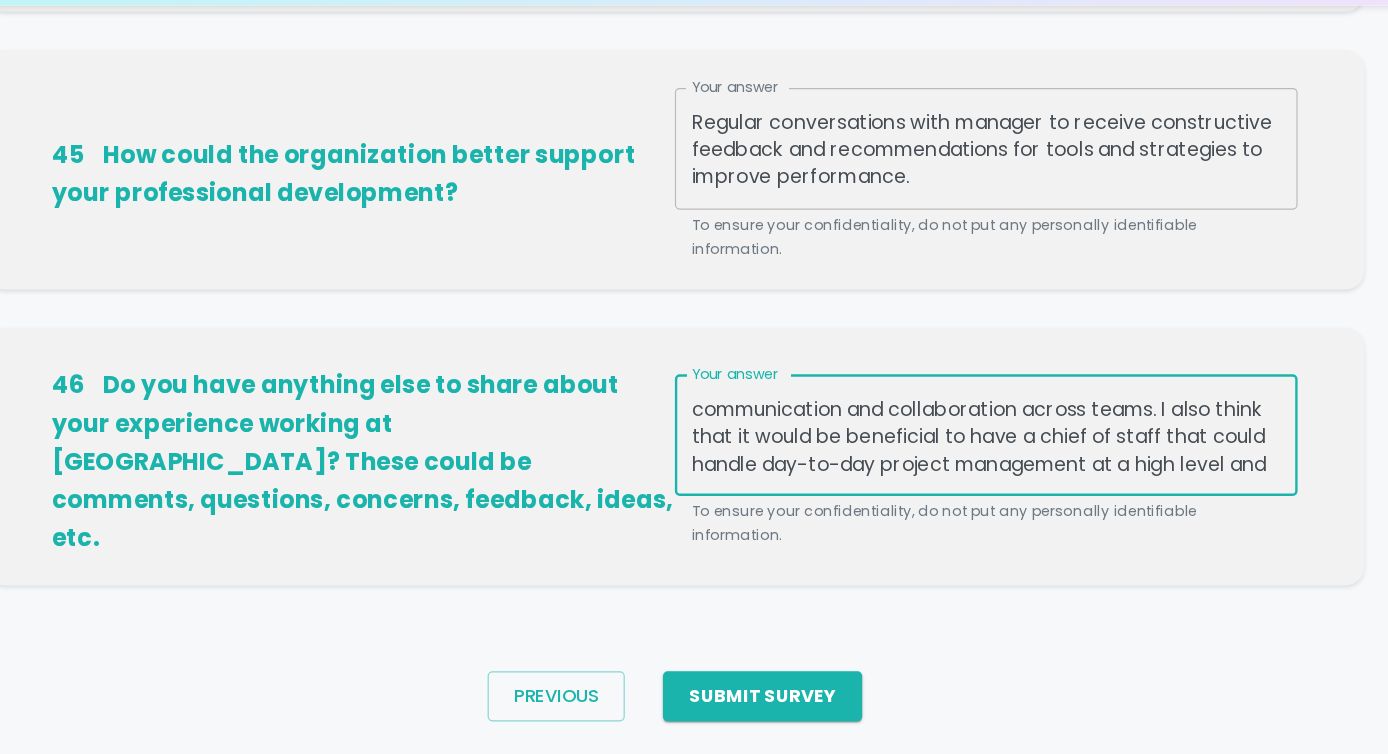 click on "Overall, Quill is a wonderful place to work! I feel grateful to work with such kind, thoughtful, and caring people. However, I do think that [PERSON_NAME] could have improved communication and collaboration across teams. I also think that it would be beneficial to have a chief of staff that could handle day-to-day project management at a high level and across teams." at bounding box center [955, 486] 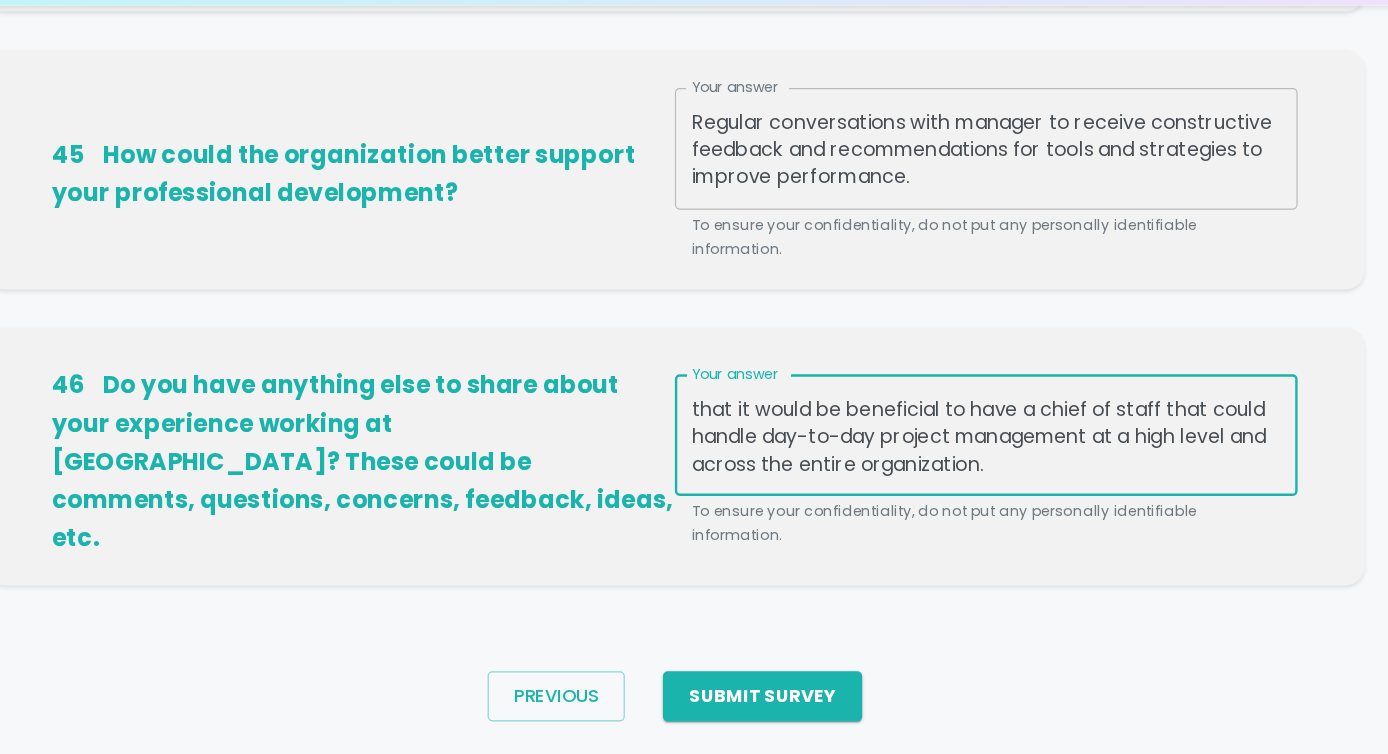 type on "Overall, Quill is a wonderful place to work! I feel grateful to work with such kind, thoughtful, and caring people. However, I do think that [PERSON_NAME] could have improved communication and collaboration across teams. I also think that it would be beneficial to have a chief of staff that could handle day-to-day project management at a high level and across the entire organization." 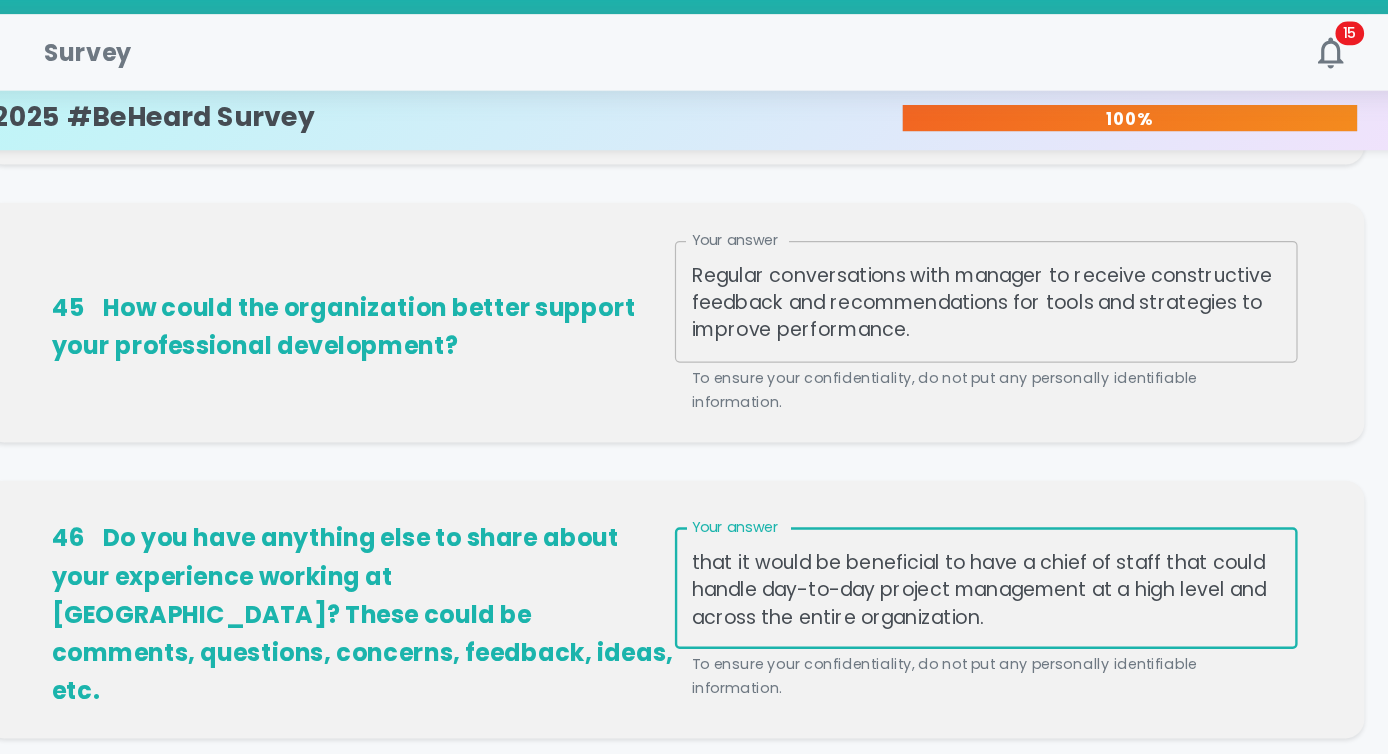 scroll, scrollTop: 762, scrollLeft: 0, axis: vertical 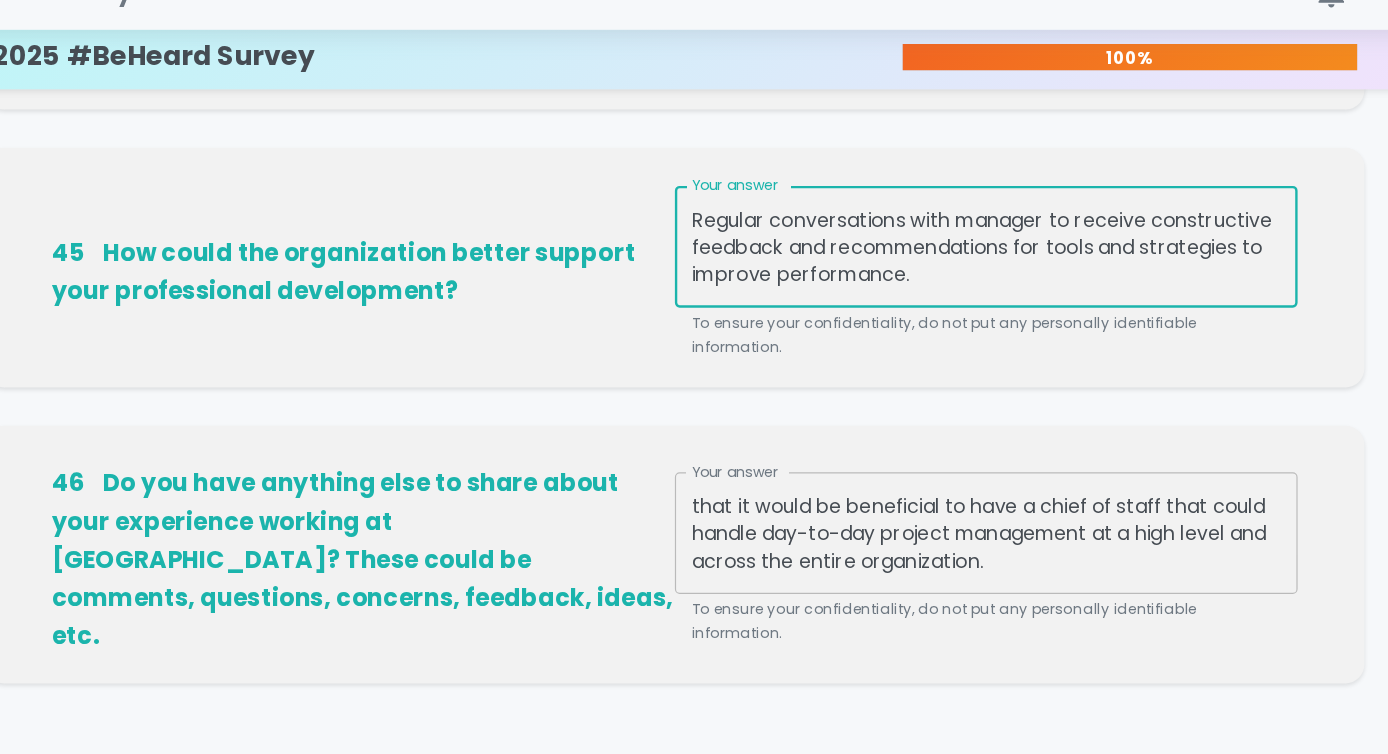 click on "Regular conversations with manager to receive constructive feedback and recommendations for tools and strategies to improve performance." at bounding box center [955, 258] 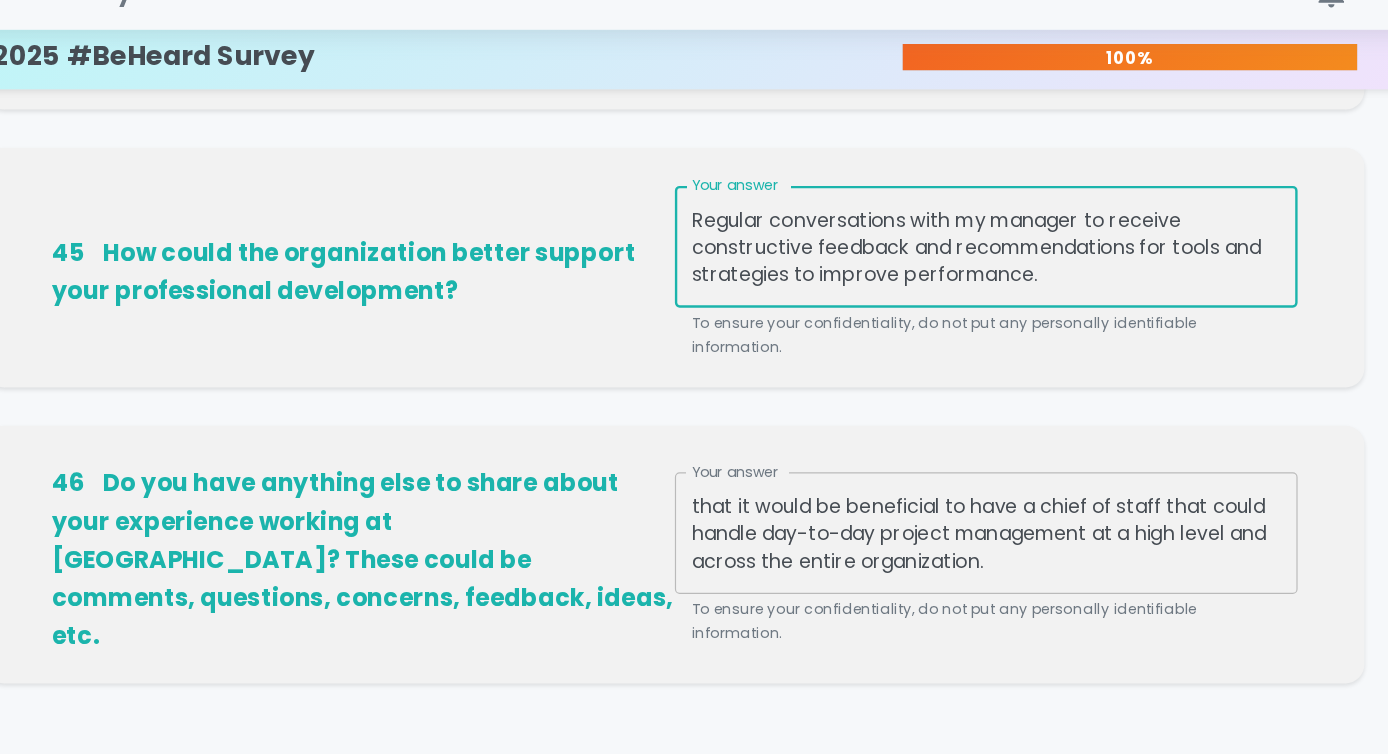 click on "Regular conversations with my manager to receive constructive feedback and recommendations for tools and strategies to improve performance." at bounding box center [955, 258] 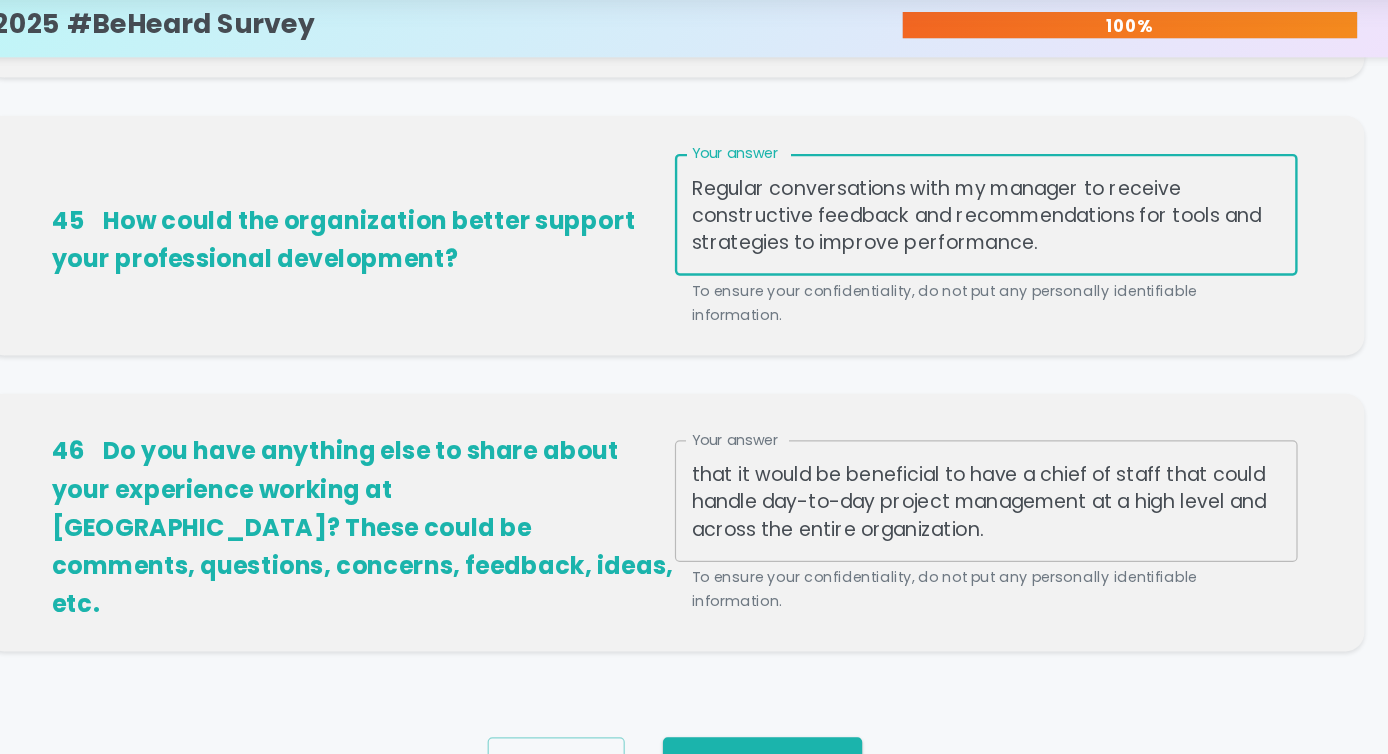 click on "Regular conversations with my manager to receive constructive feedback and recommendations for tools and strategies to improve performance." at bounding box center [955, 258] 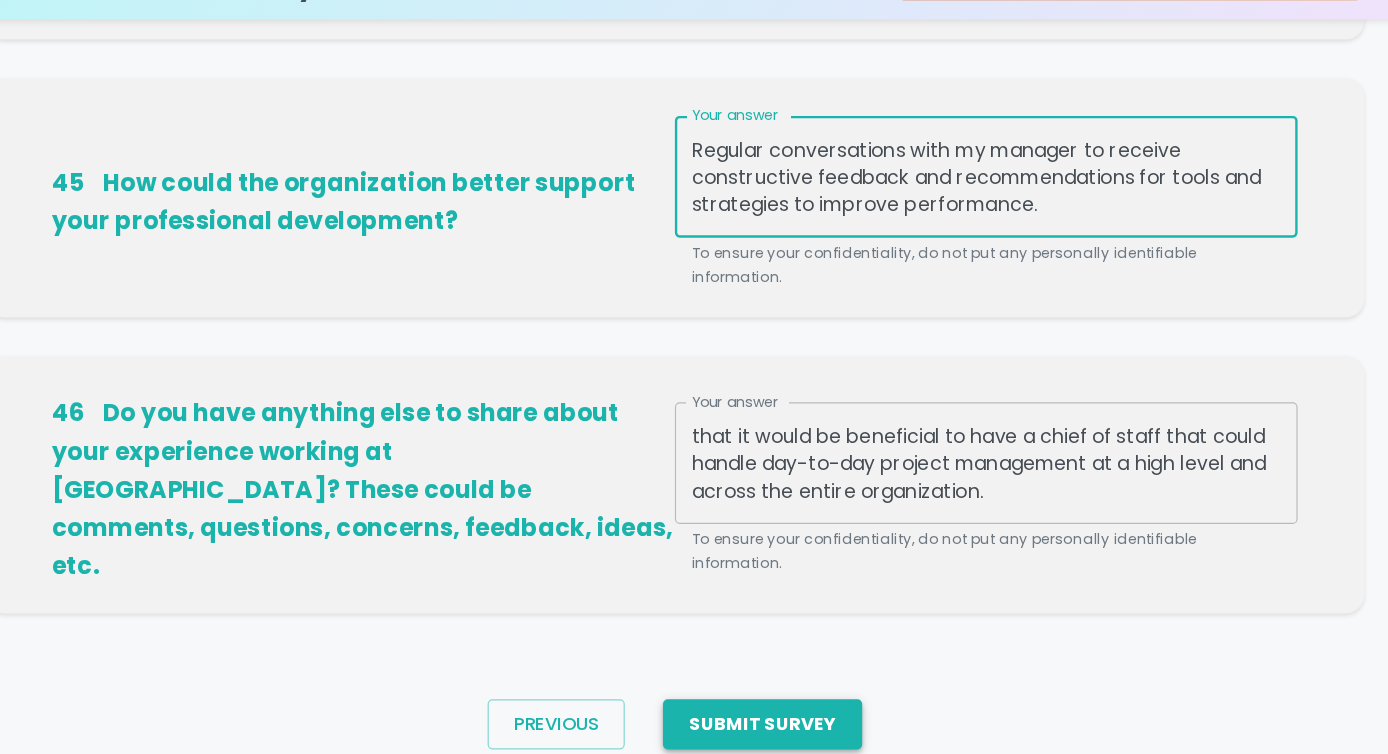 type on "Regular conversations with my manager to receive constructive feedback and recommendations for tools and strategies to improve performance." 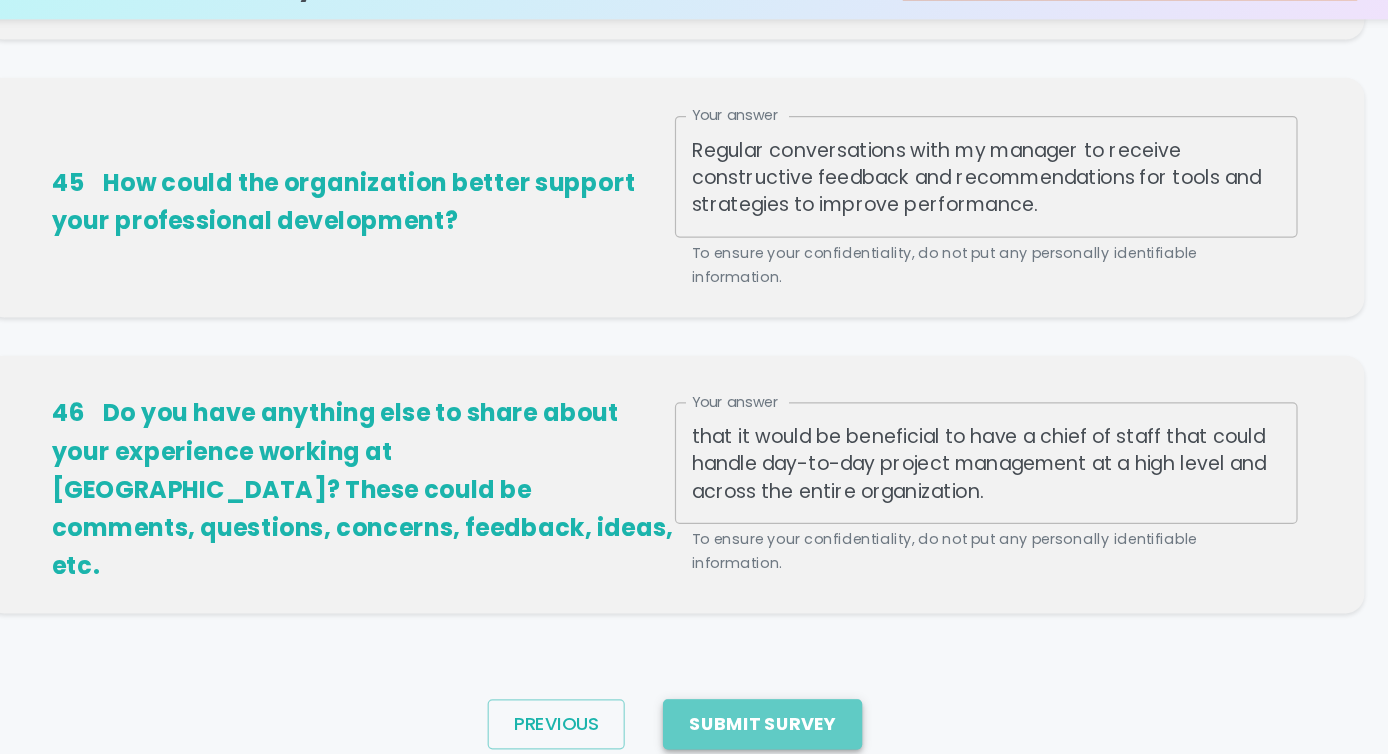 click on "Submit Survey" at bounding box center [767, 717] 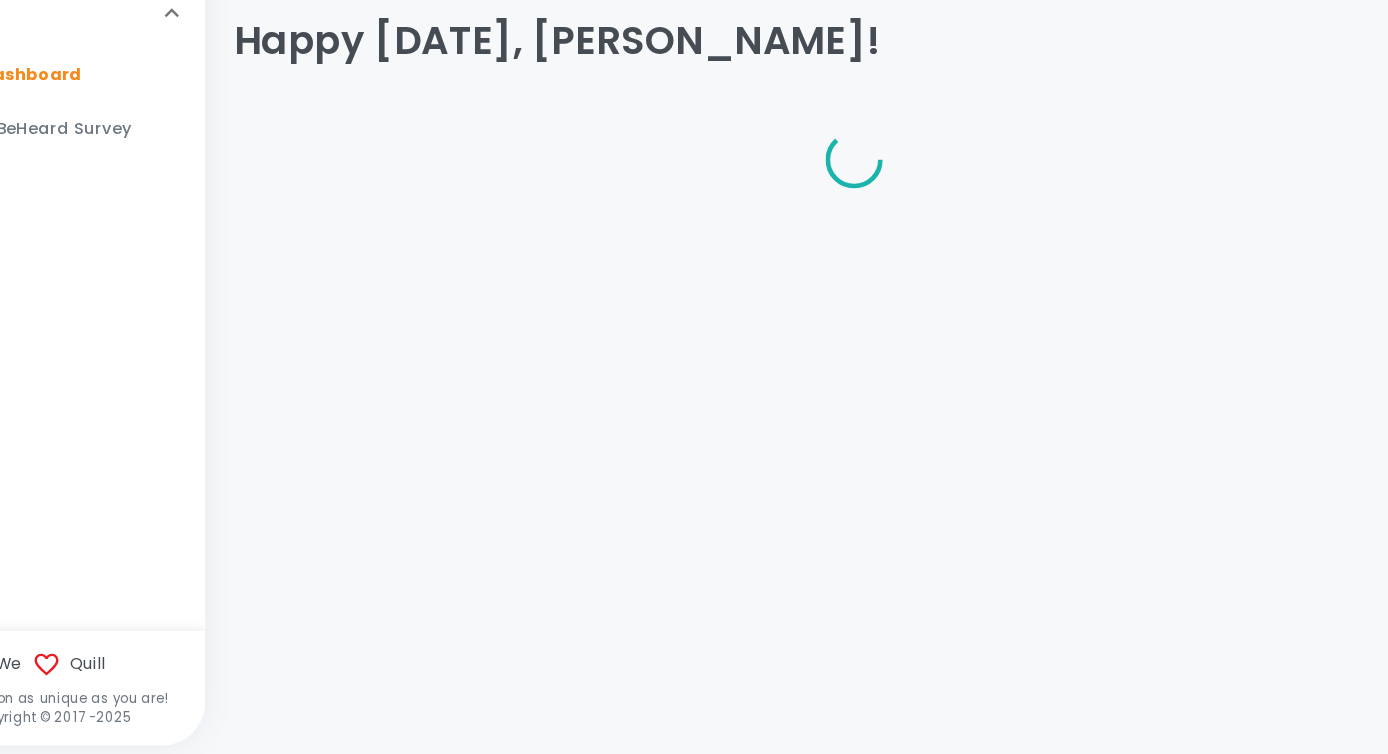 scroll, scrollTop: 0, scrollLeft: 0, axis: both 